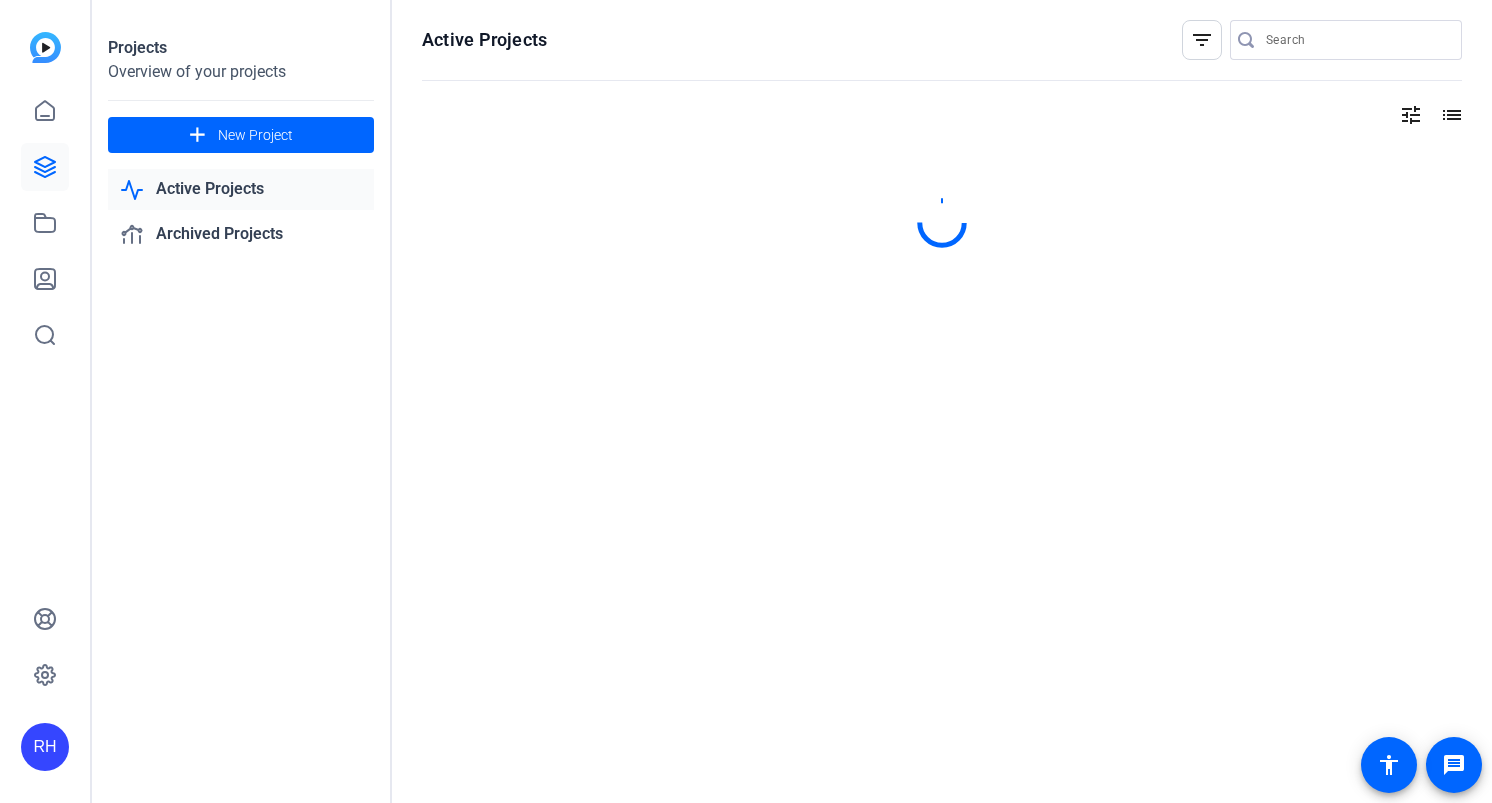 scroll, scrollTop: 0, scrollLeft: 0, axis: both 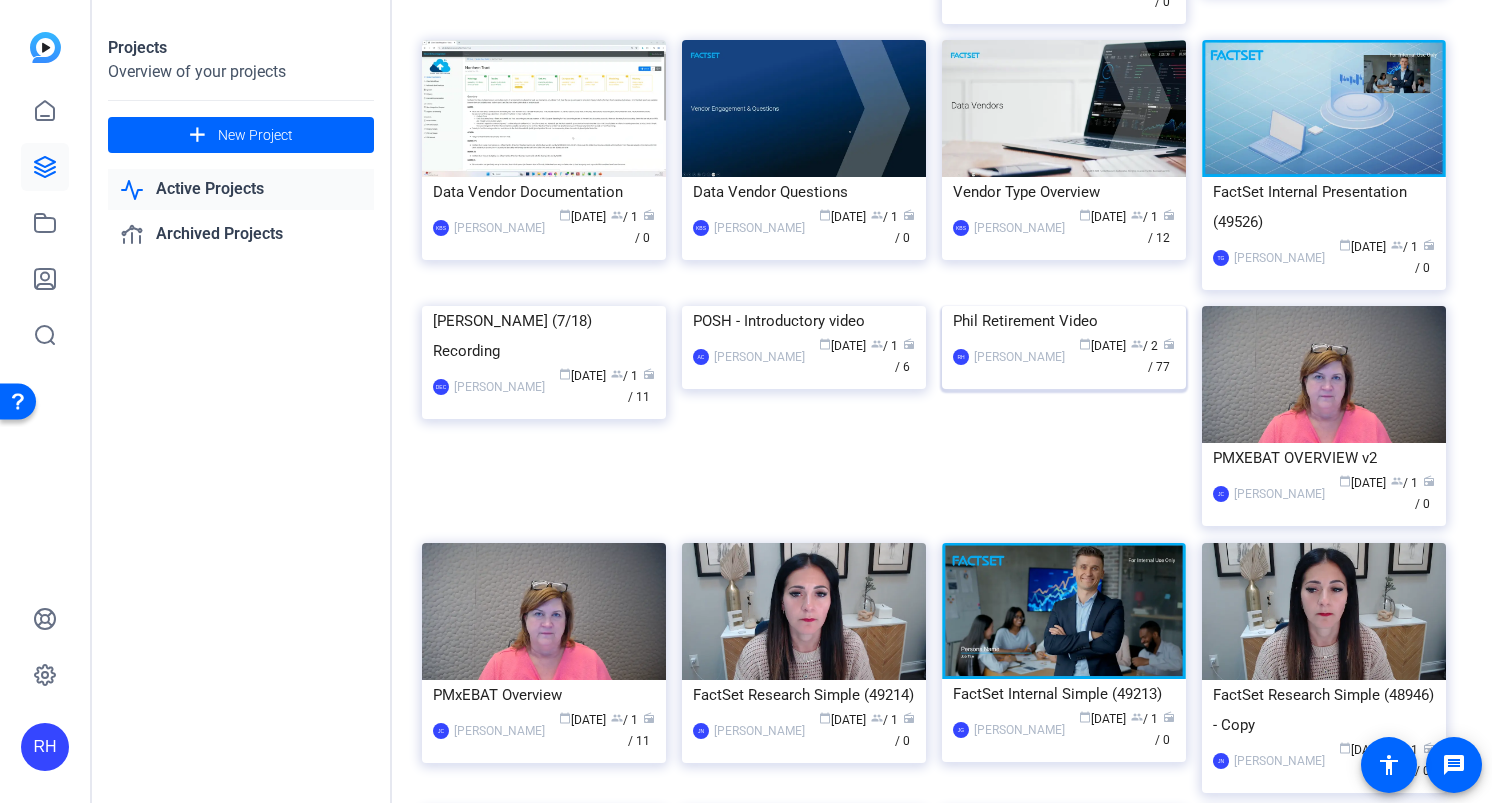 click 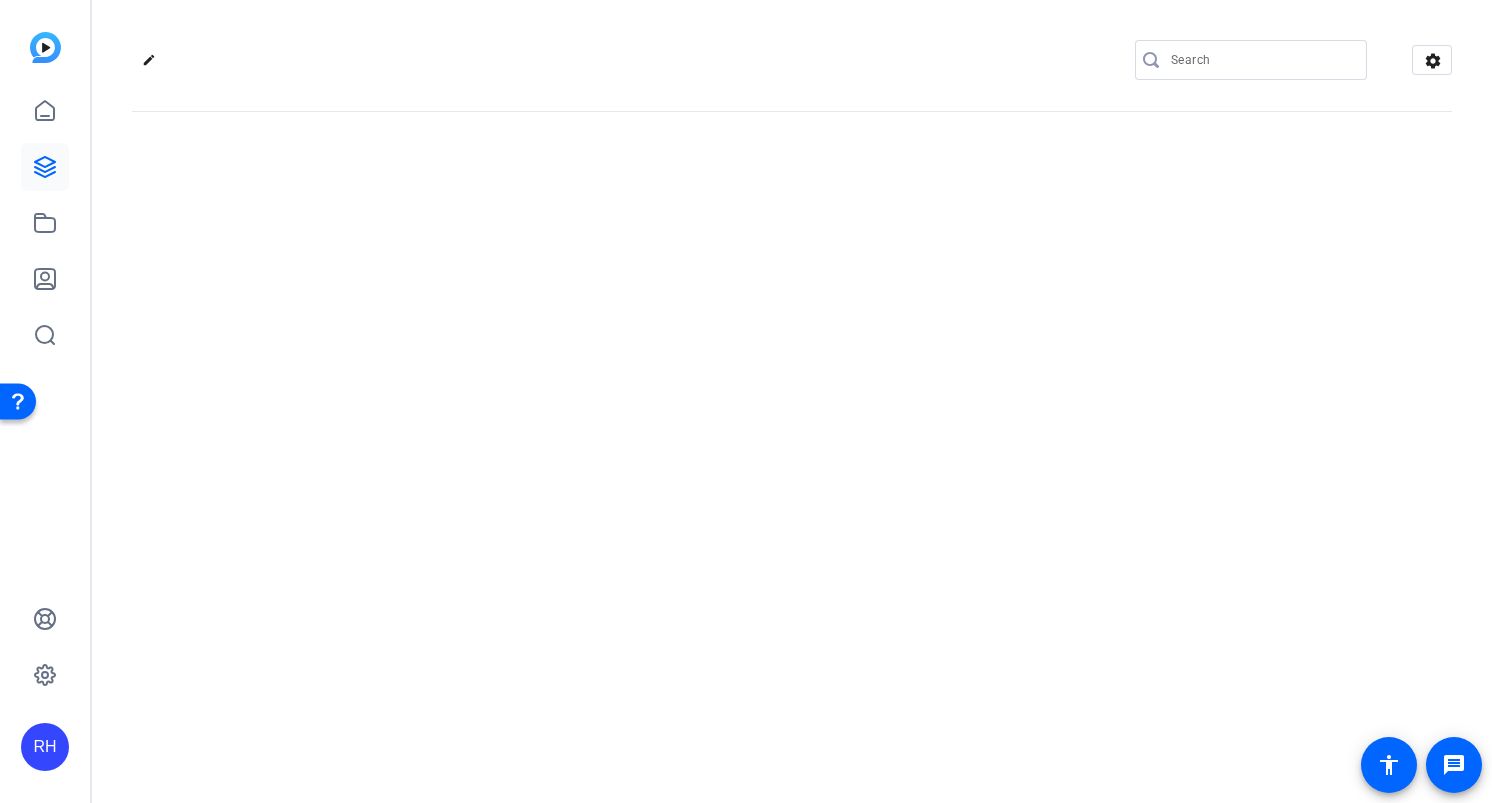 click on "edit
settings" 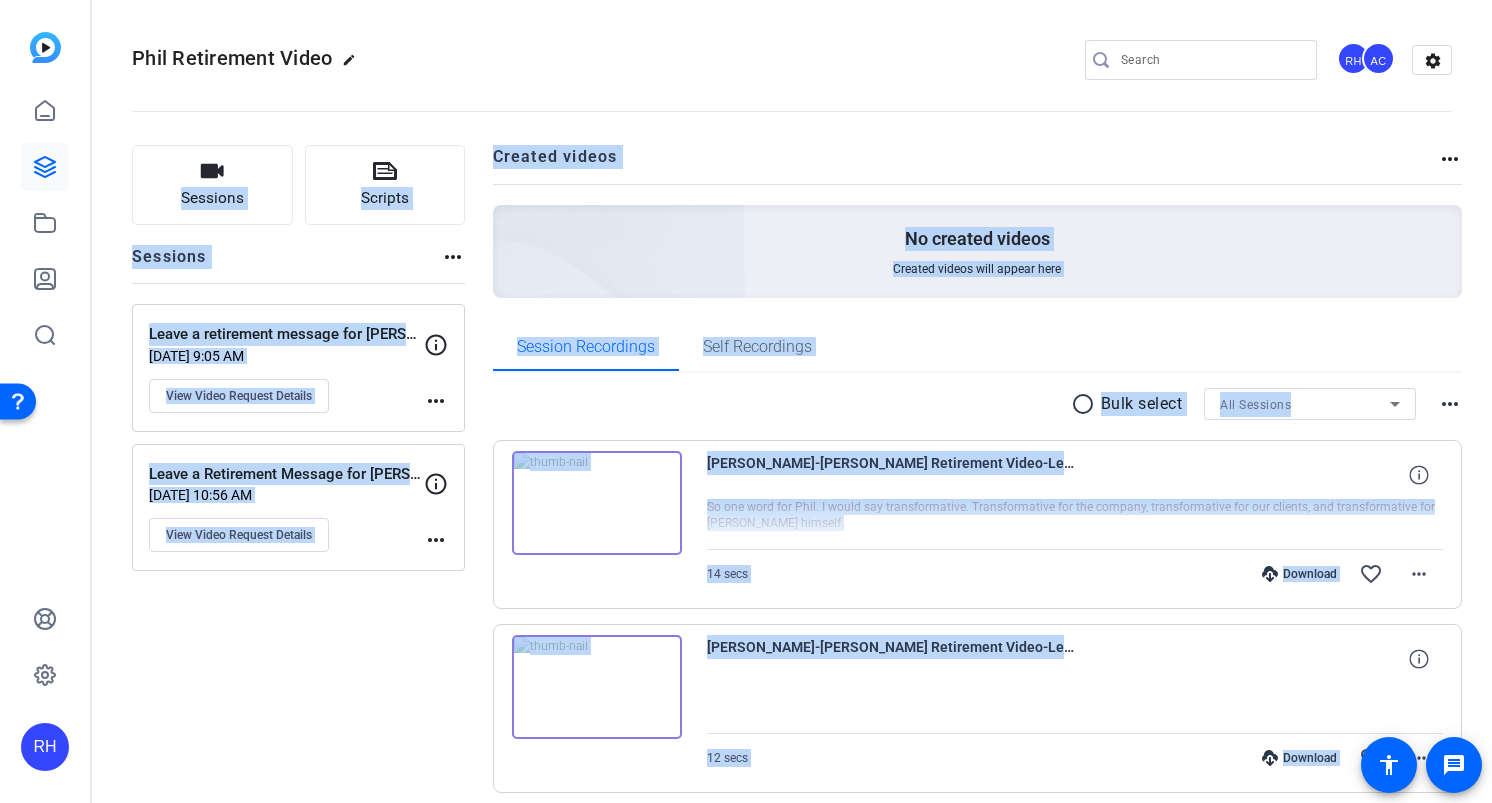 click 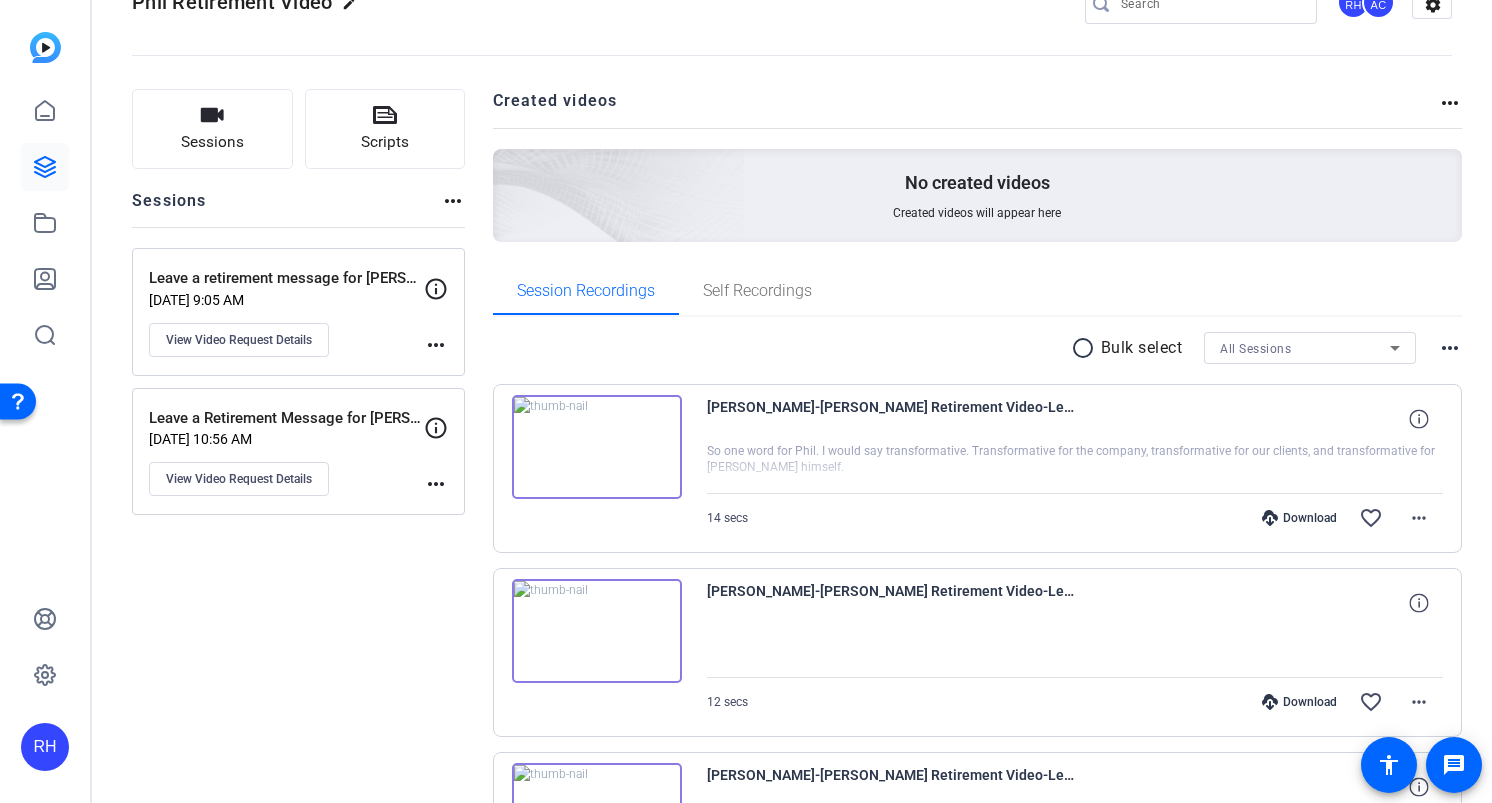 scroll, scrollTop: 74, scrollLeft: 0, axis: vertical 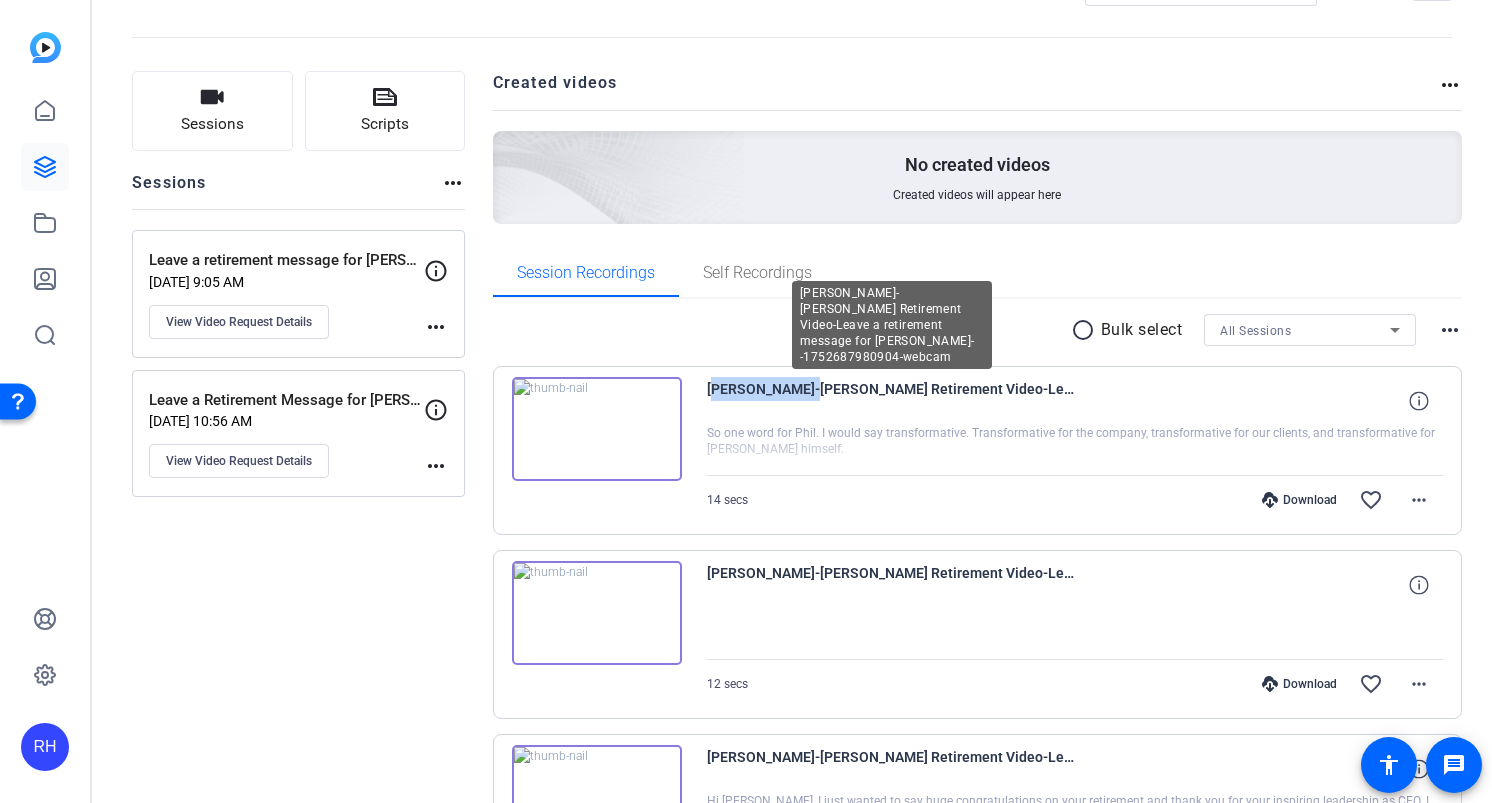 drag, startPoint x: 708, startPoint y: 391, endPoint x: 795, endPoint y: 395, distance: 87.0919 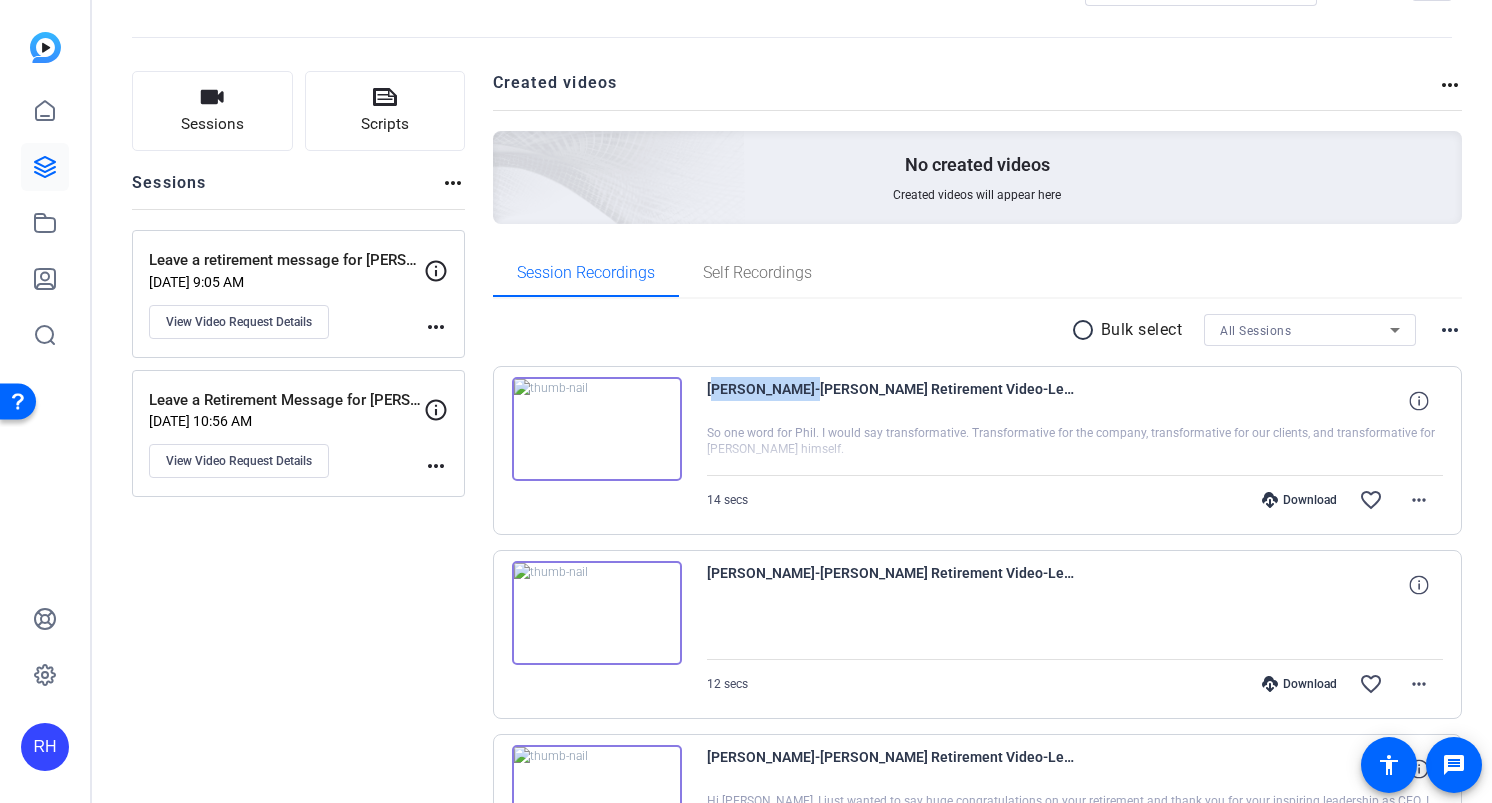 copy on "[PERSON_NAME]" 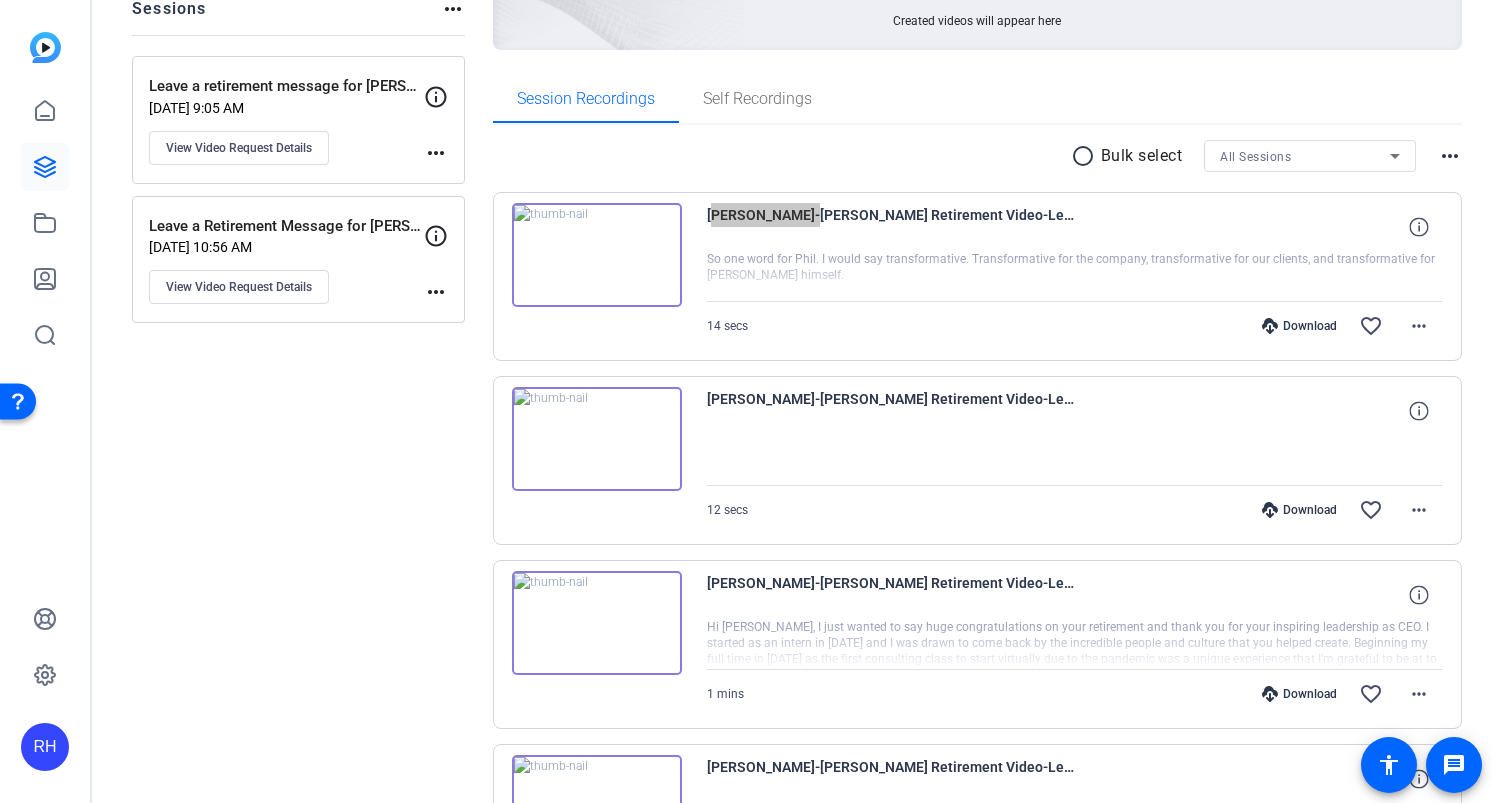 scroll, scrollTop: 354, scrollLeft: 0, axis: vertical 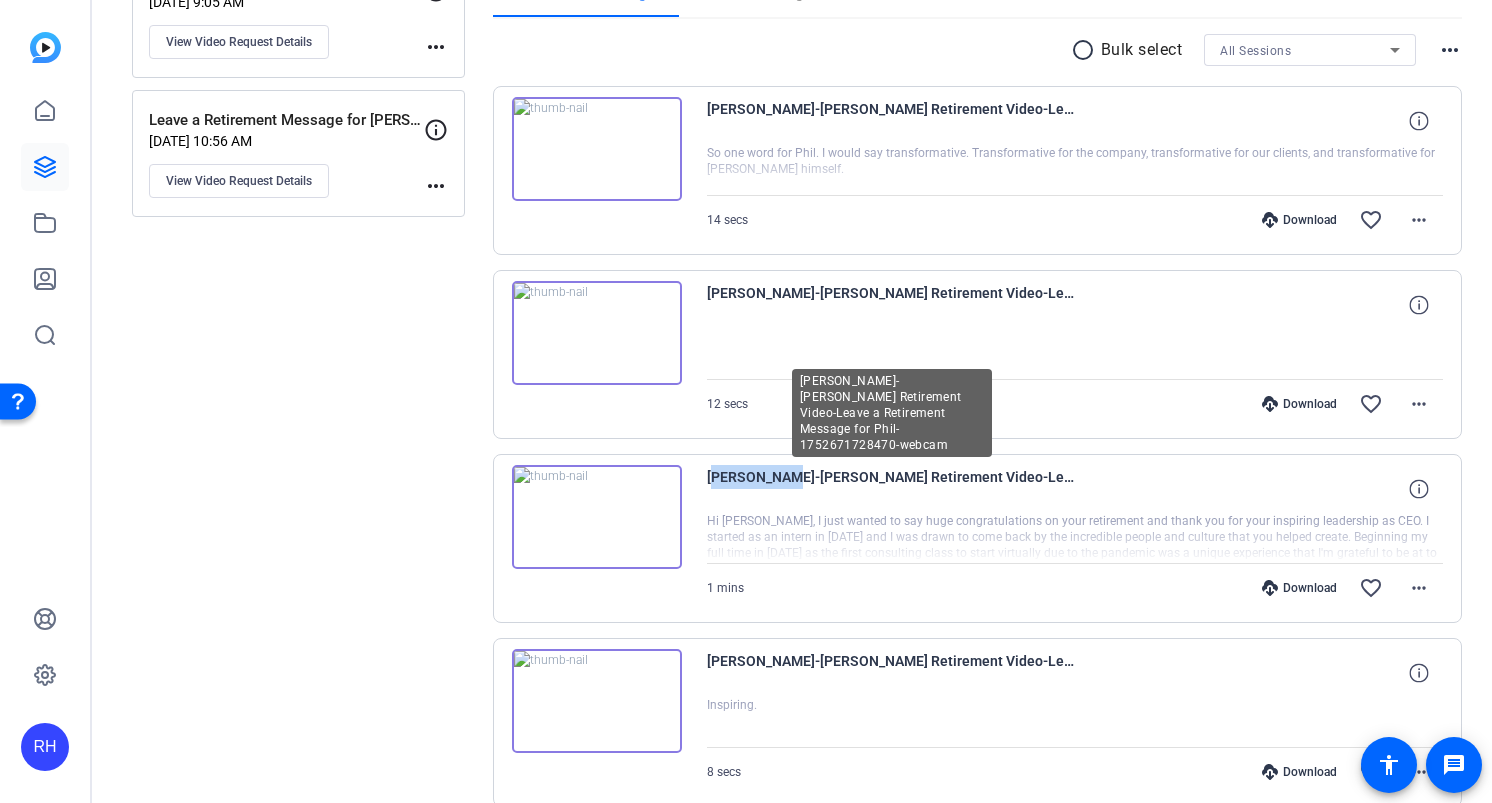 drag, startPoint x: 710, startPoint y: 481, endPoint x: 773, endPoint y: 486, distance: 63.1981 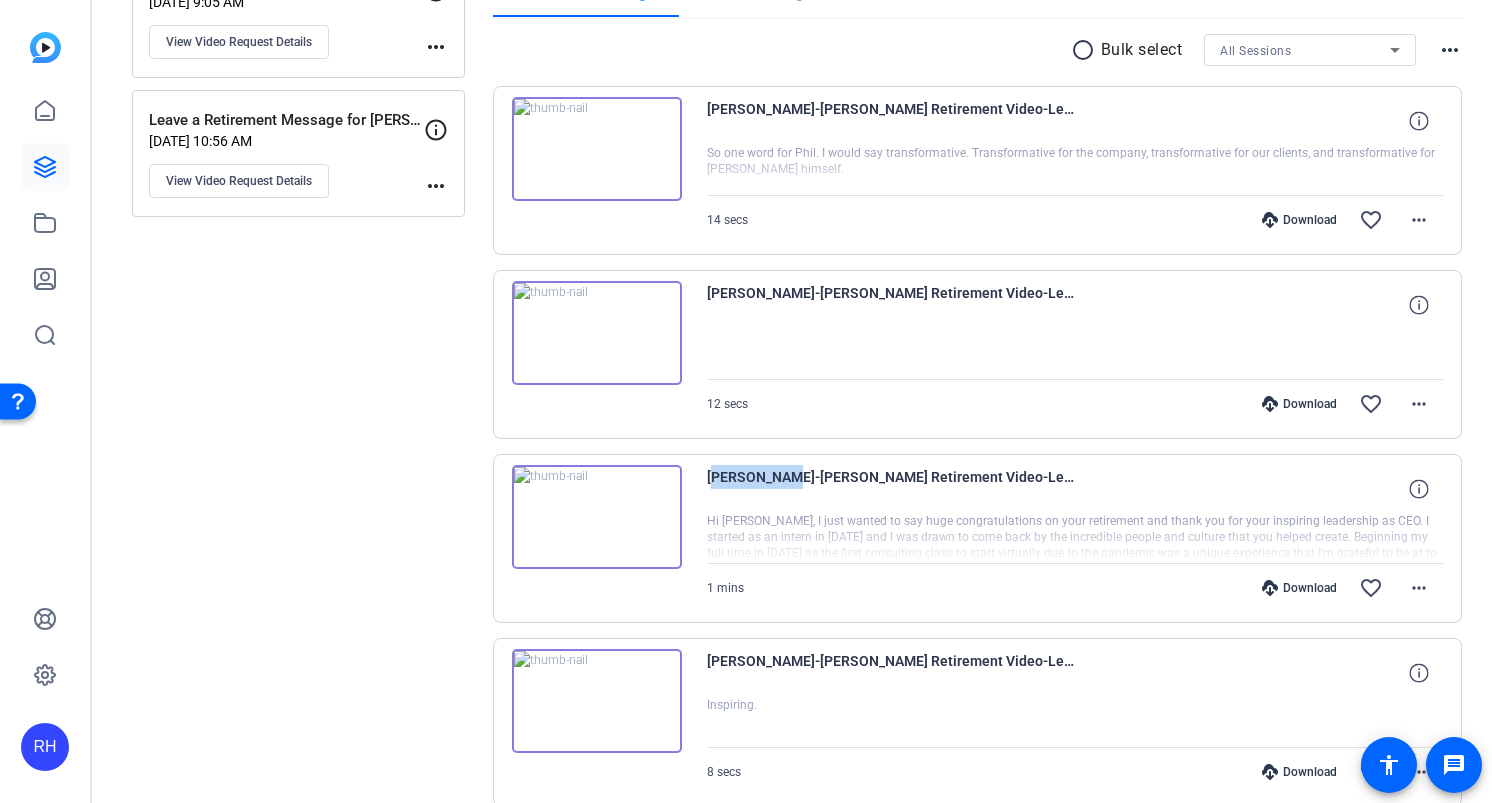 copy on "[PERSON_NAME]" 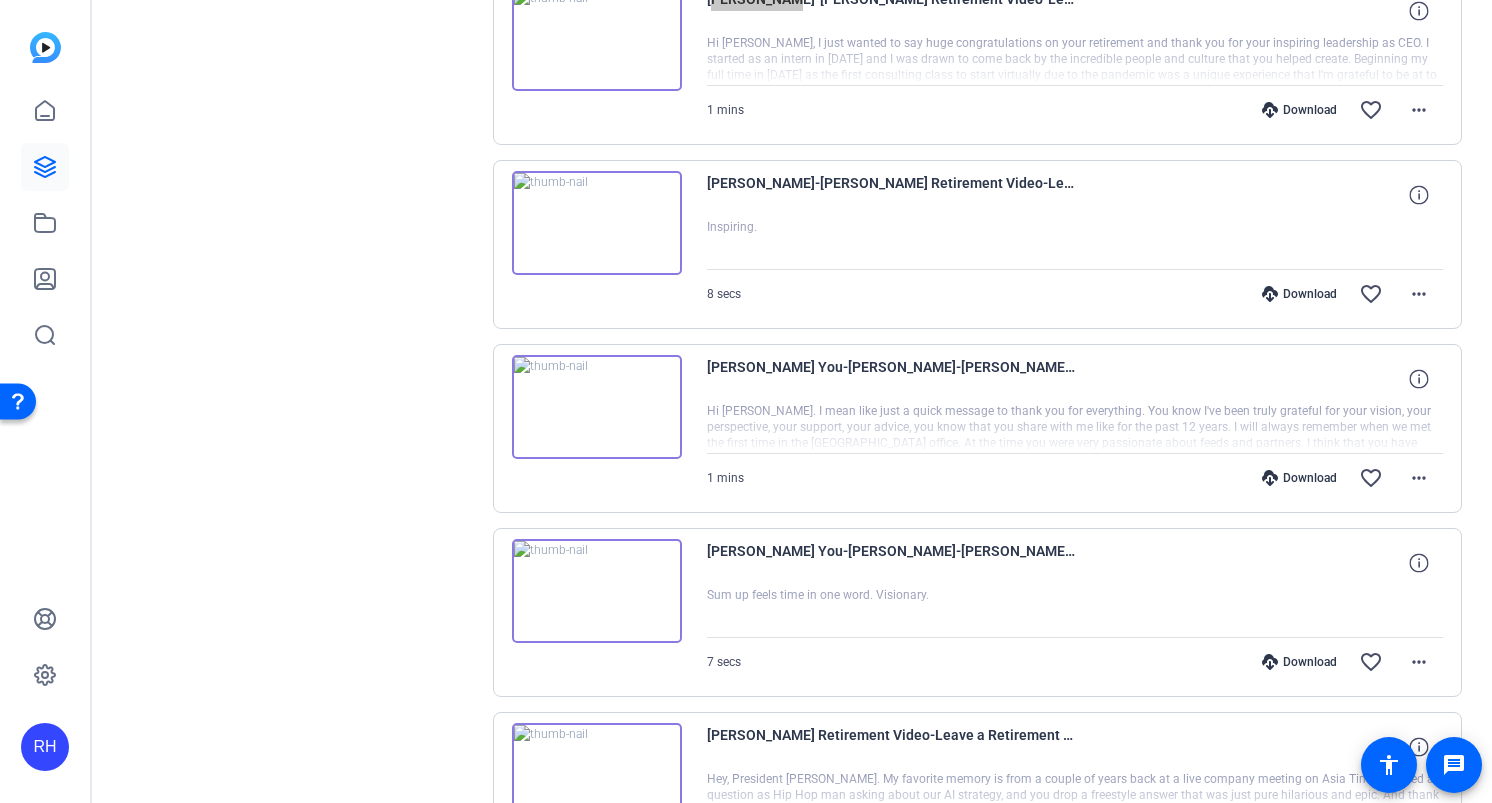 scroll, scrollTop: 923, scrollLeft: 0, axis: vertical 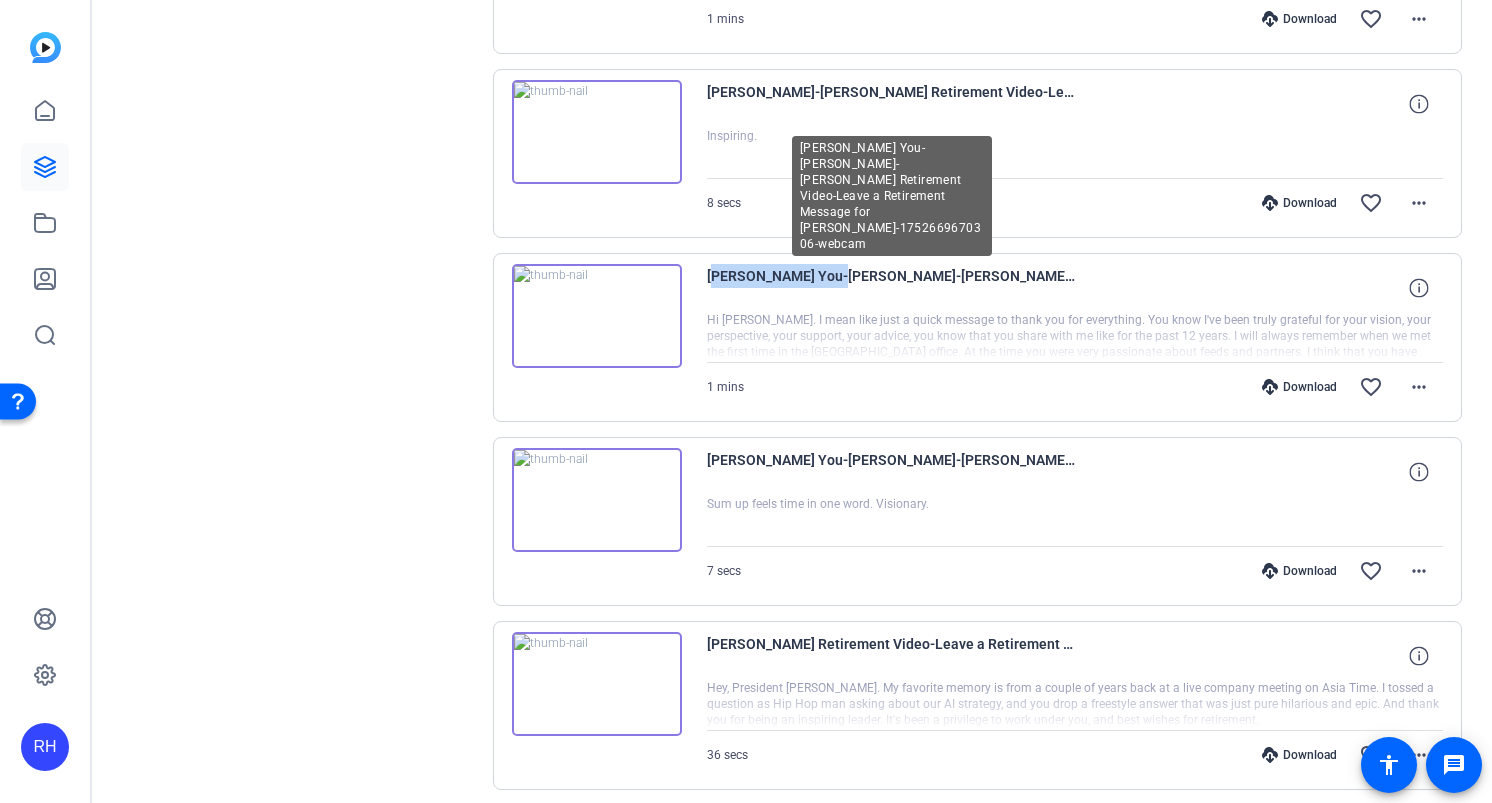 drag, startPoint x: 709, startPoint y: 277, endPoint x: 819, endPoint y: 275, distance: 110.01818 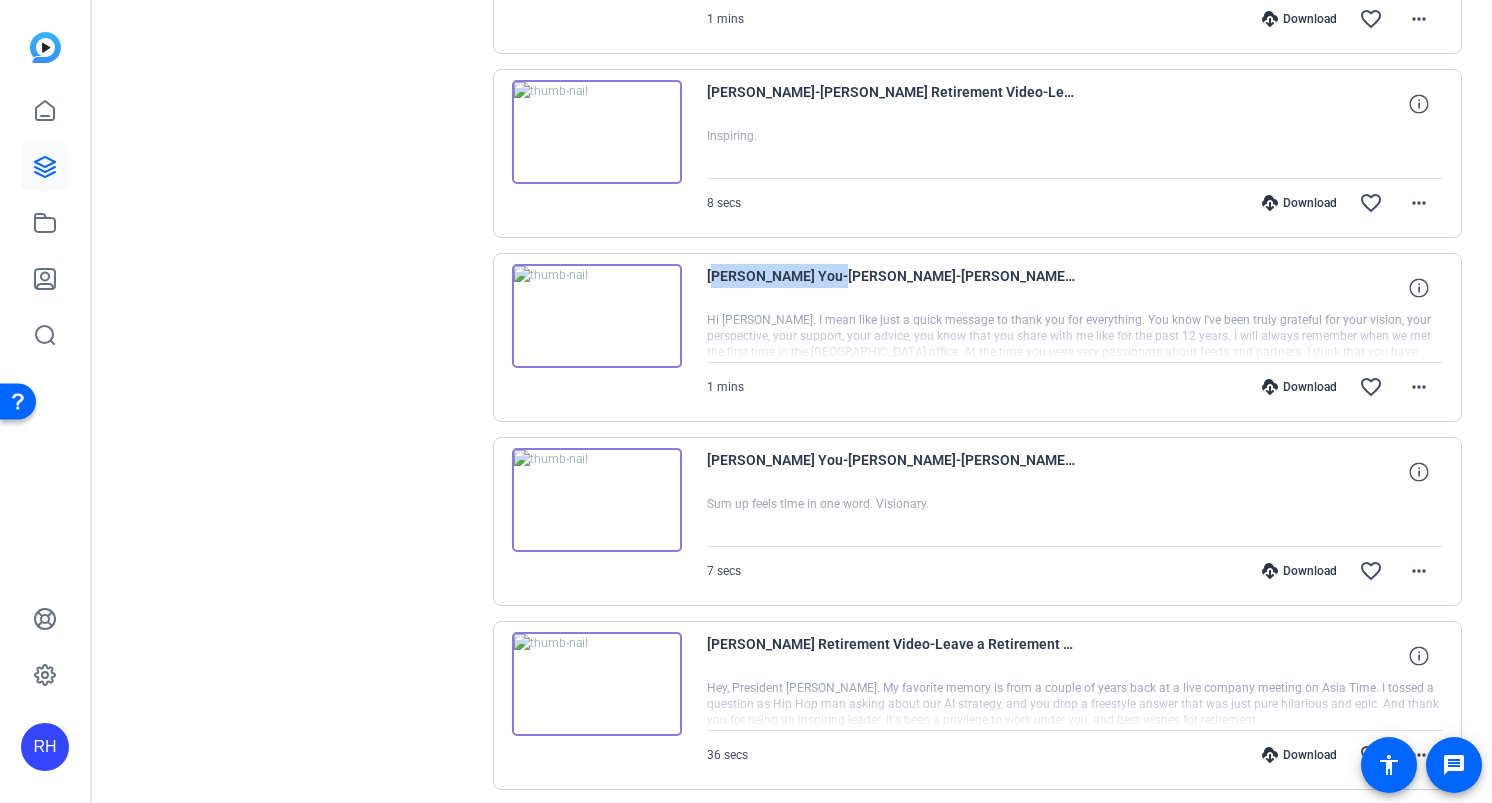 copy on "[PERSON_NAME] You-[PERSON_NAME]" 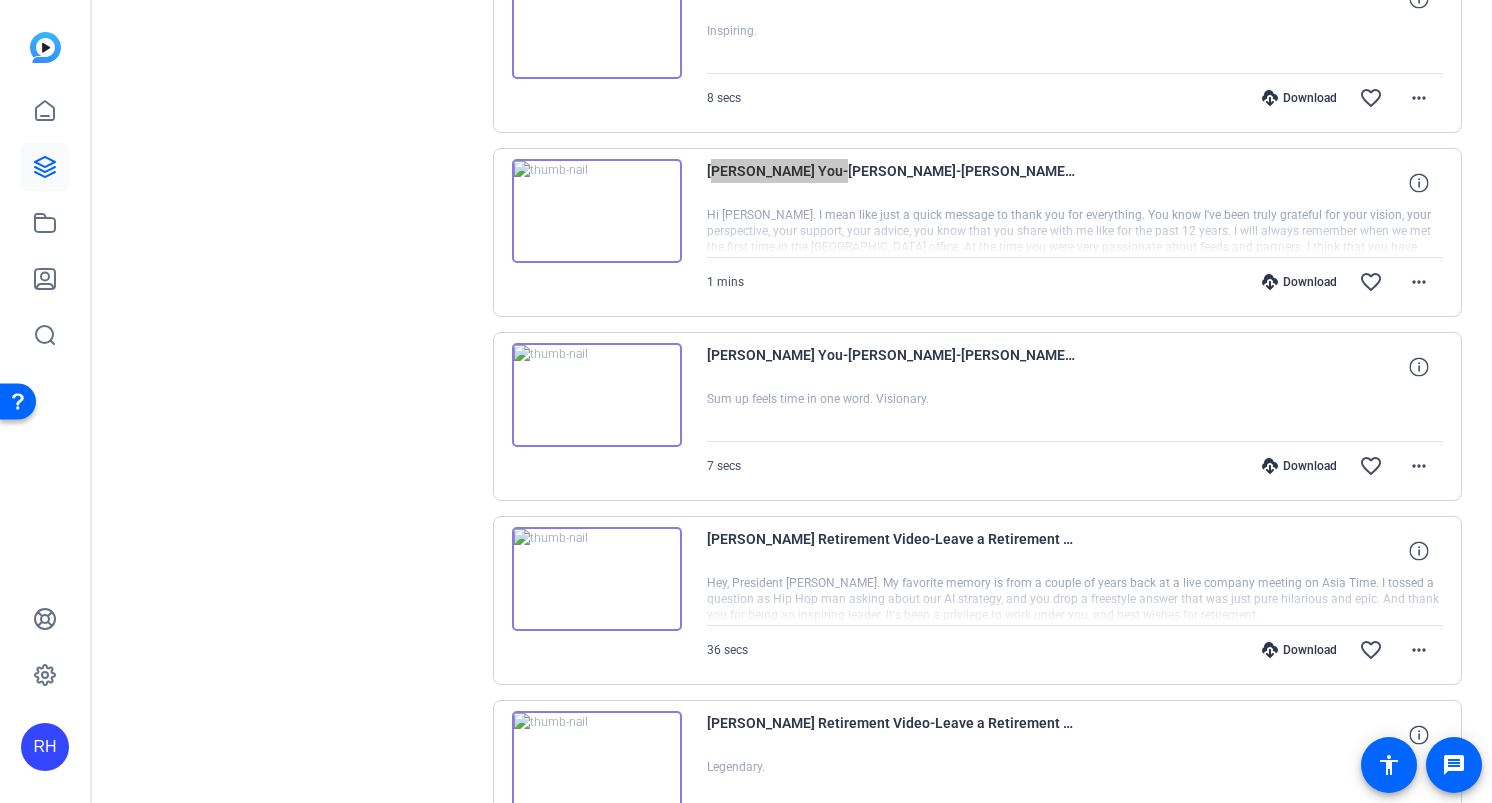 scroll, scrollTop: 1032, scrollLeft: 0, axis: vertical 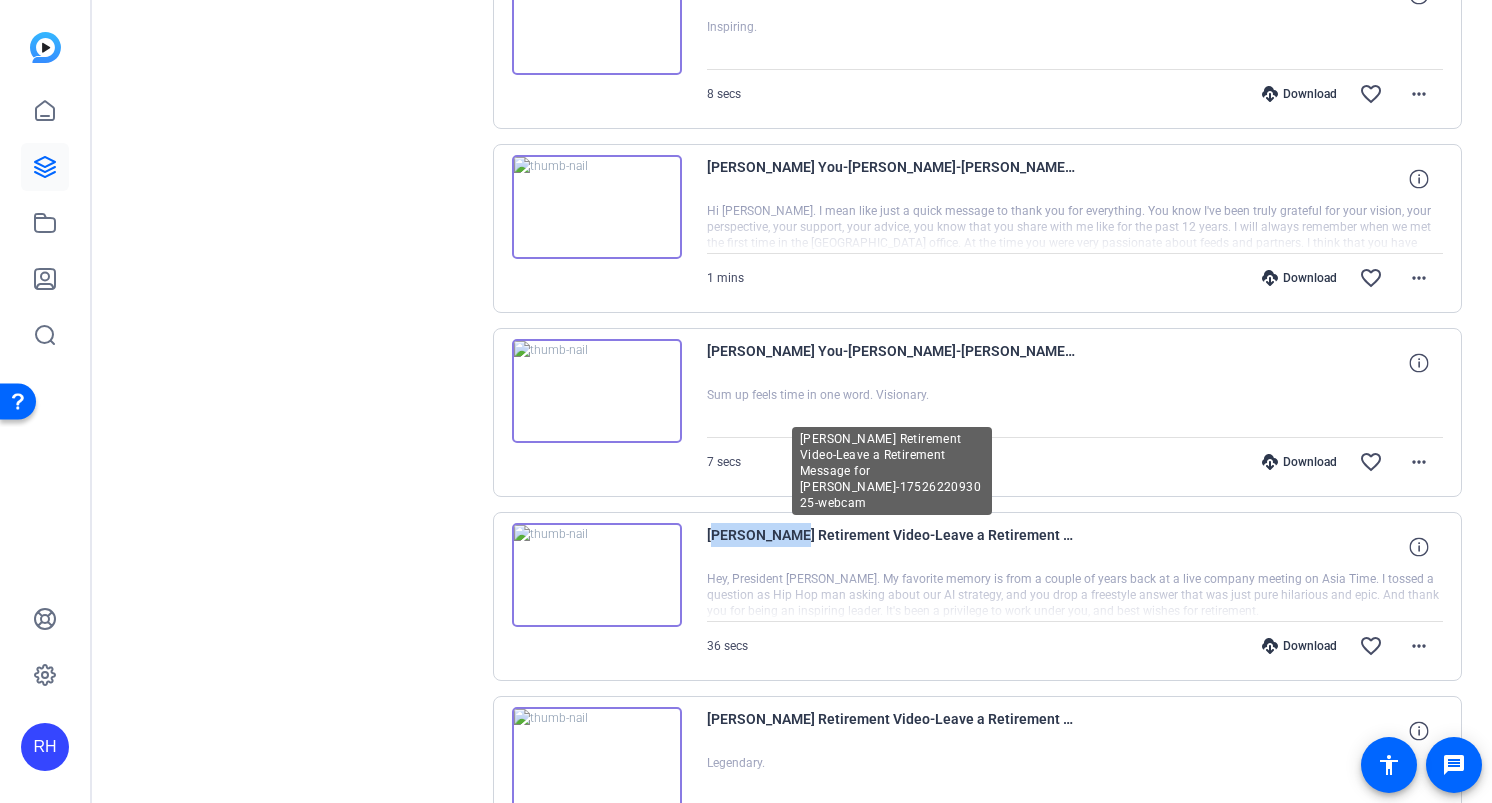 drag, startPoint x: 708, startPoint y: 533, endPoint x: 786, endPoint y: 534, distance: 78.00641 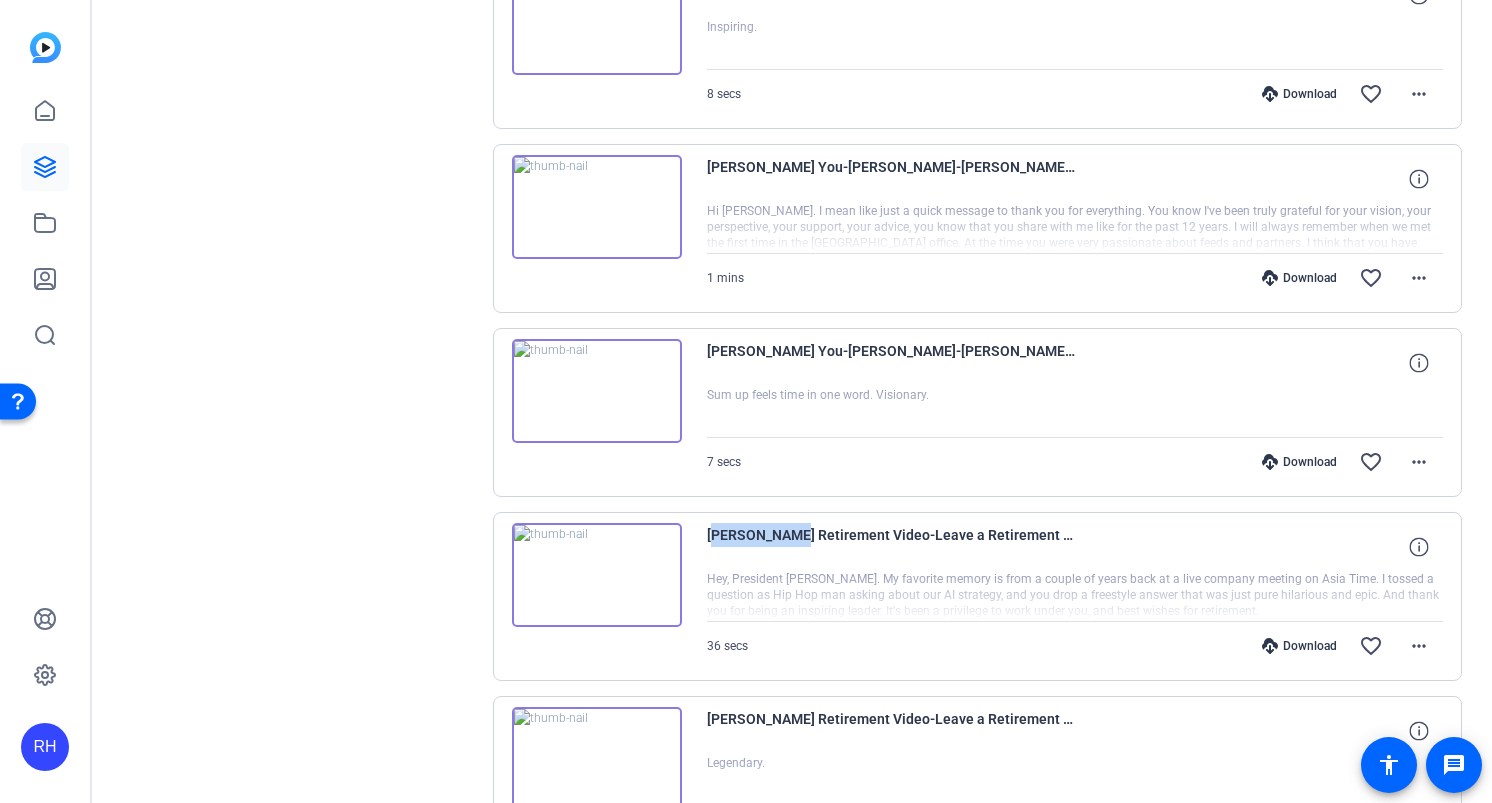 copy on "[PERSON_NAME]" 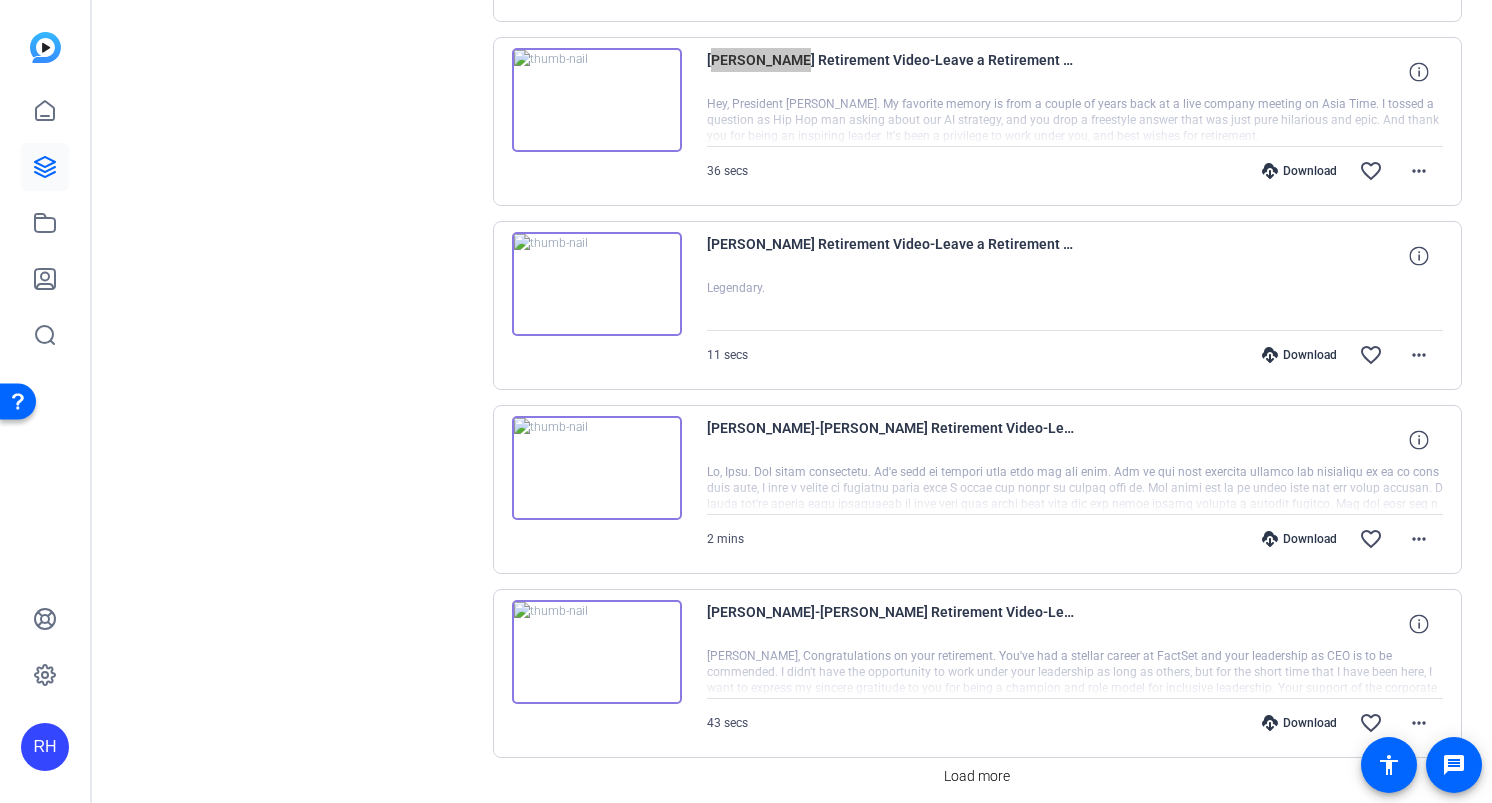 scroll, scrollTop: 1529, scrollLeft: 0, axis: vertical 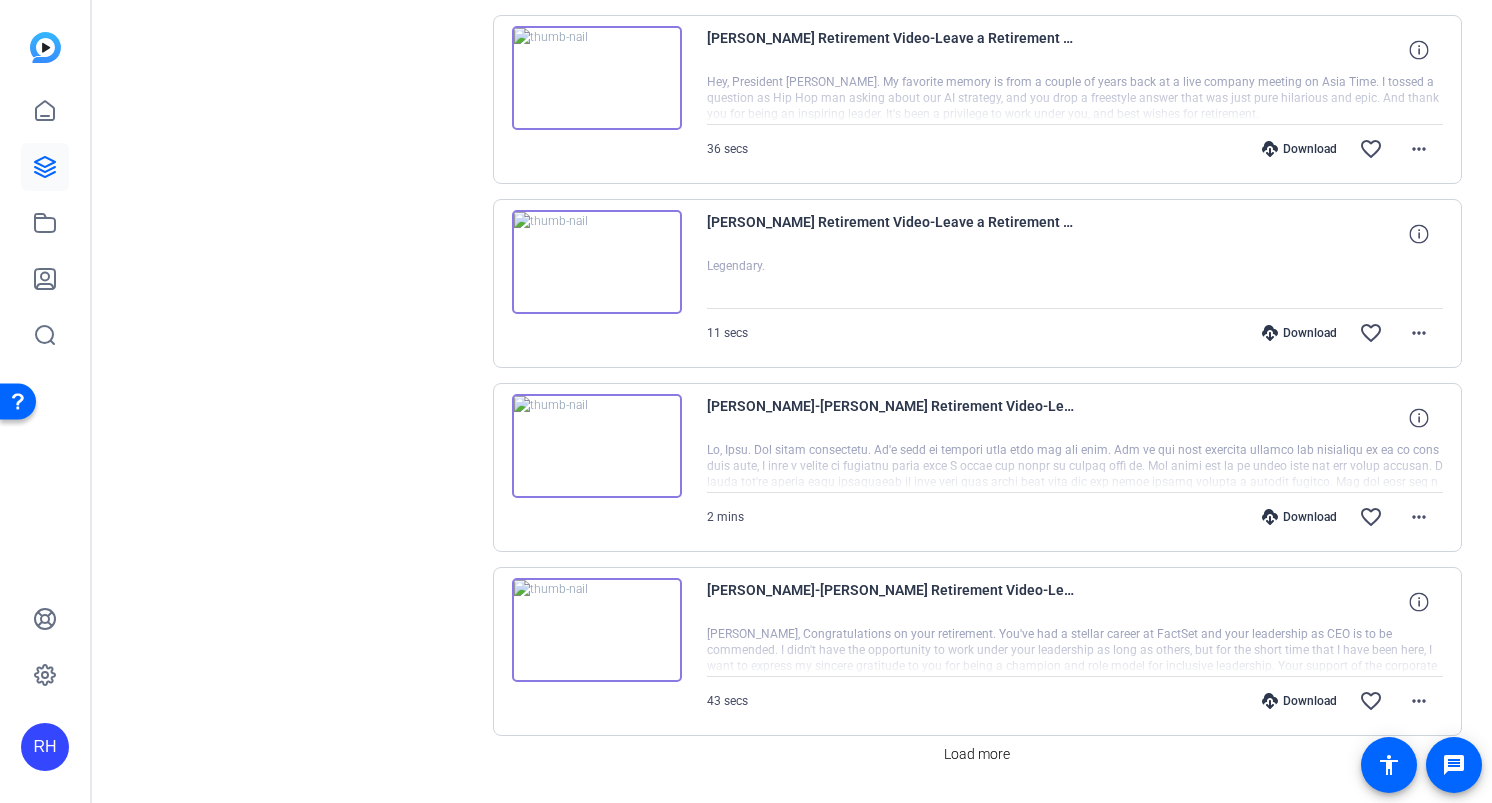 click on "[PERSON_NAME]-[PERSON_NAME] Retirement Video-Leave a Retirement Message for [PERSON_NAME]-1752615116678-webcam
2 mins
Download  favorite_border more_horiz" at bounding box center [978, 467] 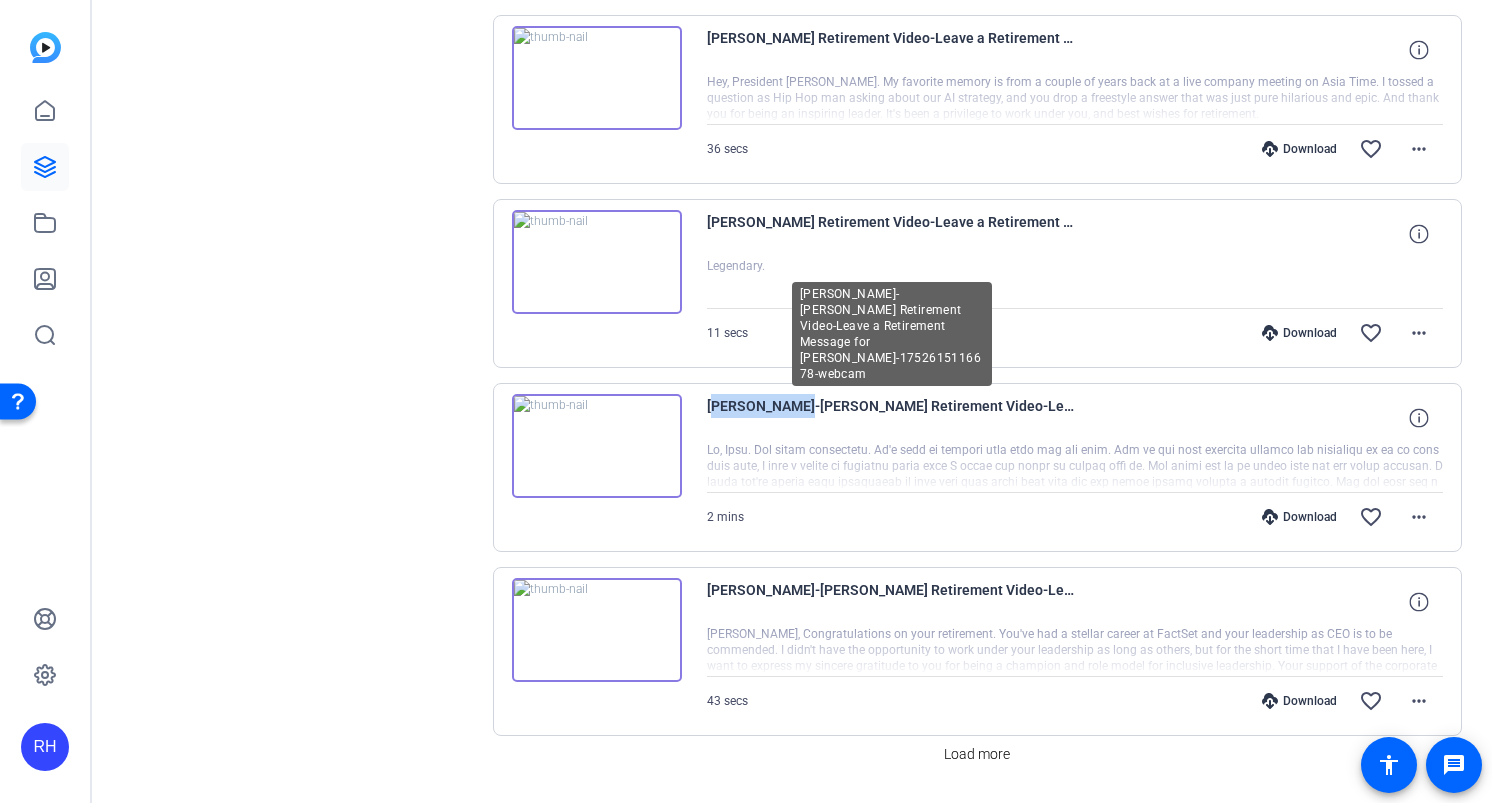 drag, startPoint x: 708, startPoint y: 405, endPoint x: 792, endPoint y: 406, distance: 84.00595 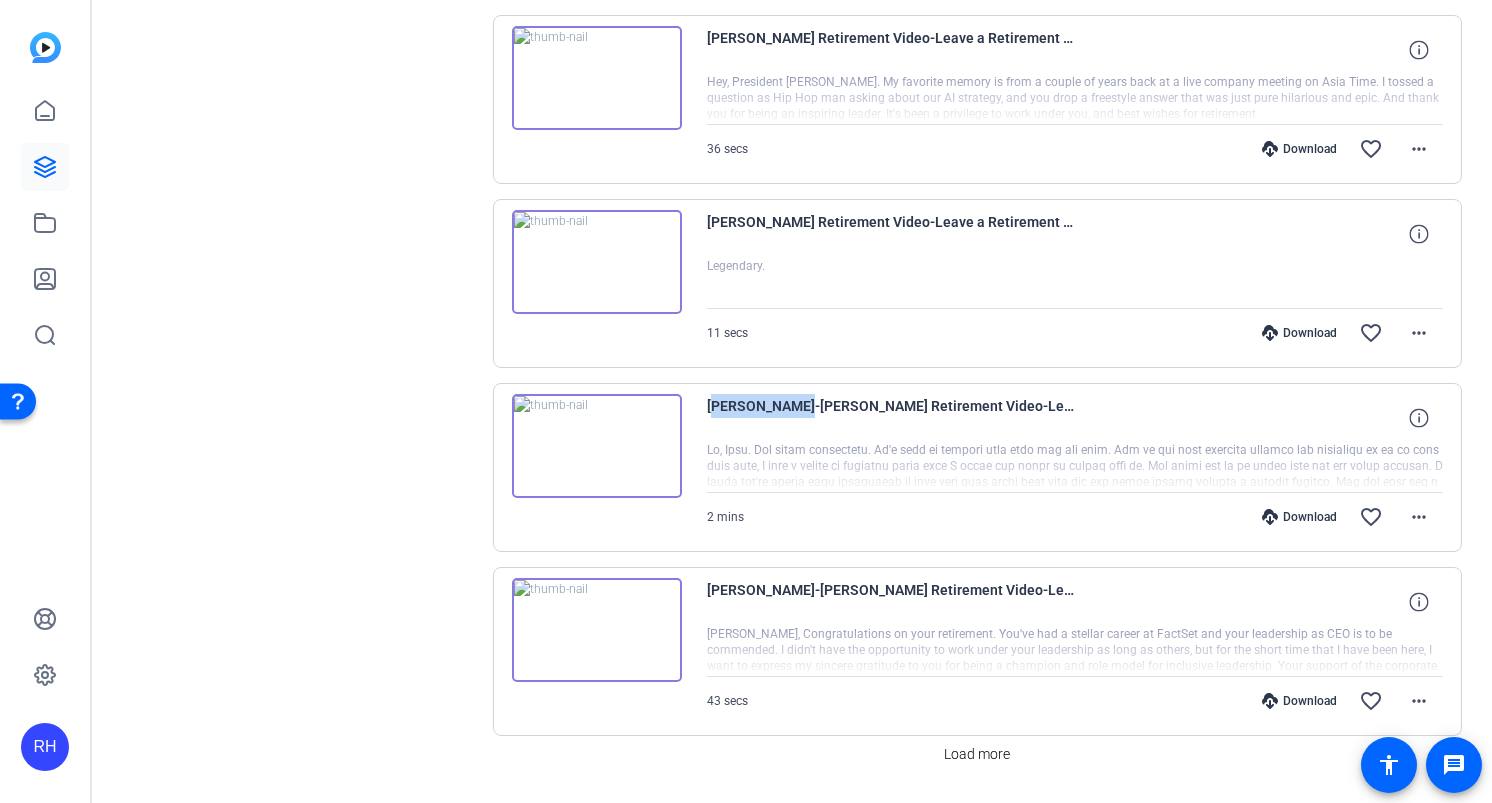 copy on "[PERSON_NAME]" 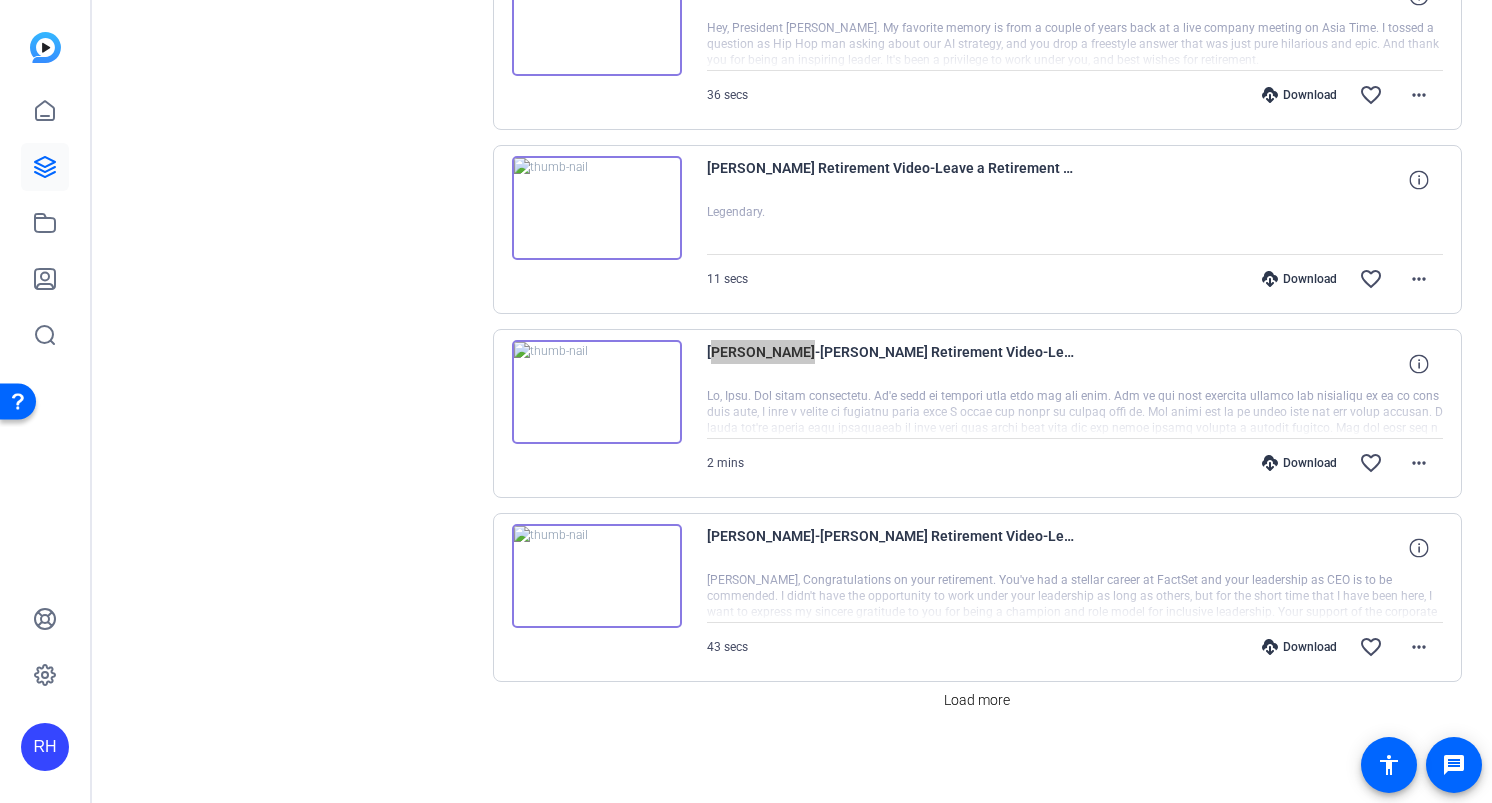 scroll, scrollTop: 1587, scrollLeft: 0, axis: vertical 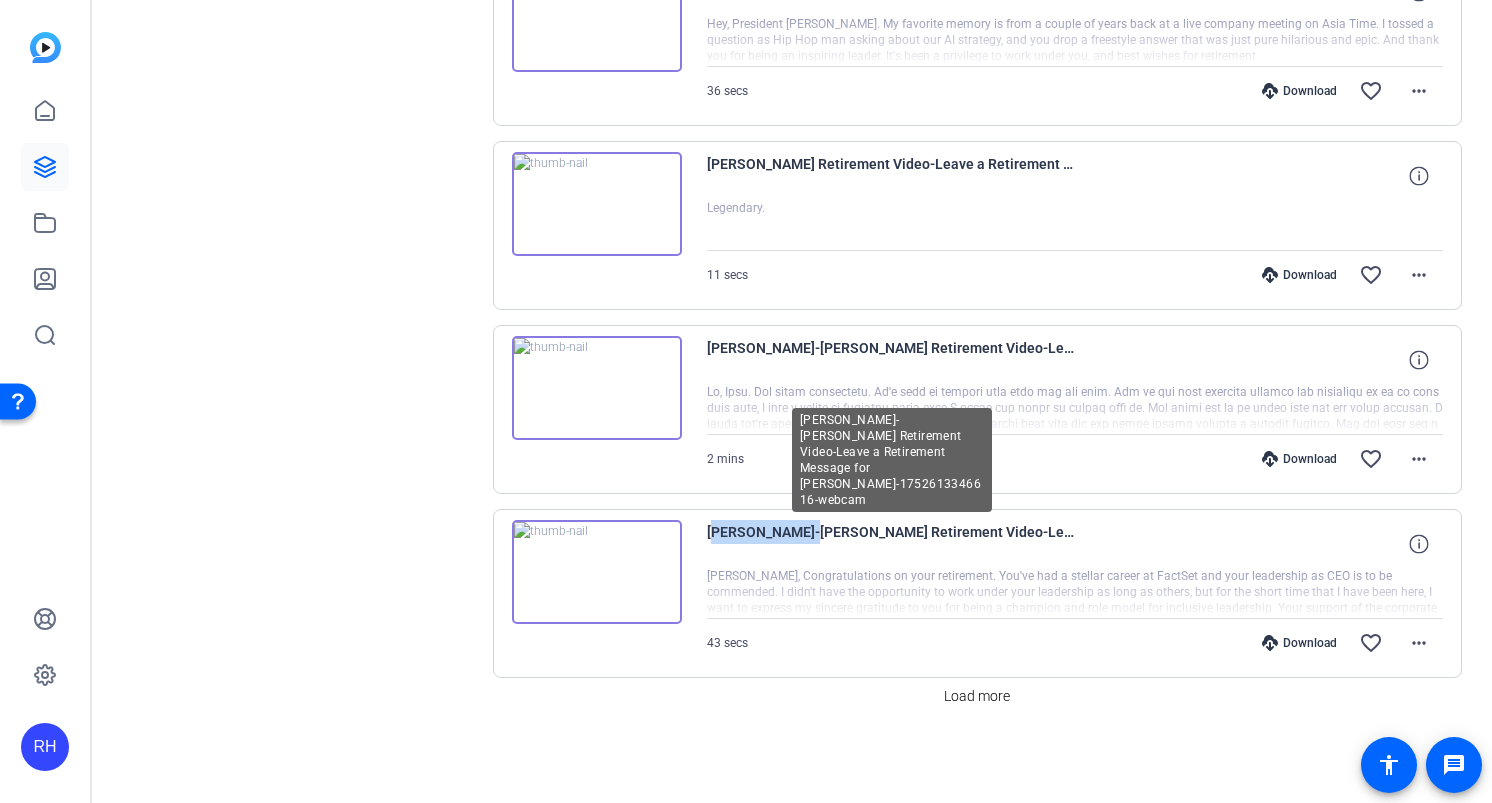 drag, startPoint x: 707, startPoint y: 530, endPoint x: 794, endPoint y: 530, distance: 87 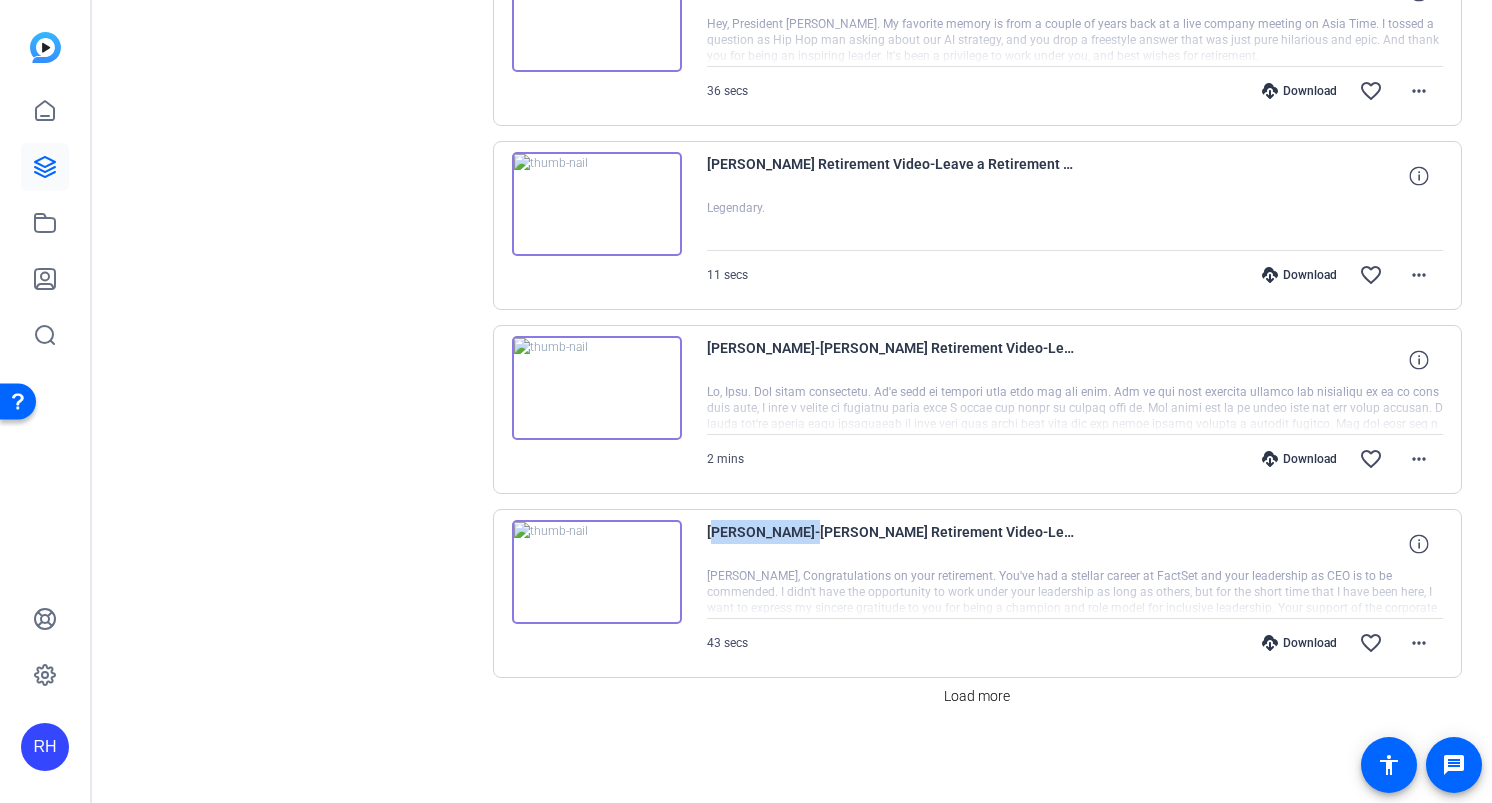 copy on "[PERSON_NAME]" 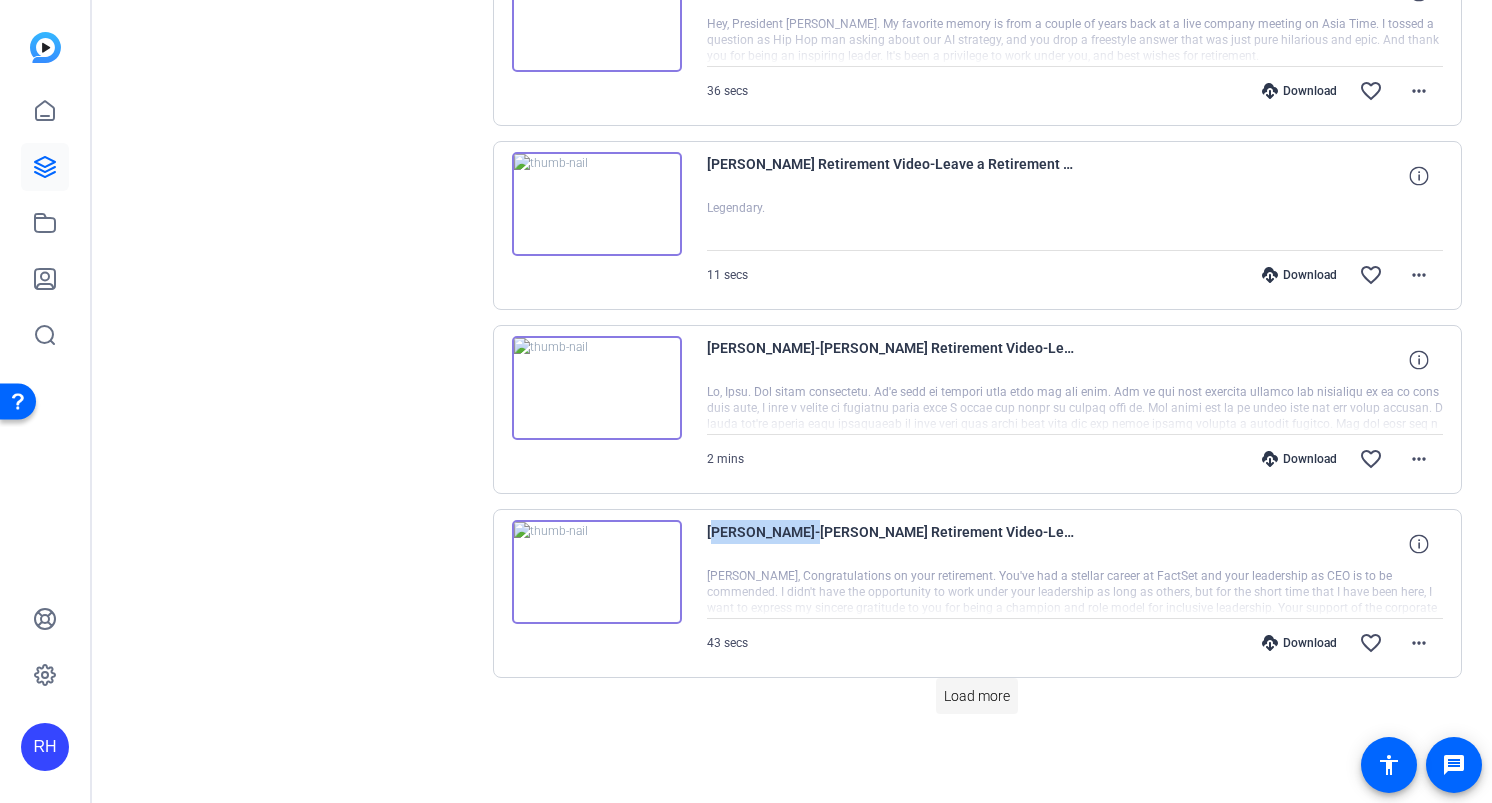 click on "Load more" at bounding box center (977, 696) 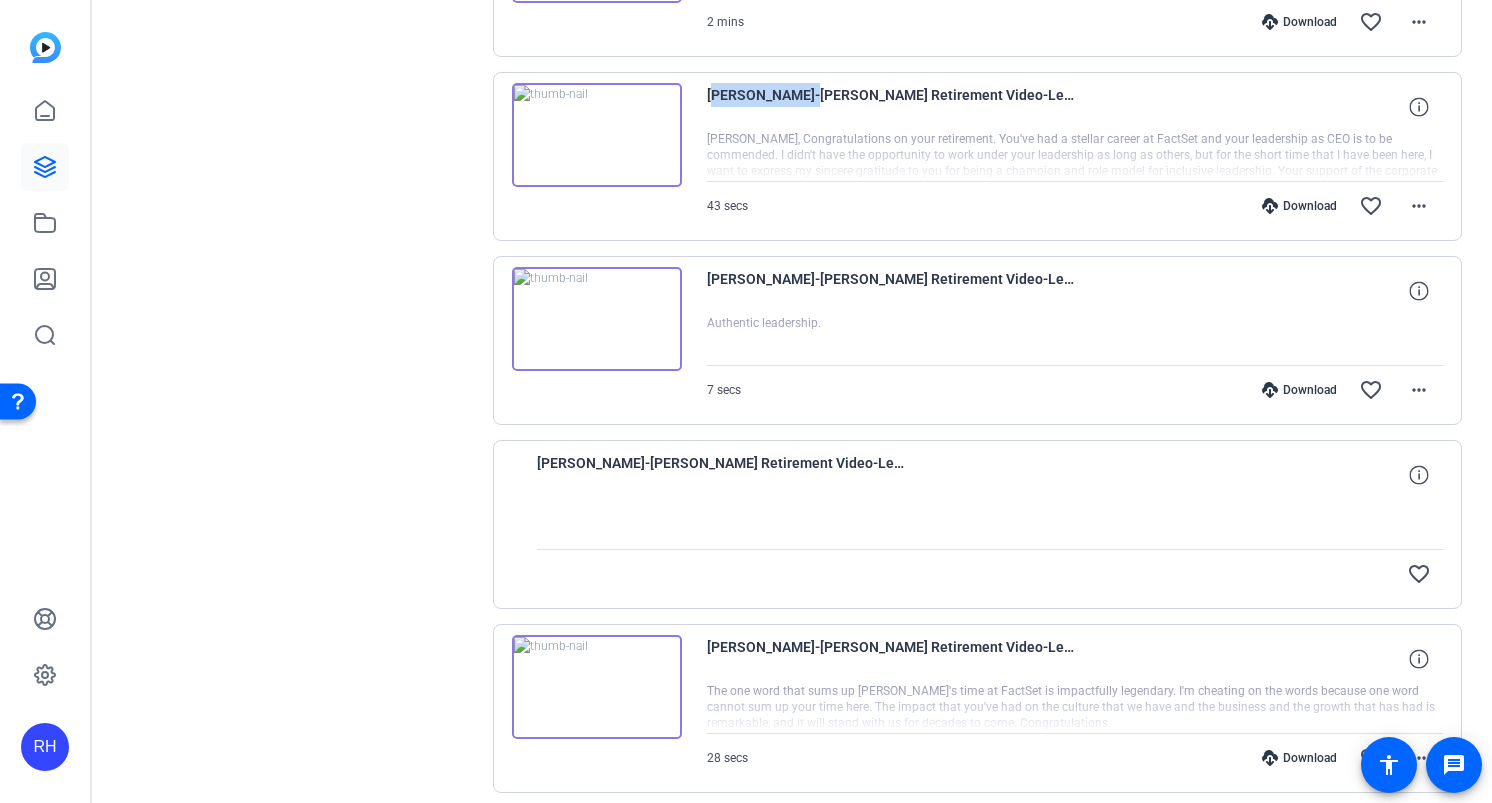 scroll, scrollTop: 2049, scrollLeft: 0, axis: vertical 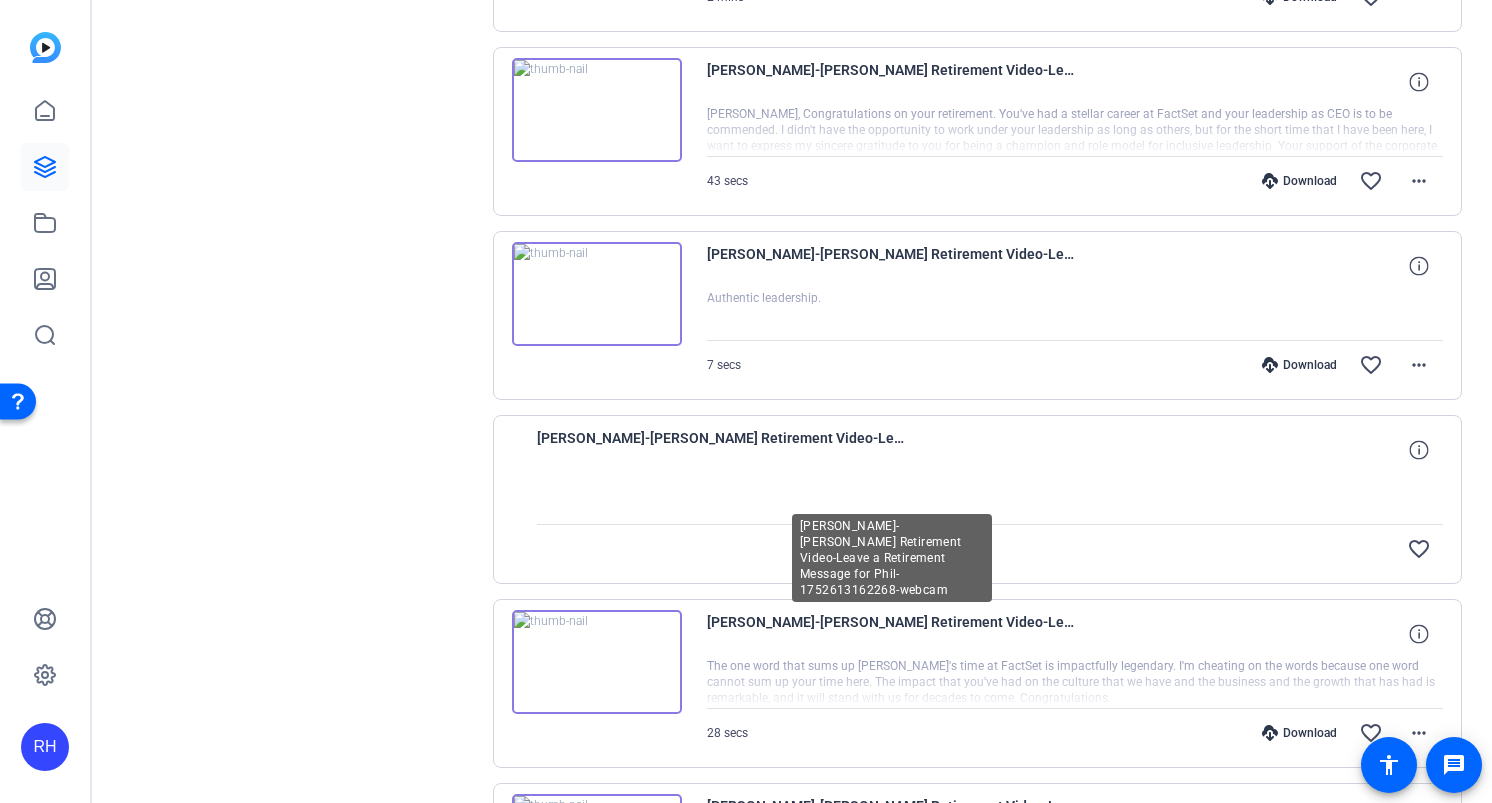 drag, startPoint x: 711, startPoint y: 623, endPoint x: 747, endPoint y: 621, distance: 36.05551 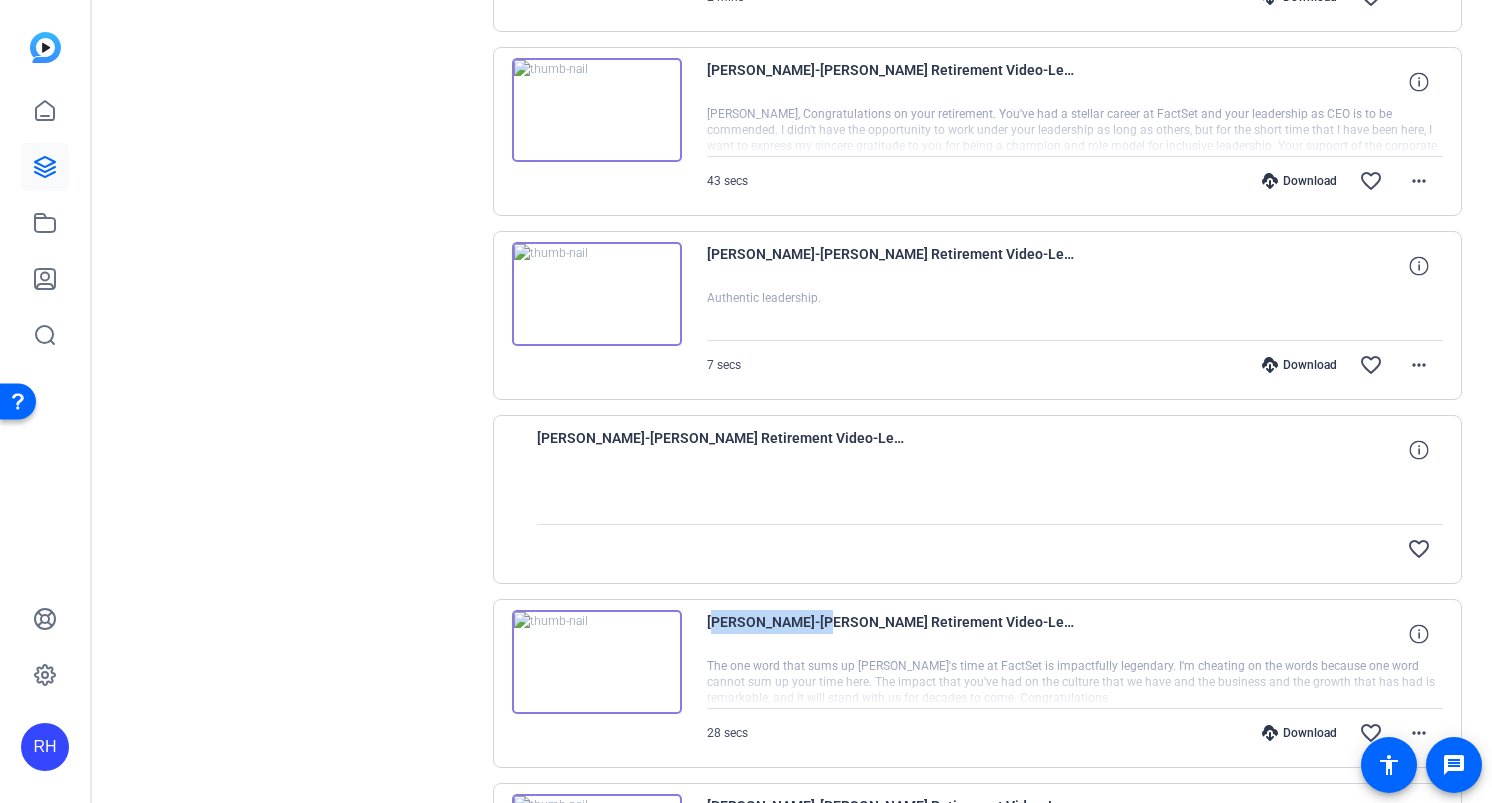 drag, startPoint x: 706, startPoint y: 625, endPoint x: 803, endPoint y: 621, distance: 97.082436 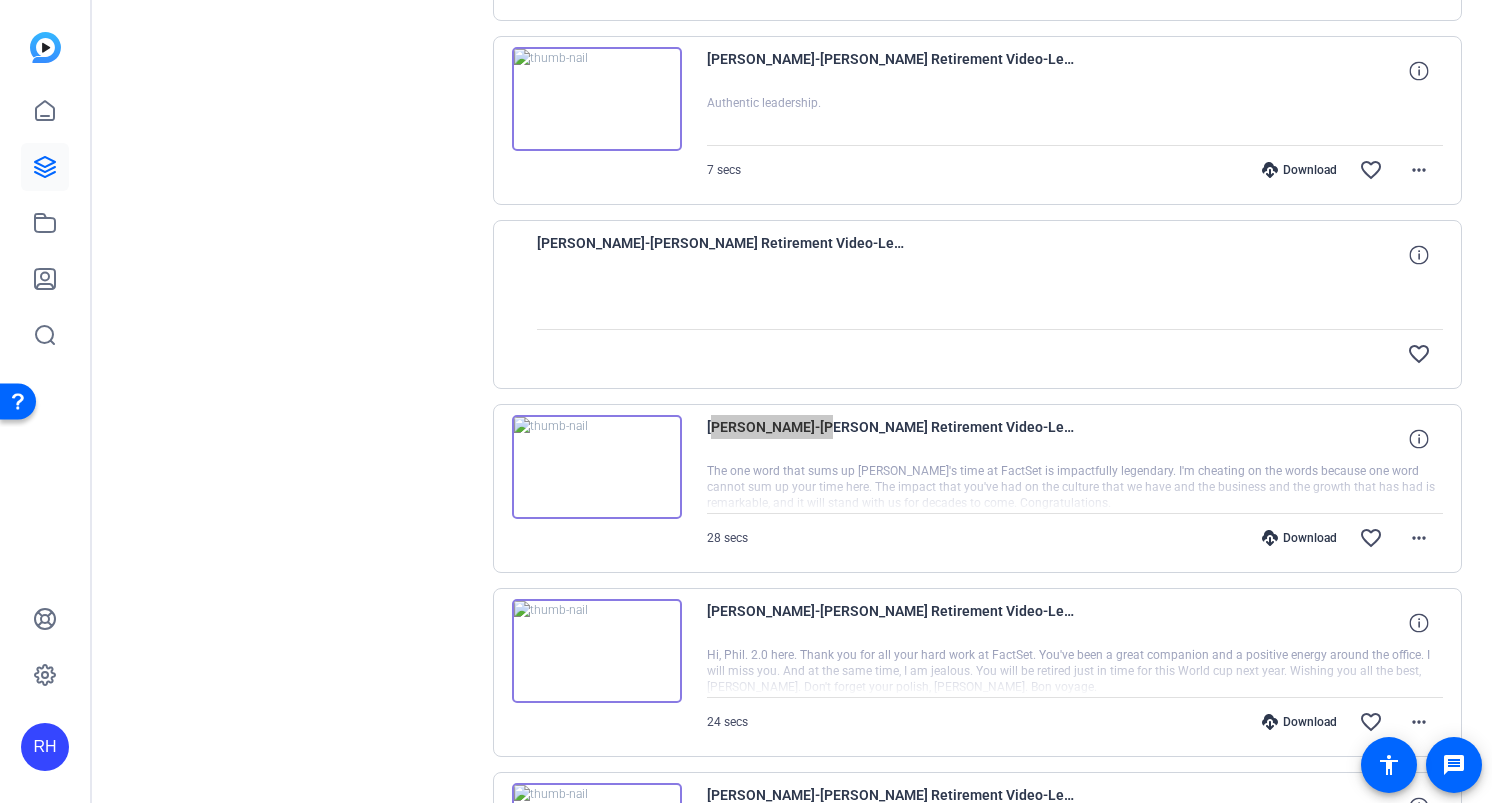 scroll, scrollTop: 2326, scrollLeft: 0, axis: vertical 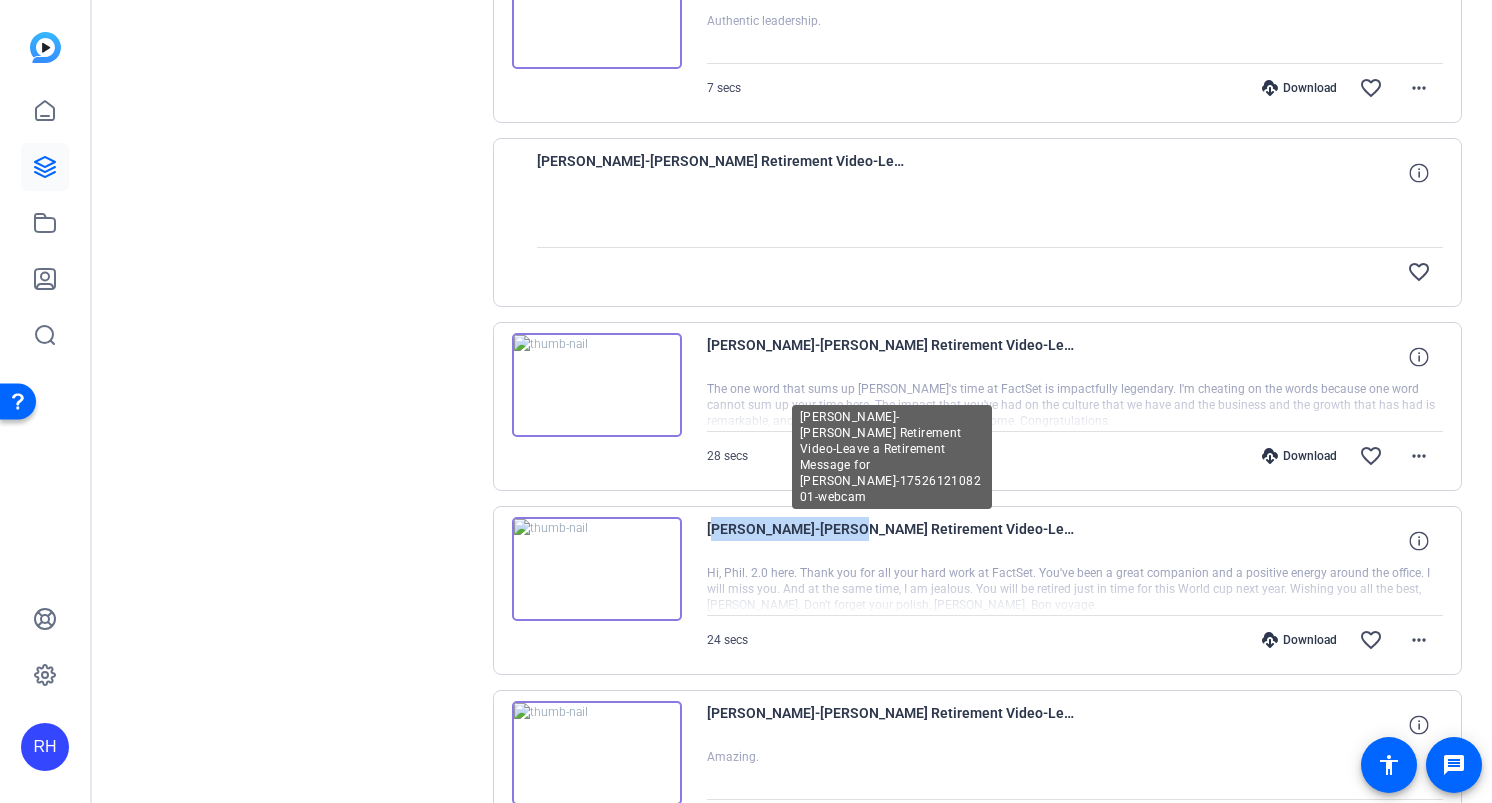drag, startPoint x: 705, startPoint y: 533, endPoint x: 836, endPoint y: 532, distance: 131.00381 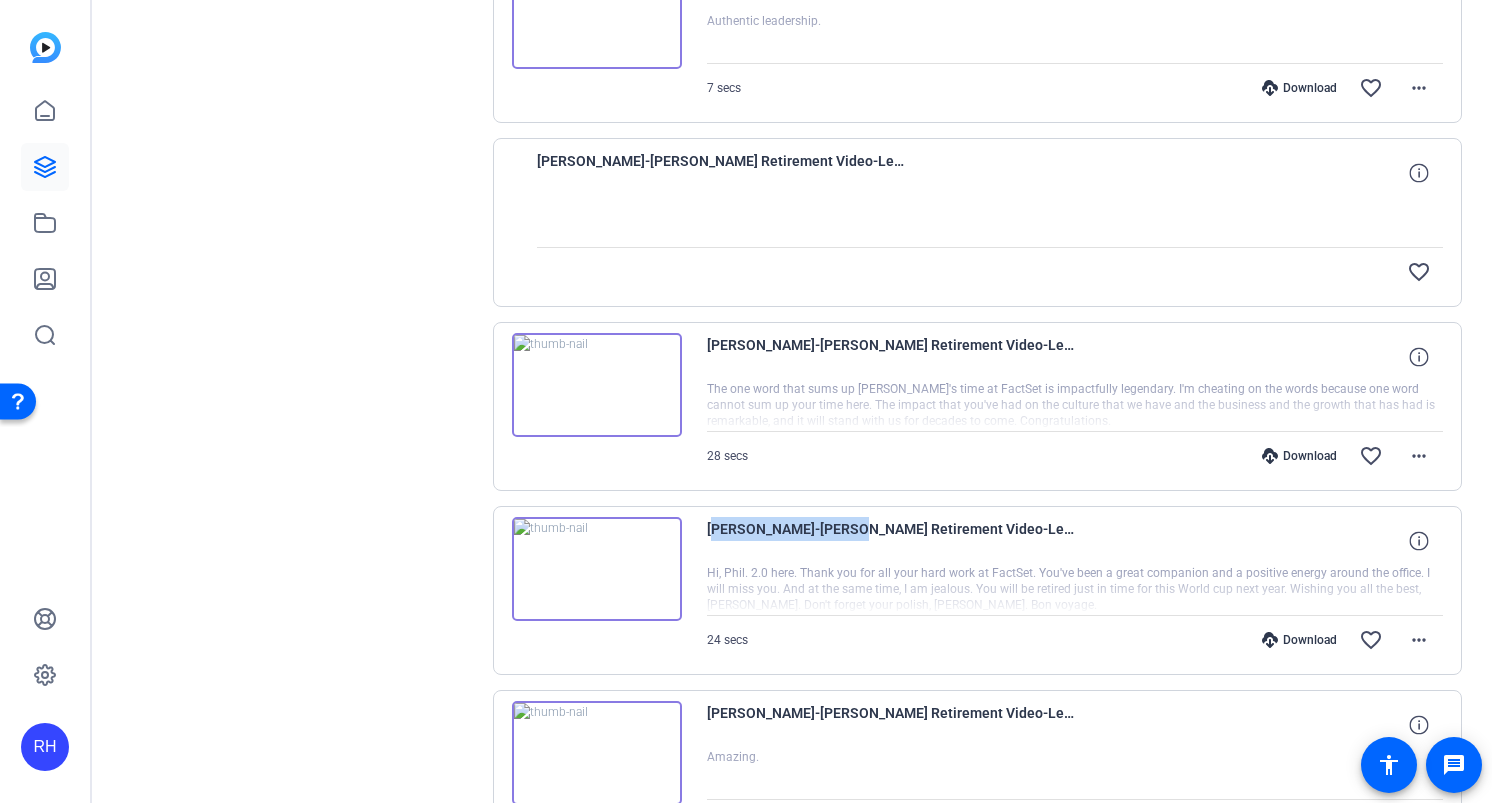 copy on "[PERSON_NAME]" 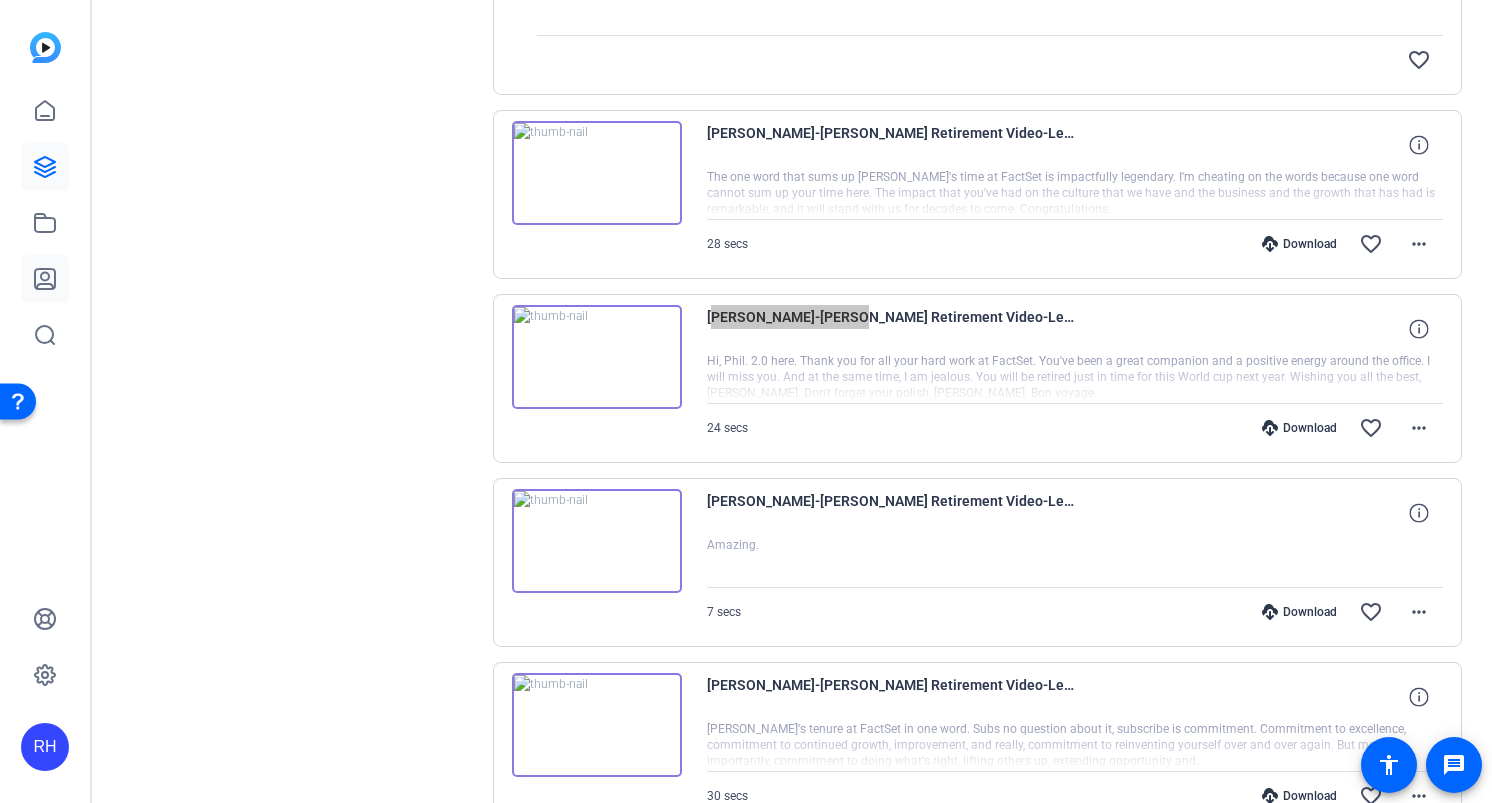 scroll, scrollTop: 2860, scrollLeft: 0, axis: vertical 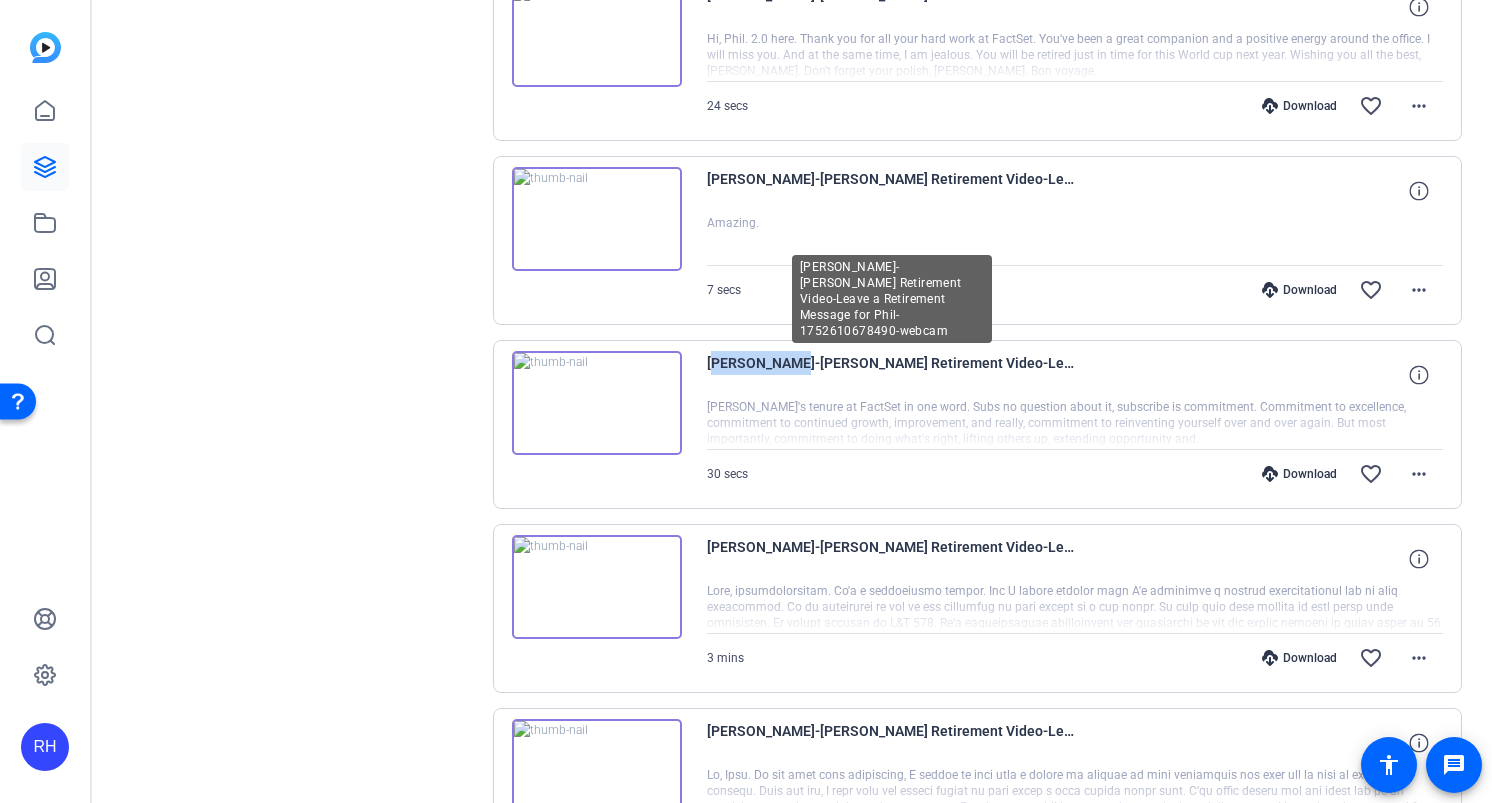 drag, startPoint x: 708, startPoint y: 366, endPoint x: 784, endPoint y: 369, distance: 76.05919 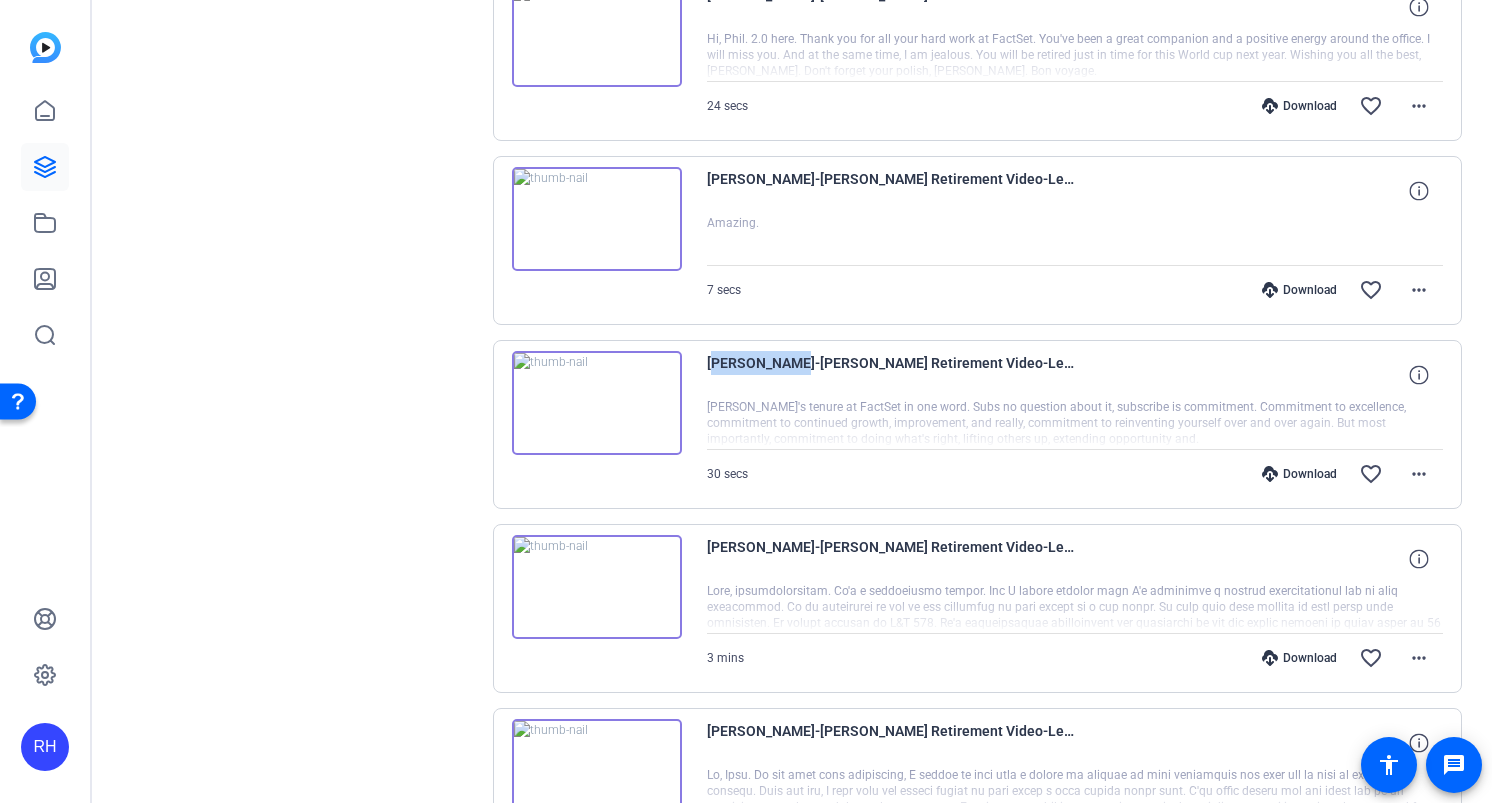 copy on "[PERSON_NAME]" 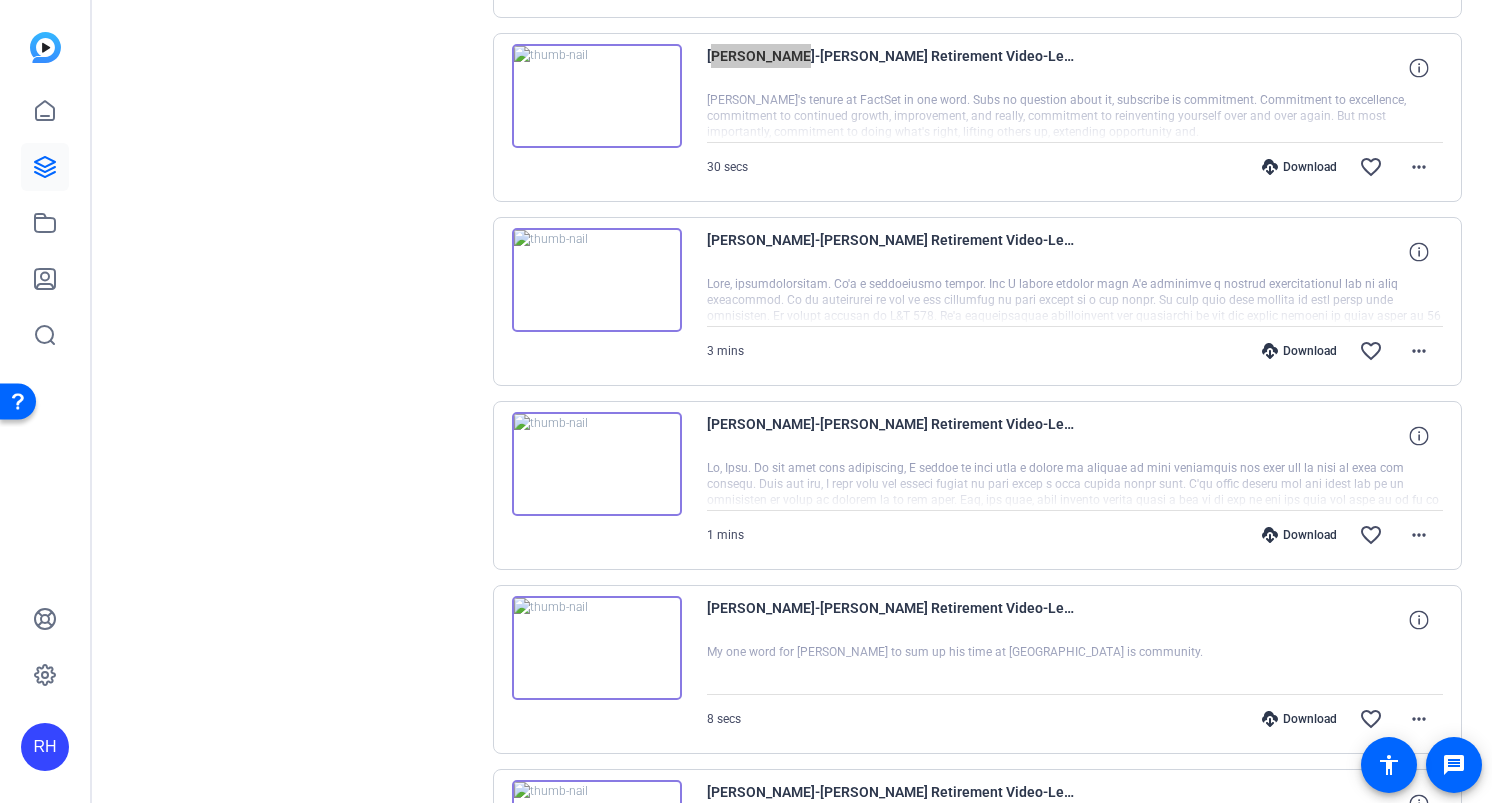 scroll, scrollTop: 3168, scrollLeft: 0, axis: vertical 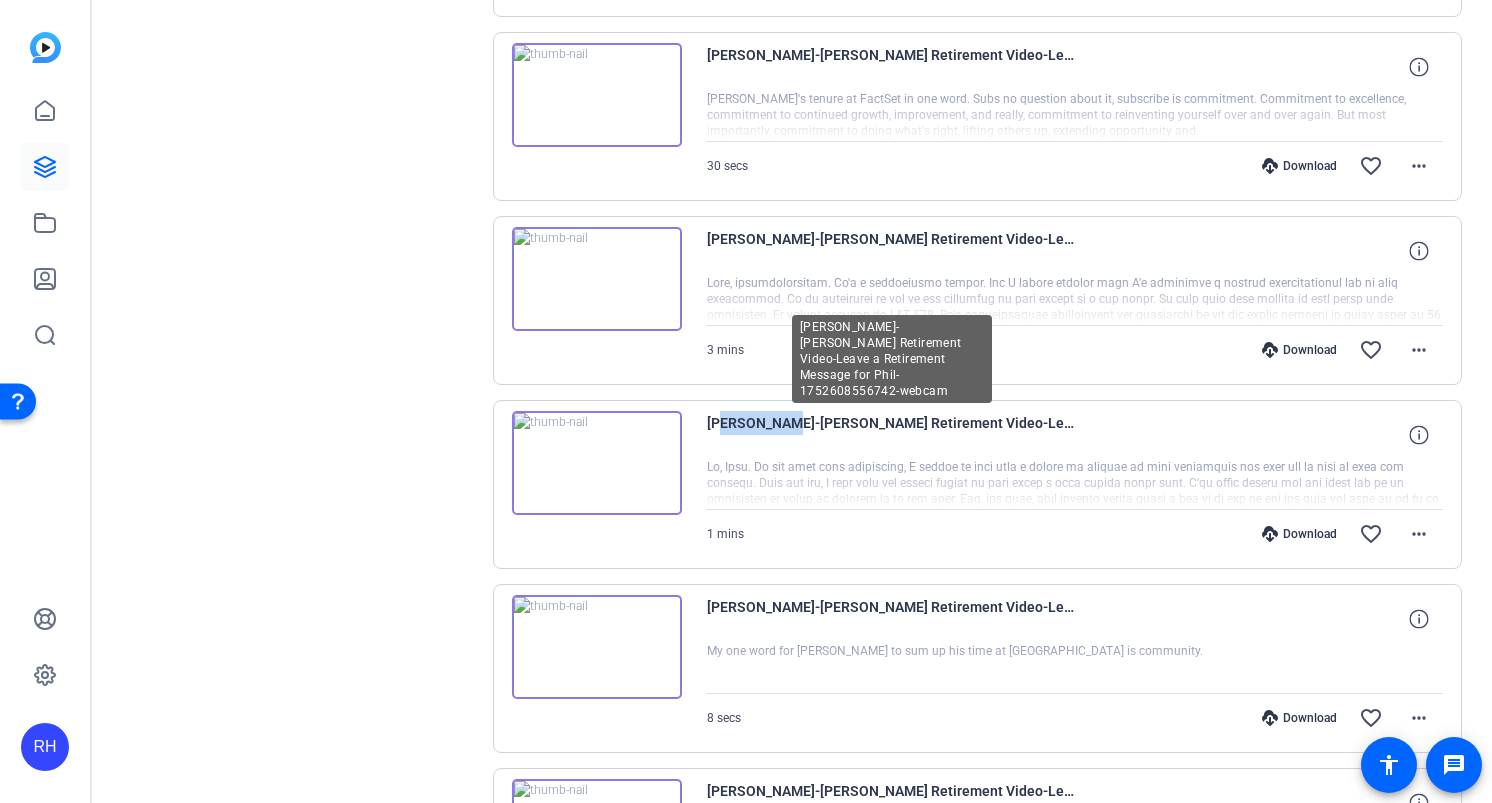 drag, startPoint x: 711, startPoint y: 419, endPoint x: 779, endPoint y: 423, distance: 68.117546 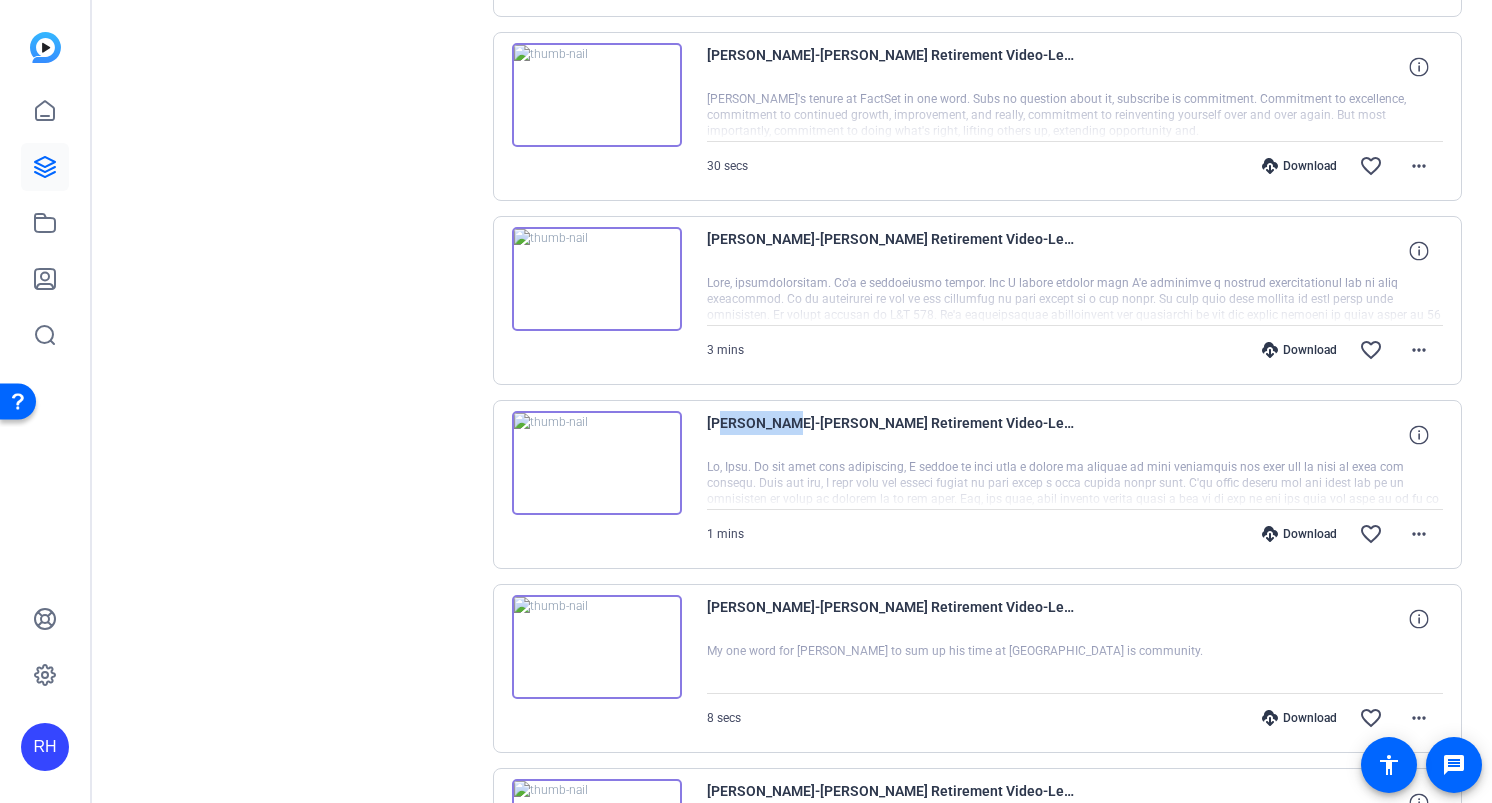 click on "[PERSON_NAME]-[PERSON_NAME] Retirement Video-Leave a Retirement Message for Phil-1752608556742-webcam" at bounding box center [892, 435] 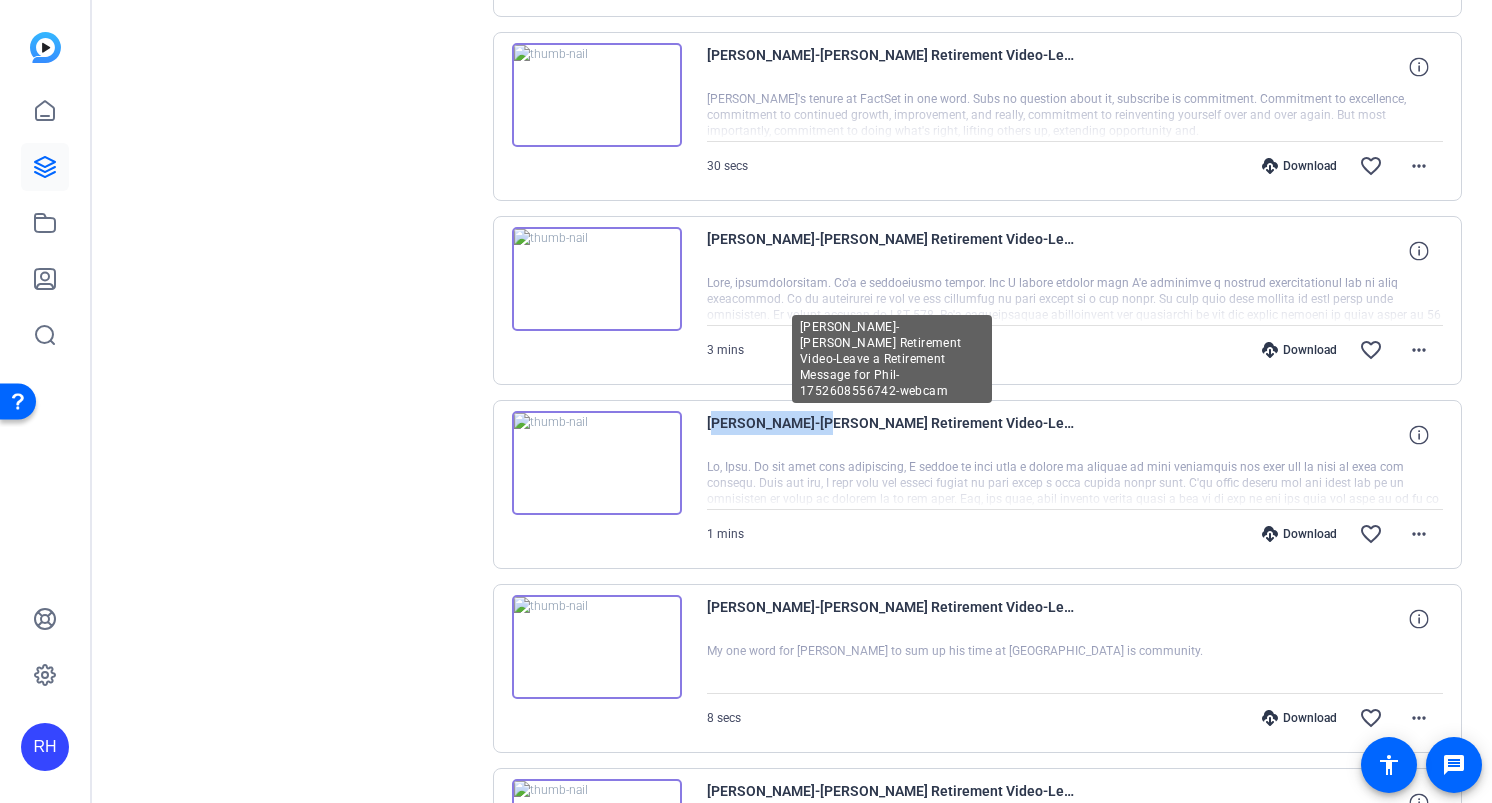 drag, startPoint x: 710, startPoint y: 422, endPoint x: 808, endPoint y: 420, distance: 98.02041 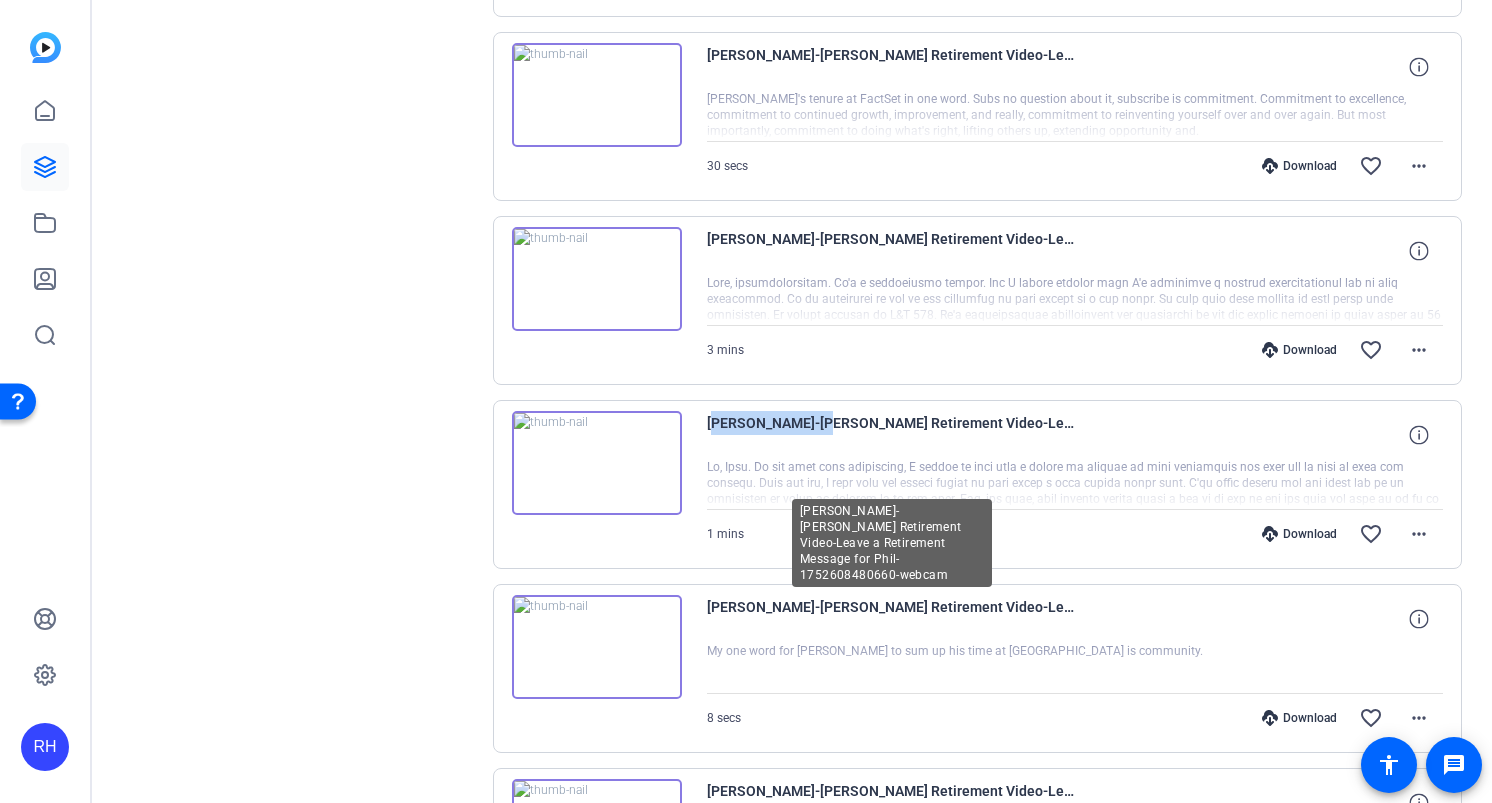 copy on "[PERSON_NAME]" 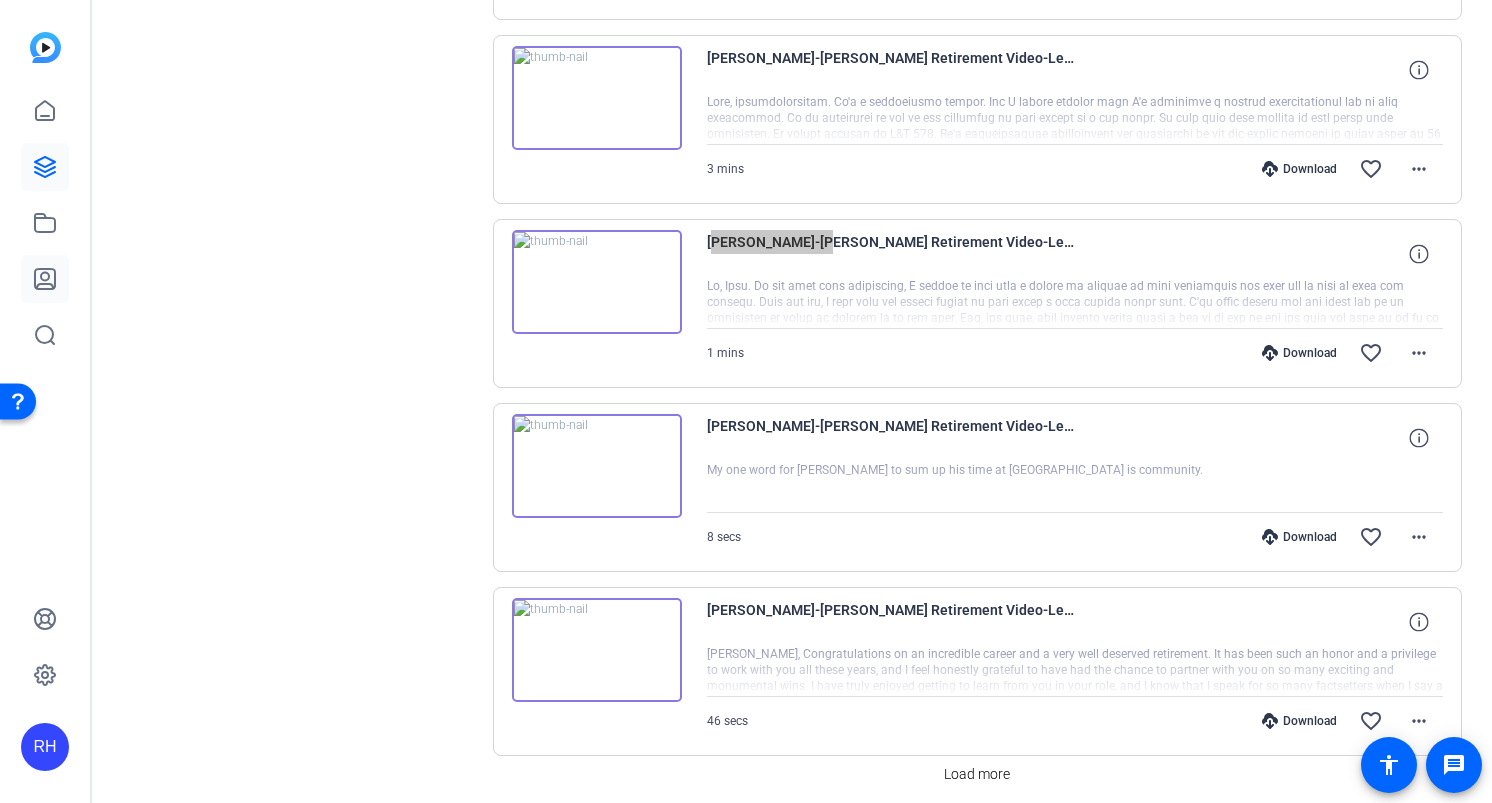 scroll, scrollTop: 3427, scrollLeft: 0, axis: vertical 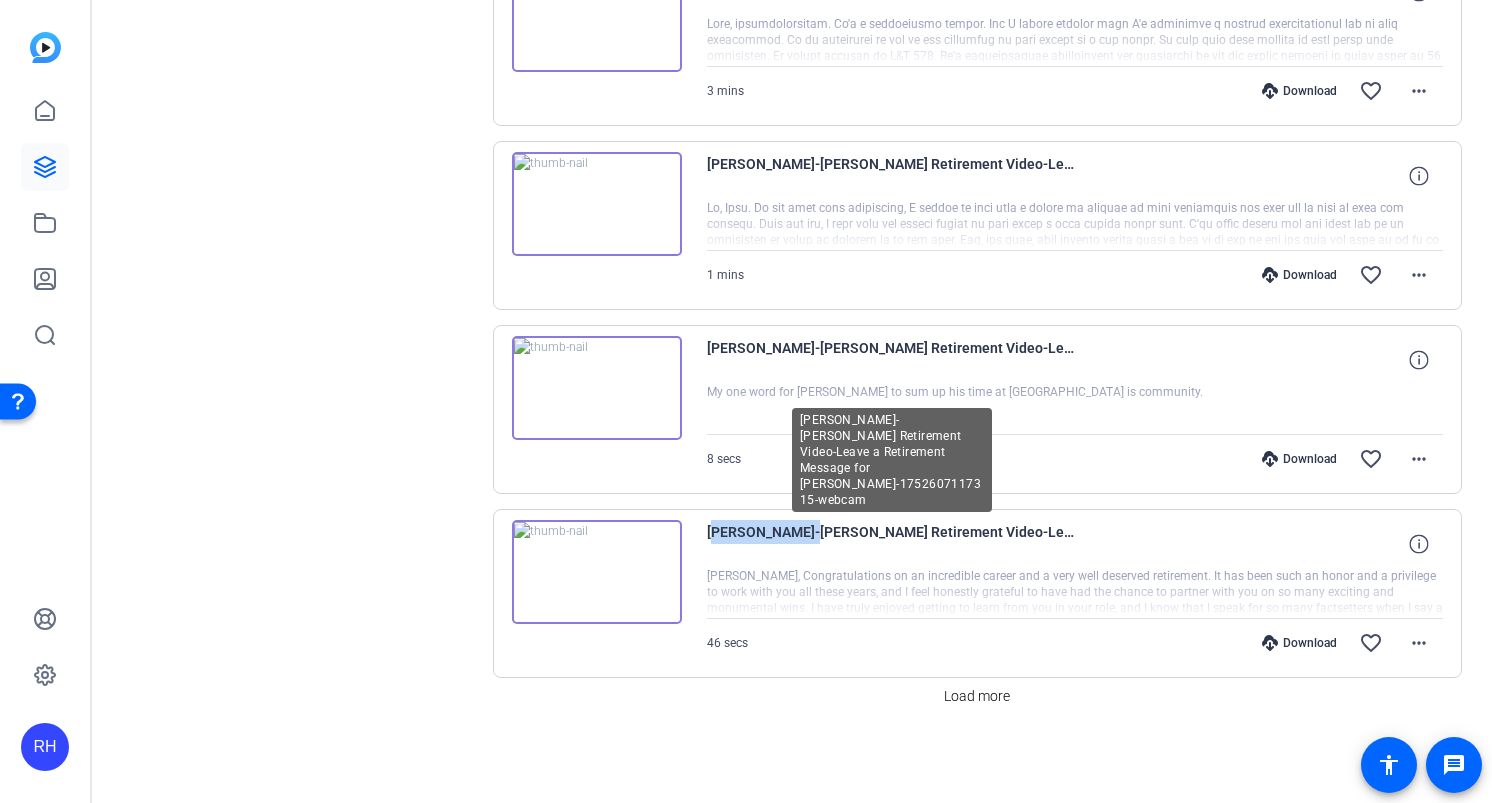 drag, startPoint x: 708, startPoint y: 534, endPoint x: 790, endPoint y: 531, distance: 82.05486 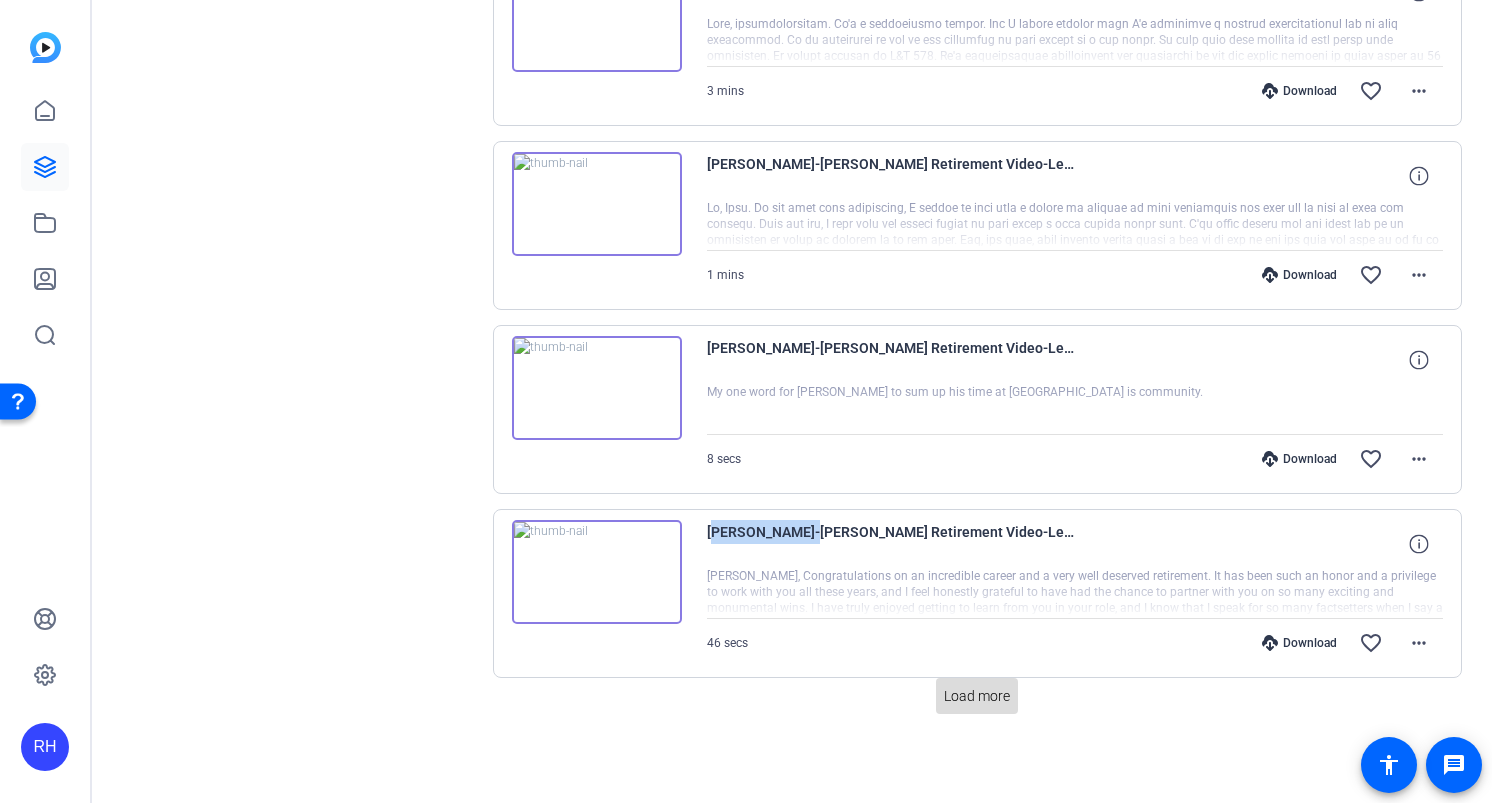 click on "Load more" at bounding box center (977, 696) 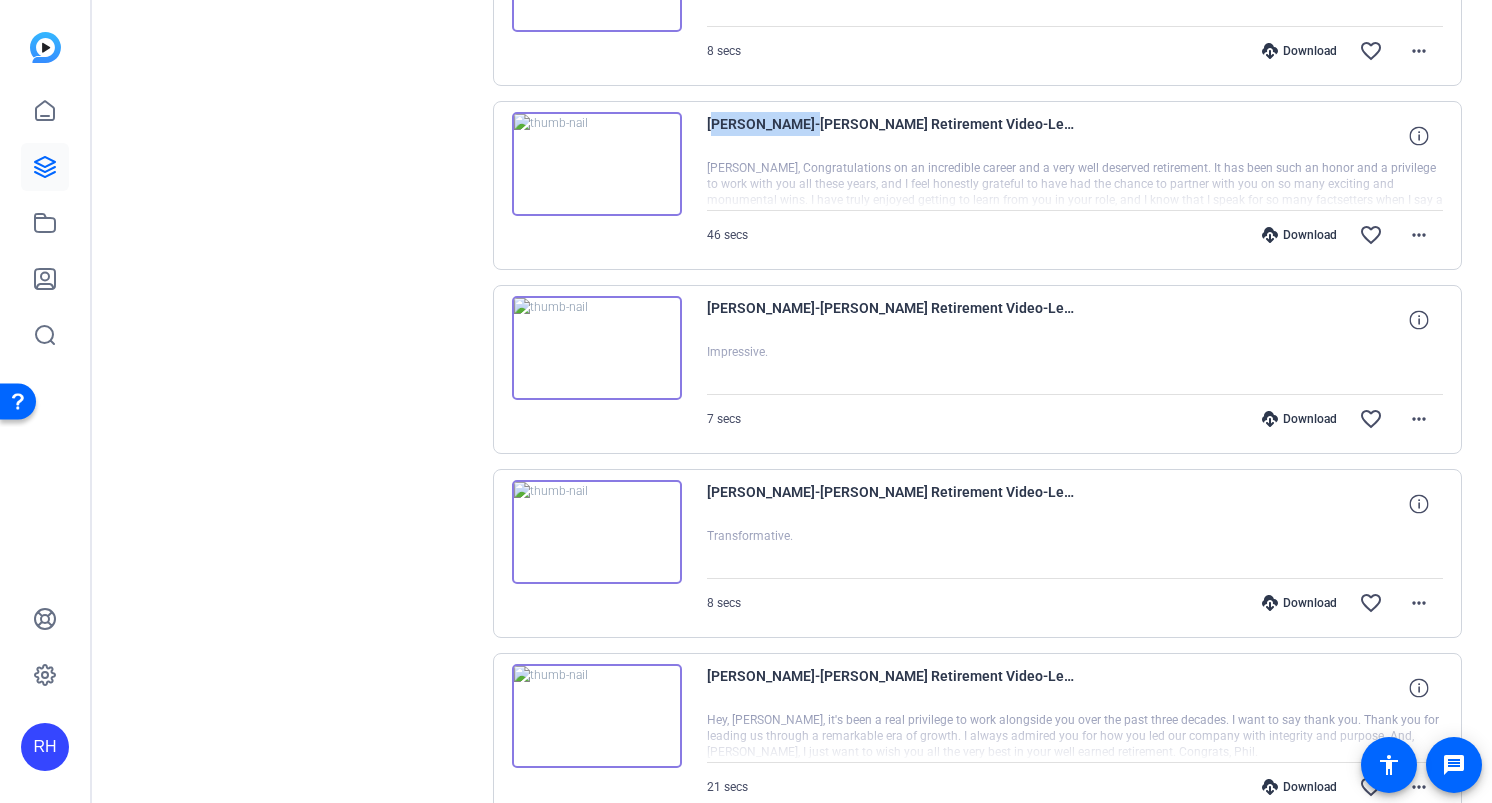 scroll, scrollTop: 3819, scrollLeft: 0, axis: vertical 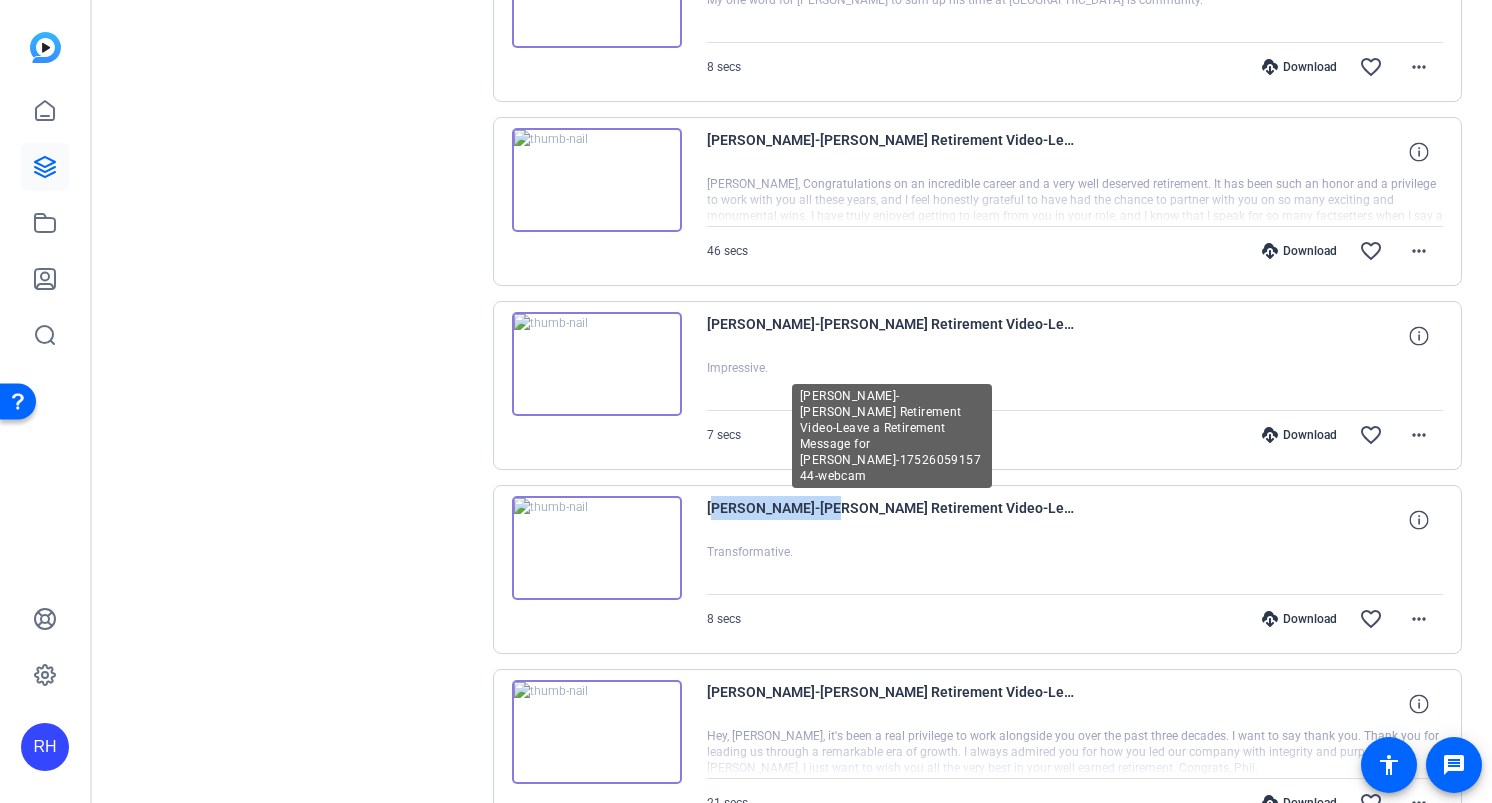 drag, startPoint x: 706, startPoint y: 507, endPoint x: 821, endPoint y: 513, distance: 115.15642 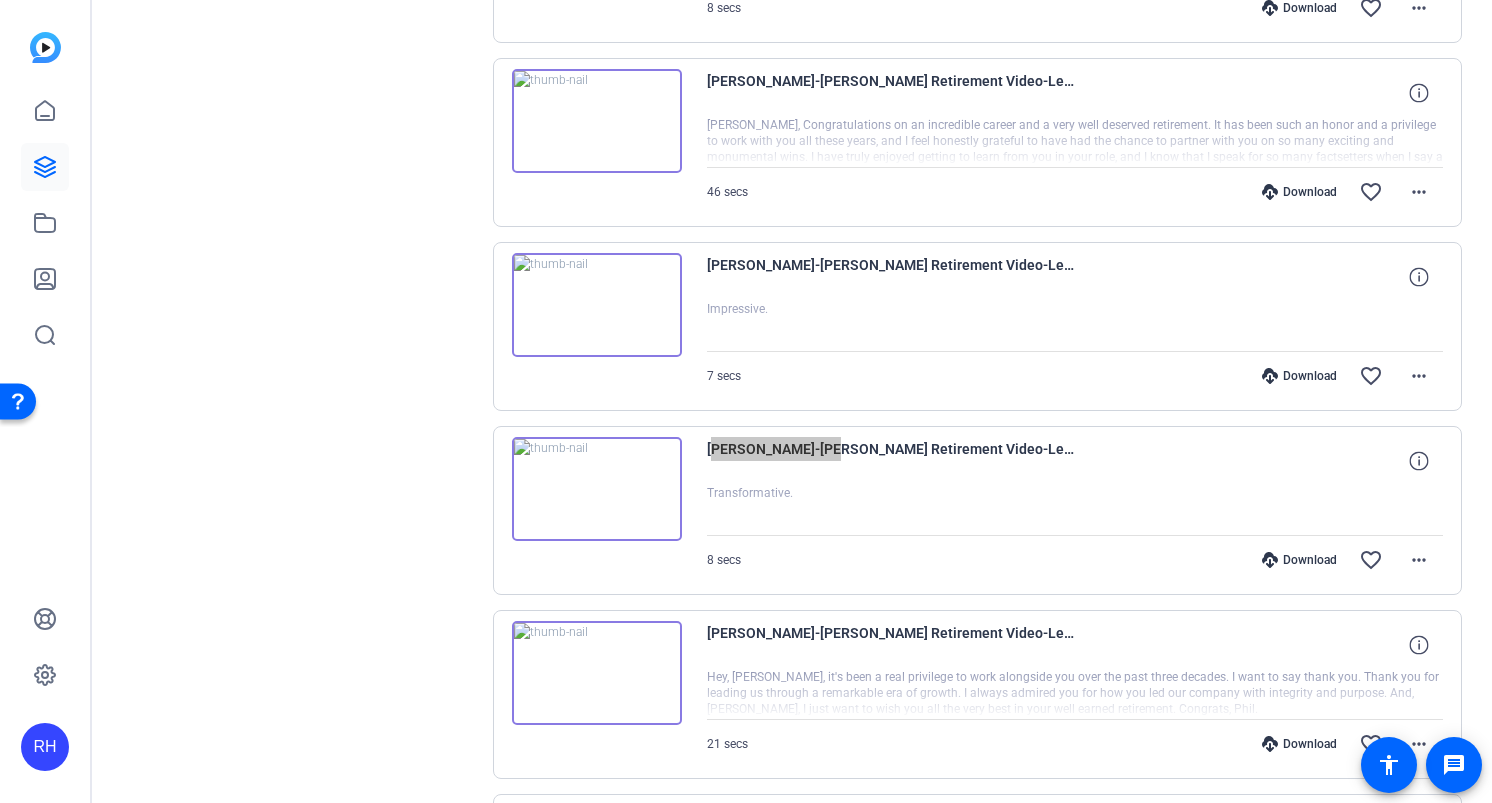 scroll, scrollTop: 4169, scrollLeft: 0, axis: vertical 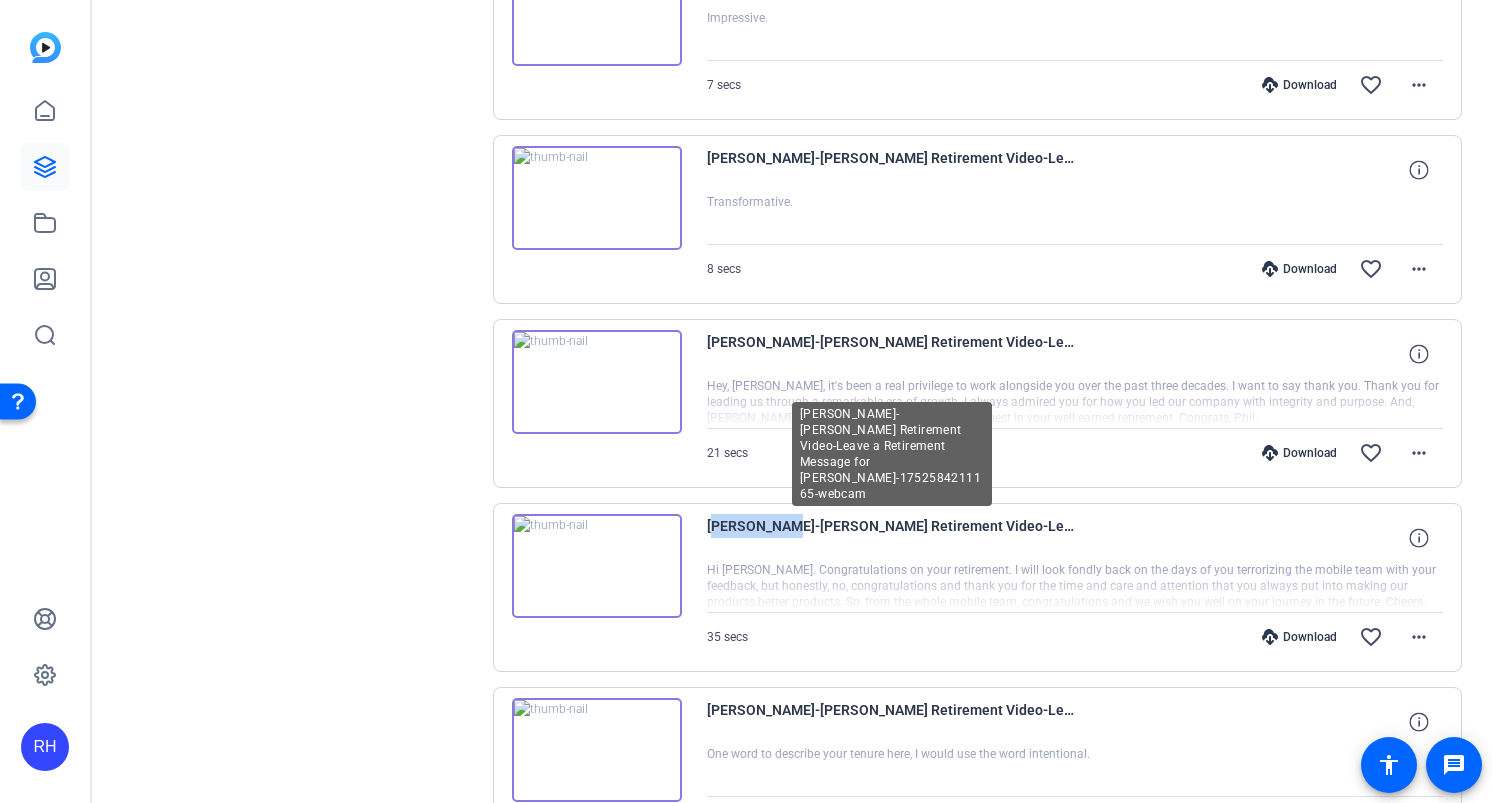 drag, startPoint x: 708, startPoint y: 527, endPoint x: 781, endPoint y: 530, distance: 73.061615 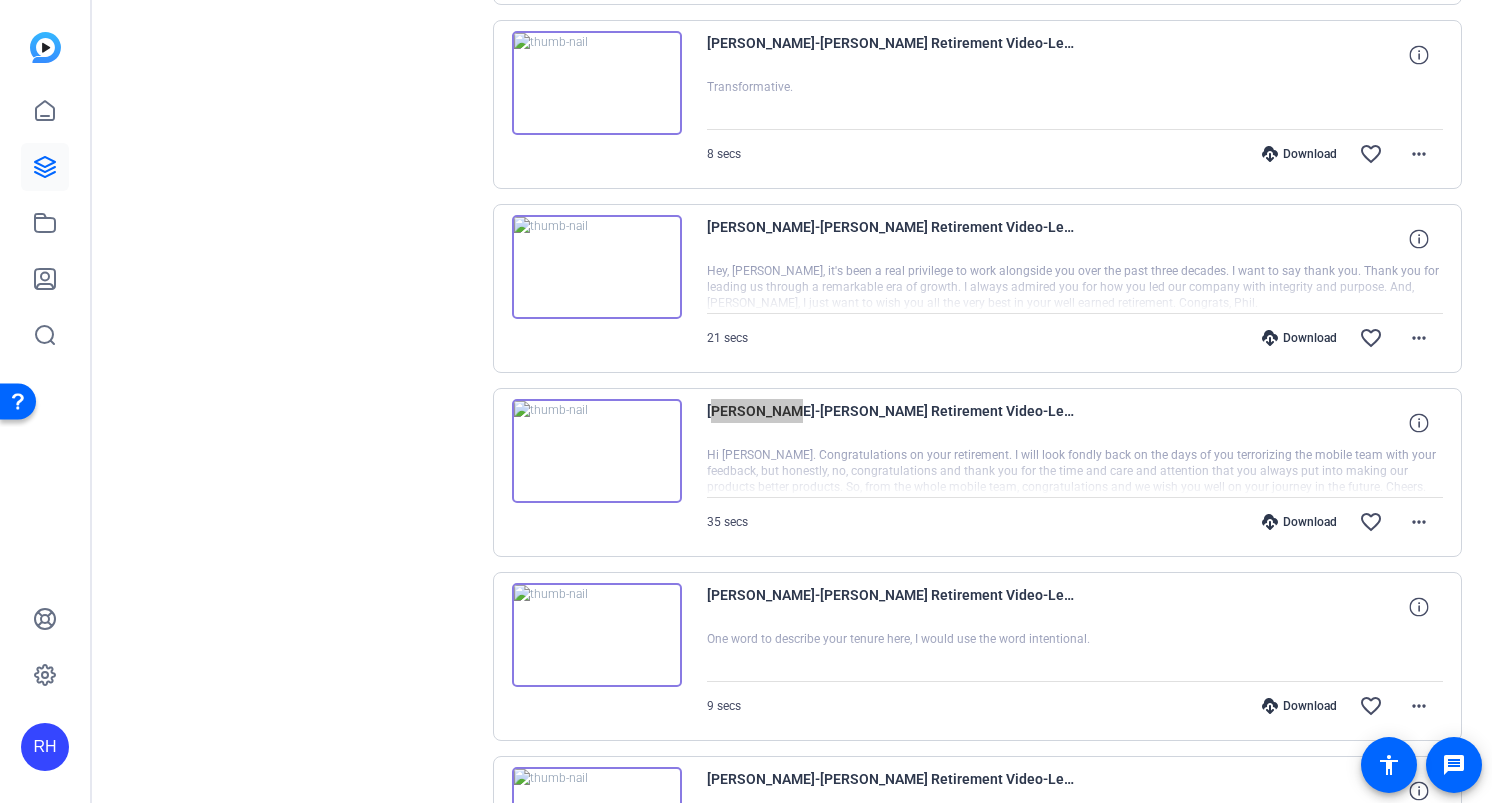 scroll, scrollTop: 4499, scrollLeft: 0, axis: vertical 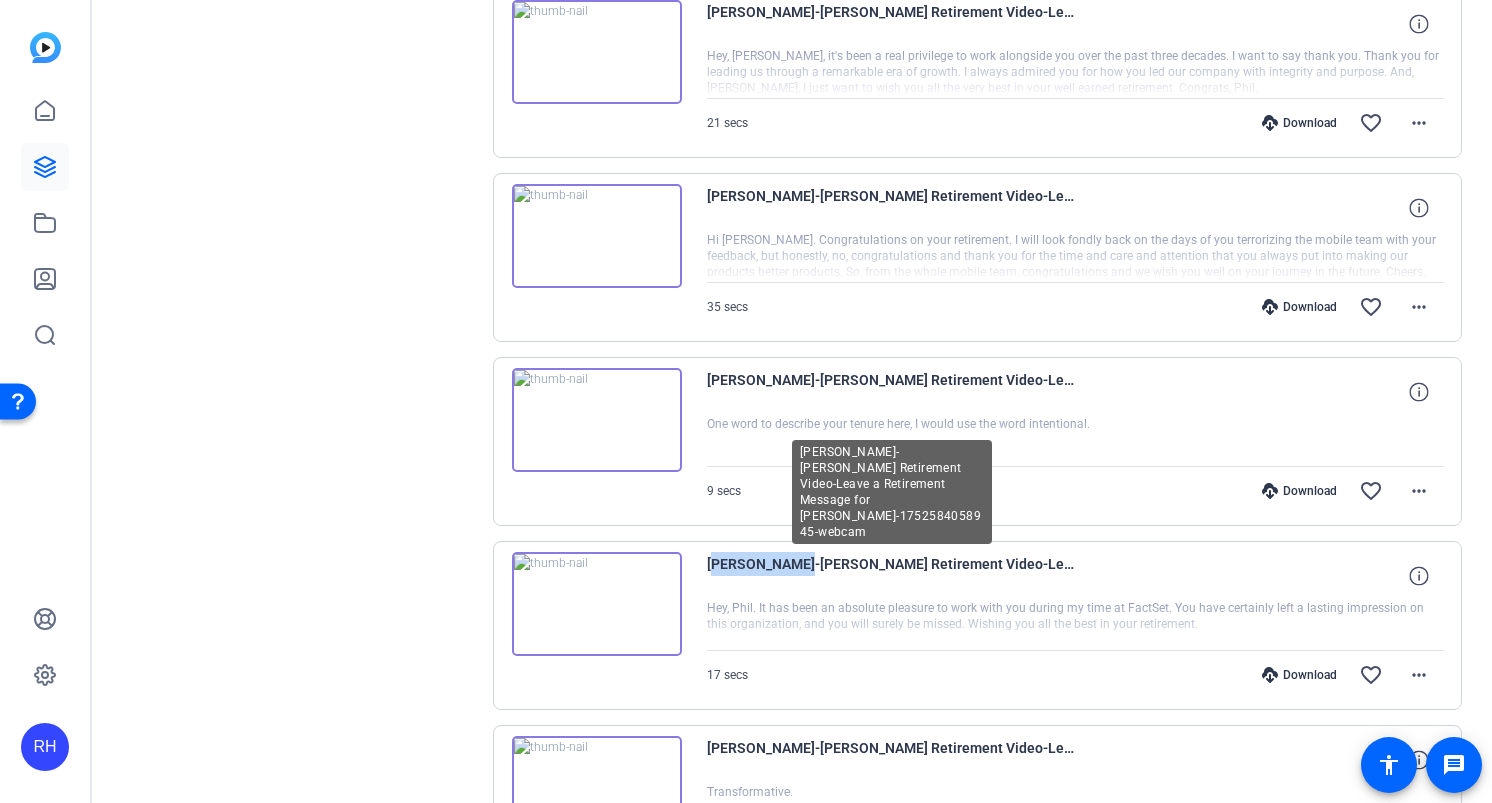 drag, startPoint x: 708, startPoint y: 567, endPoint x: 773, endPoint y: 568, distance: 65.00769 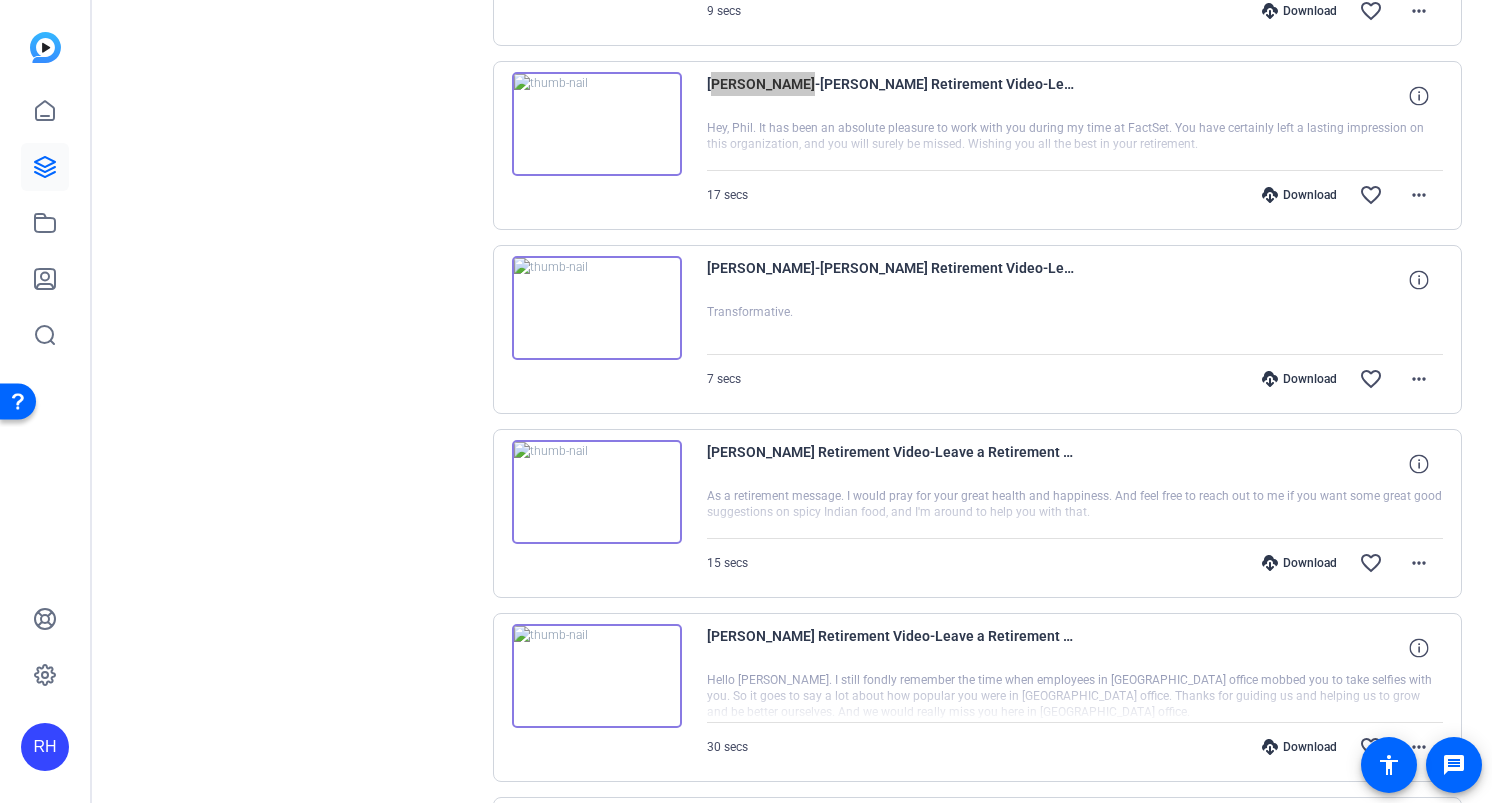 scroll, scrollTop: 4991, scrollLeft: 0, axis: vertical 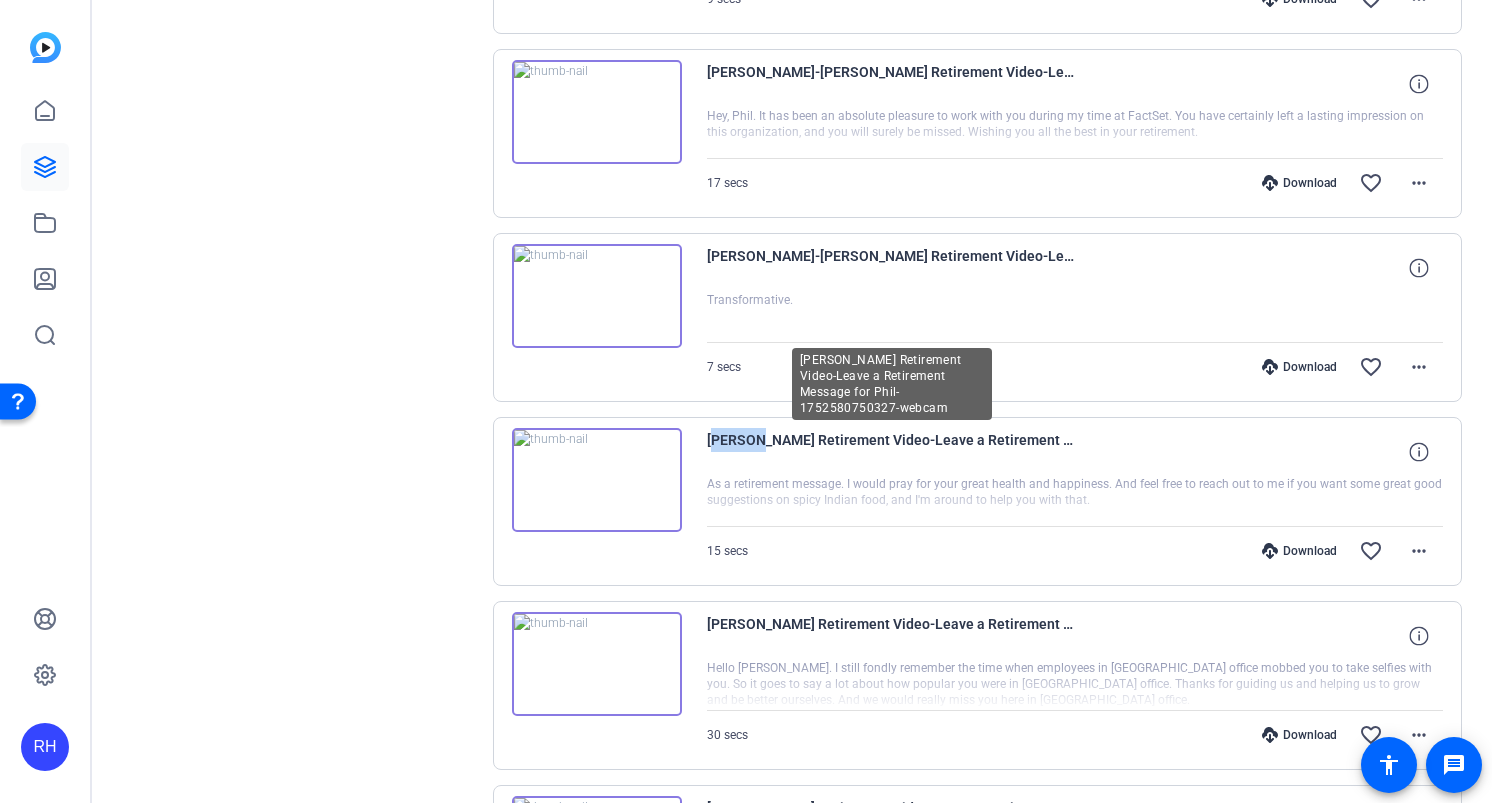 drag, startPoint x: 708, startPoint y: 439, endPoint x: 752, endPoint y: 439, distance: 44 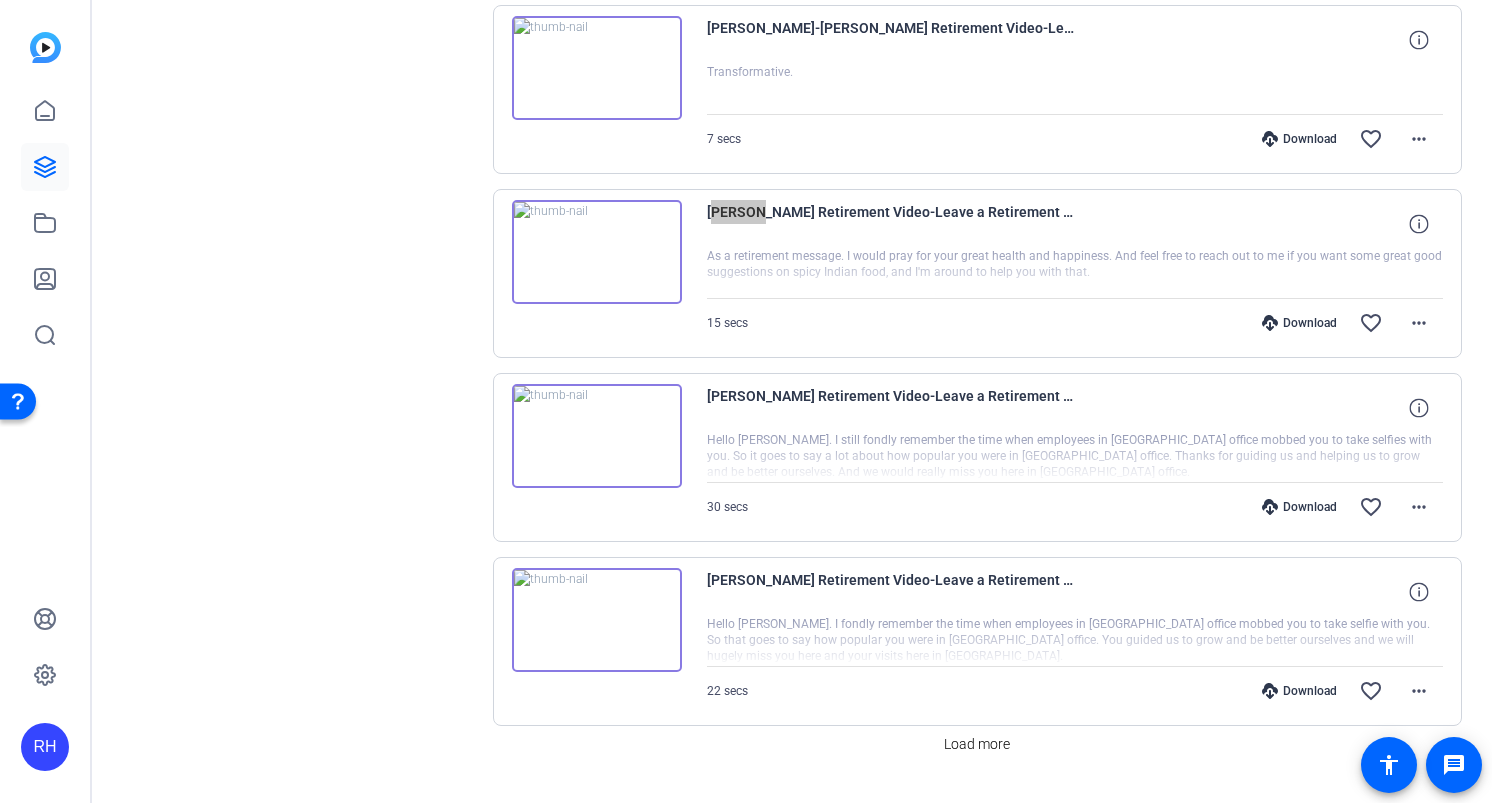 scroll, scrollTop: 5267, scrollLeft: 0, axis: vertical 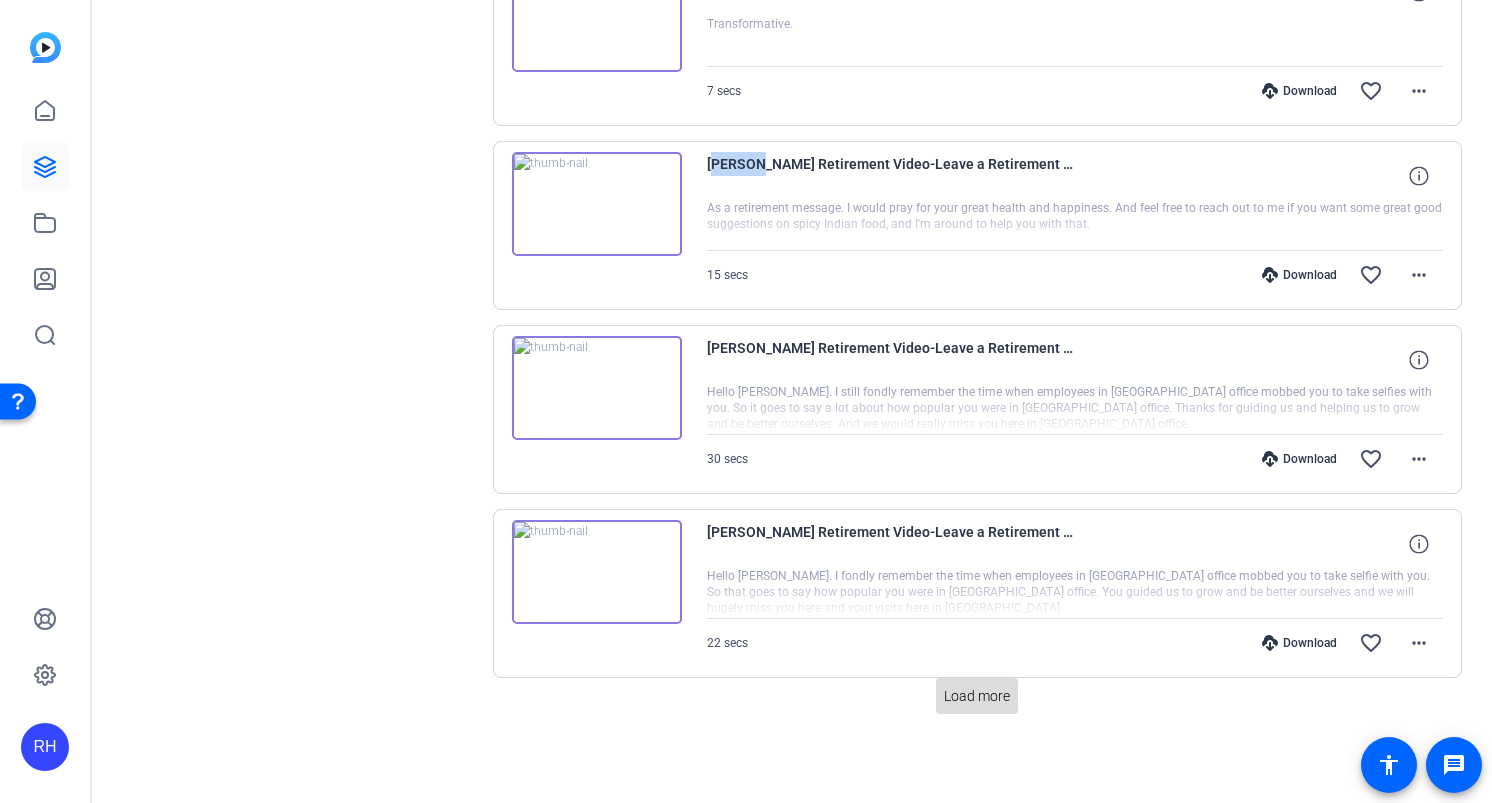 click on "Load more" at bounding box center [977, 696] 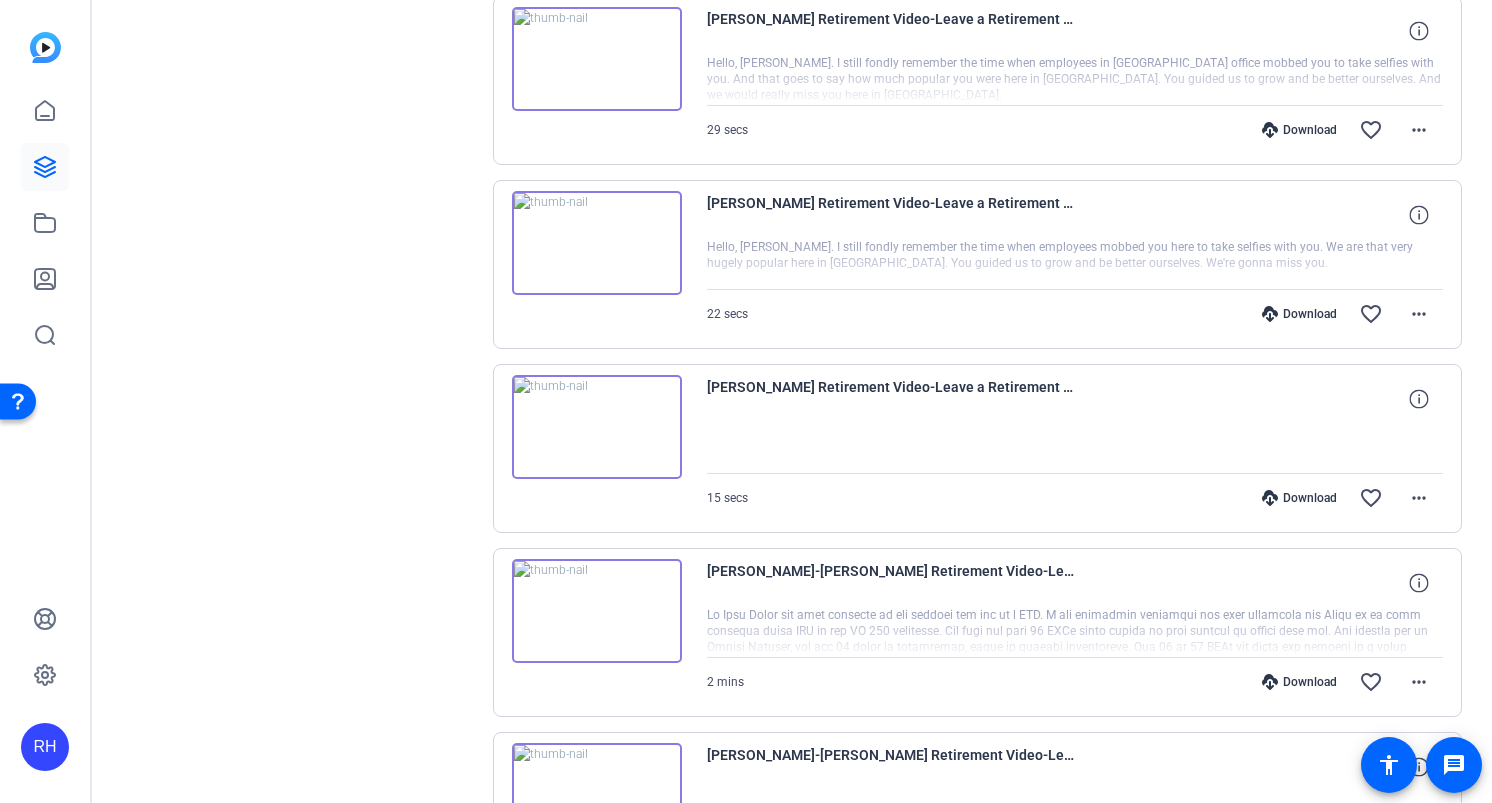 scroll, scrollTop: 6708, scrollLeft: 0, axis: vertical 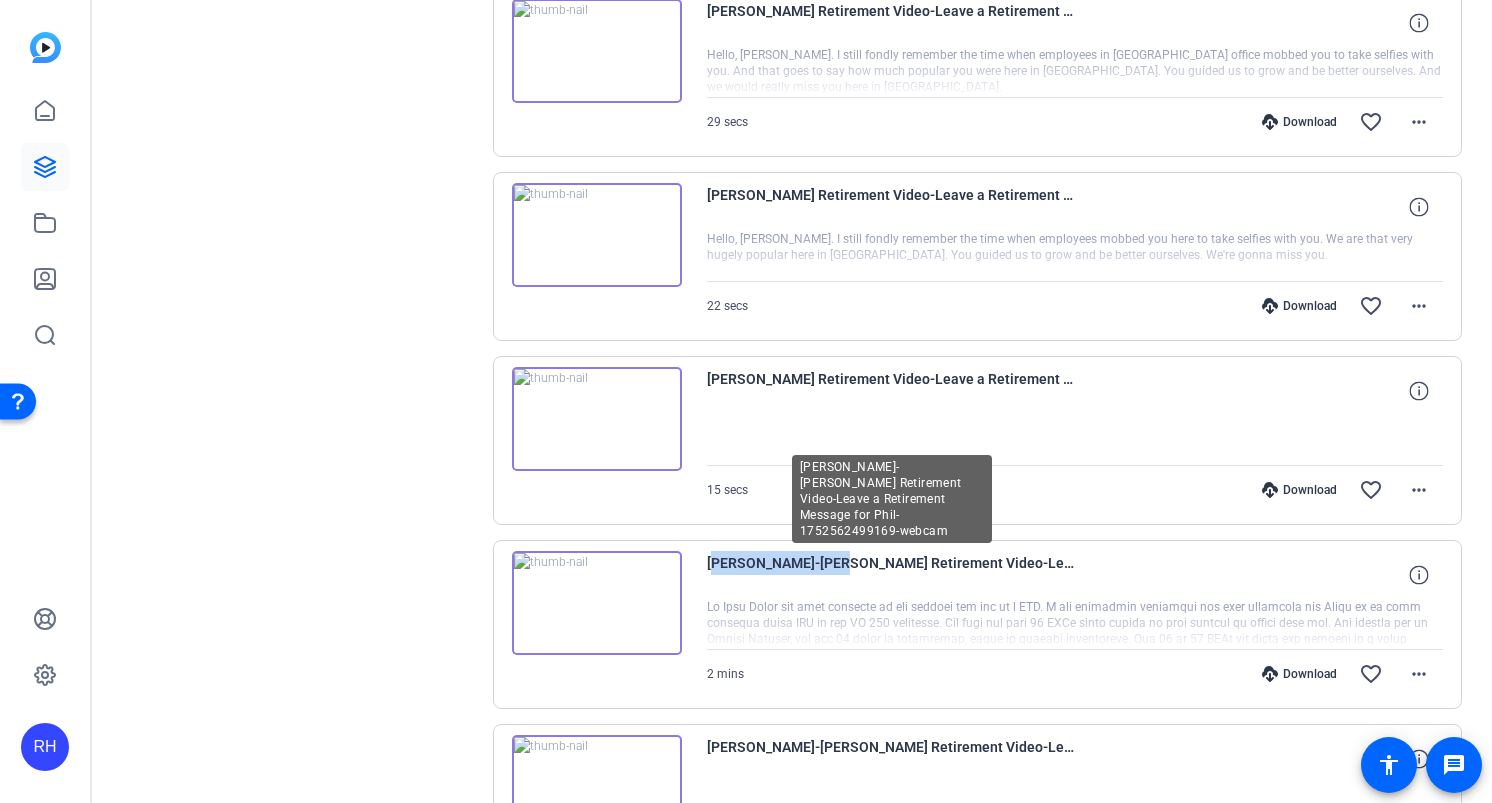 drag, startPoint x: 707, startPoint y: 563, endPoint x: 825, endPoint y: 572, distance: 118.34272 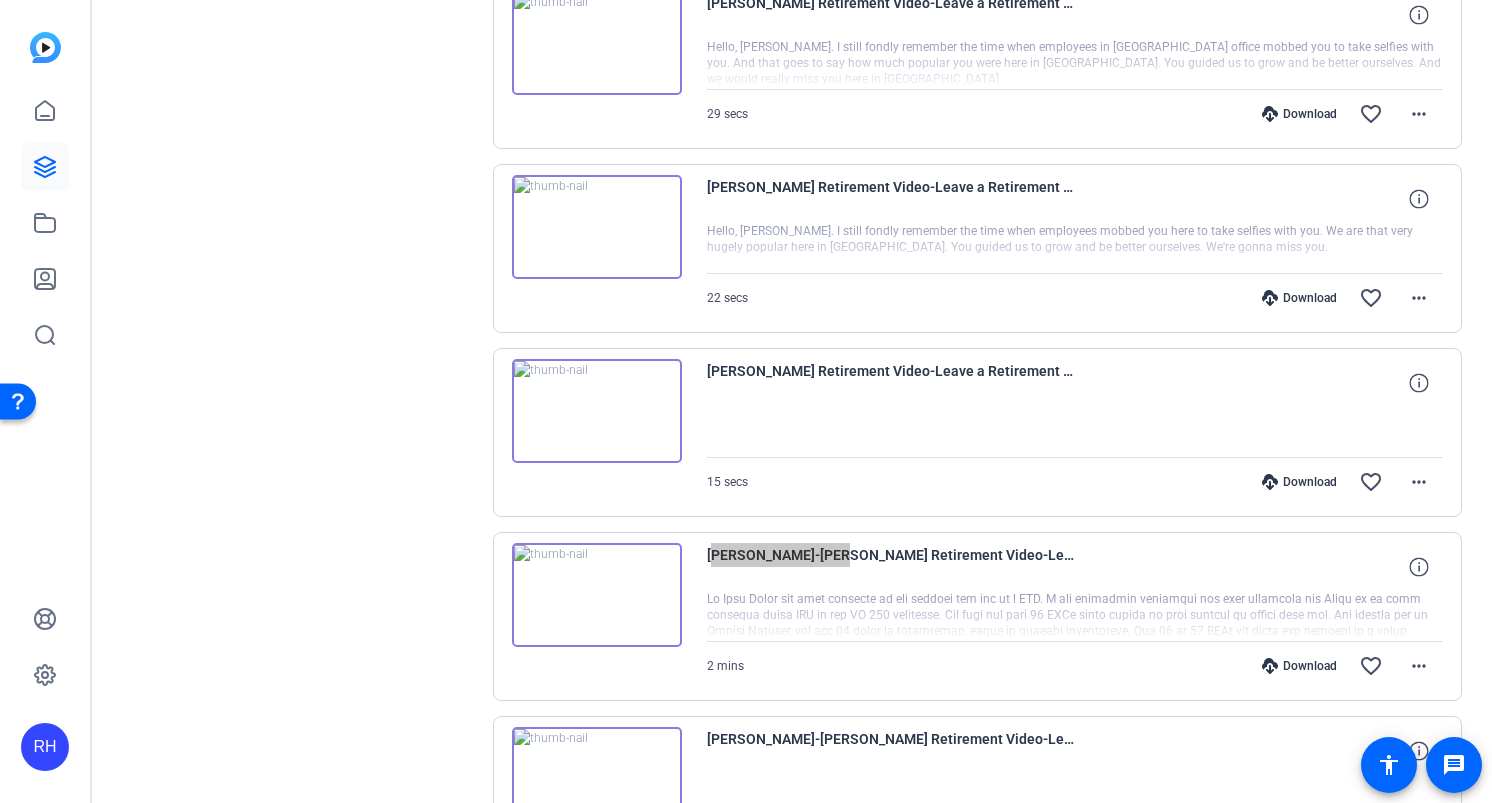 scroll, scrollTop: 6990, scrollLeft: 0, axis: vertical 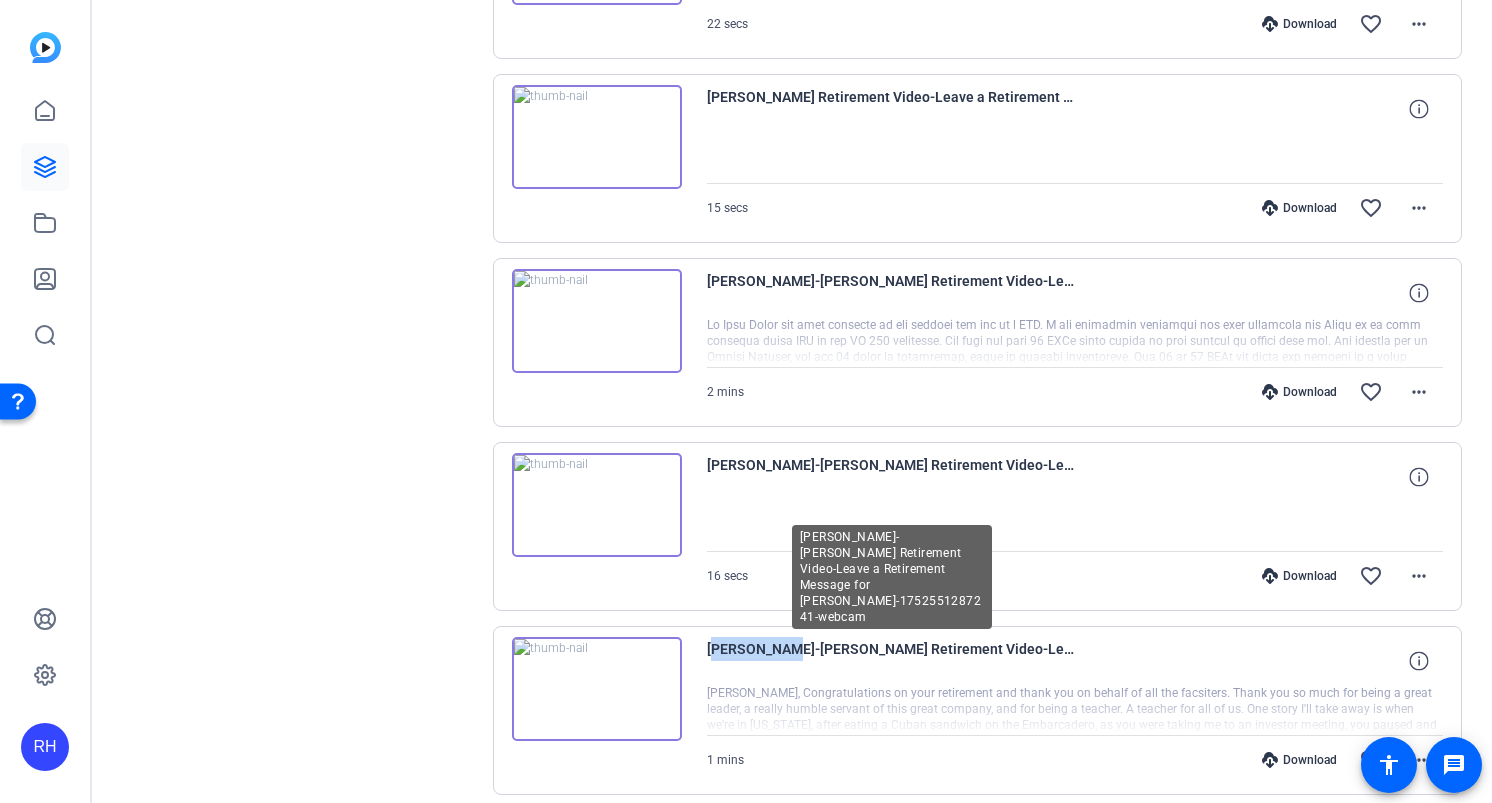 drag, startPoint x: 709, startPoint y: 653, endPoint x: 774, endPoint y: 658, distance: 65.192024 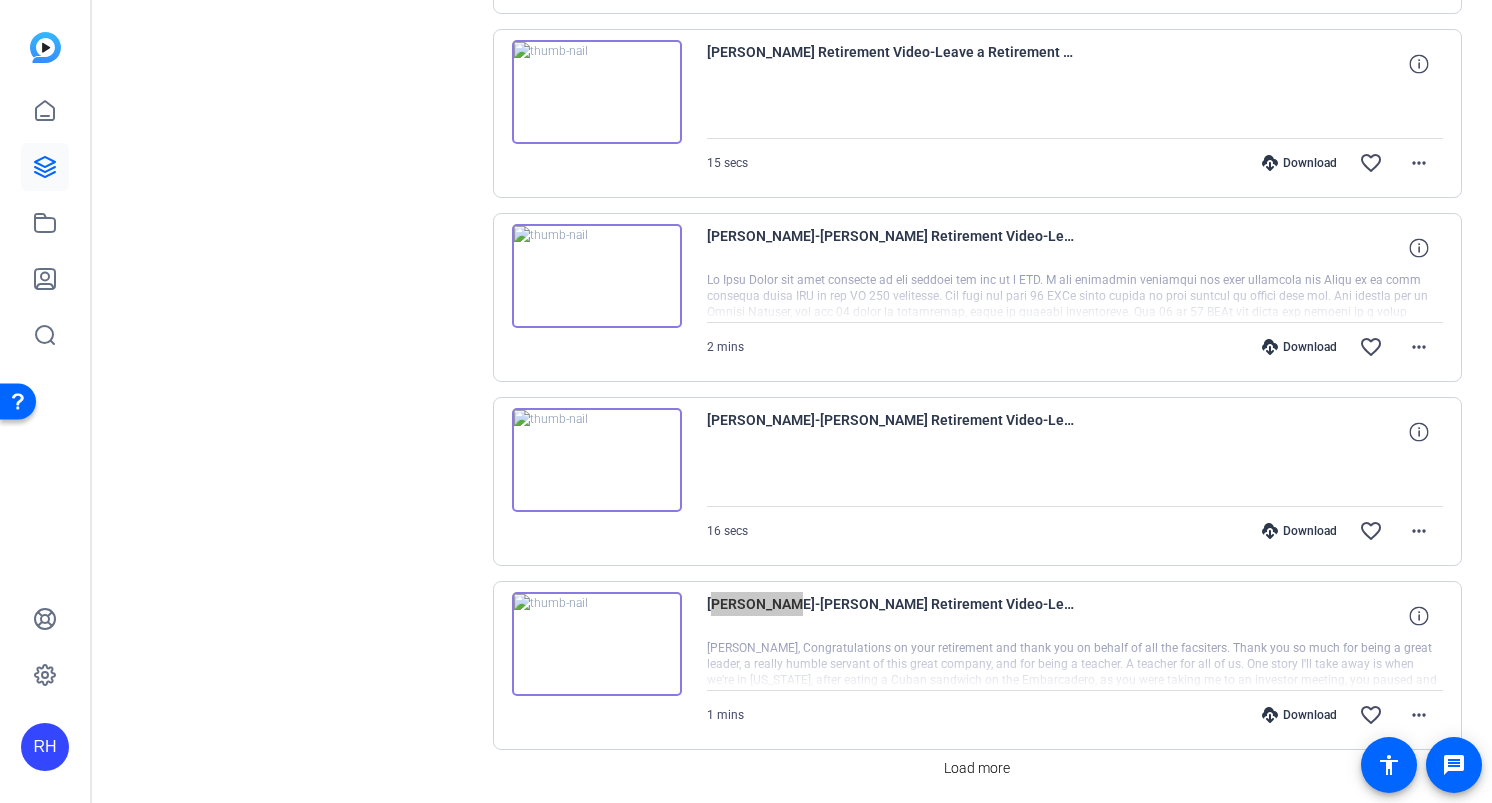 scroll, scrollTop: 7107, scrollLeft: 0, axis: vertical 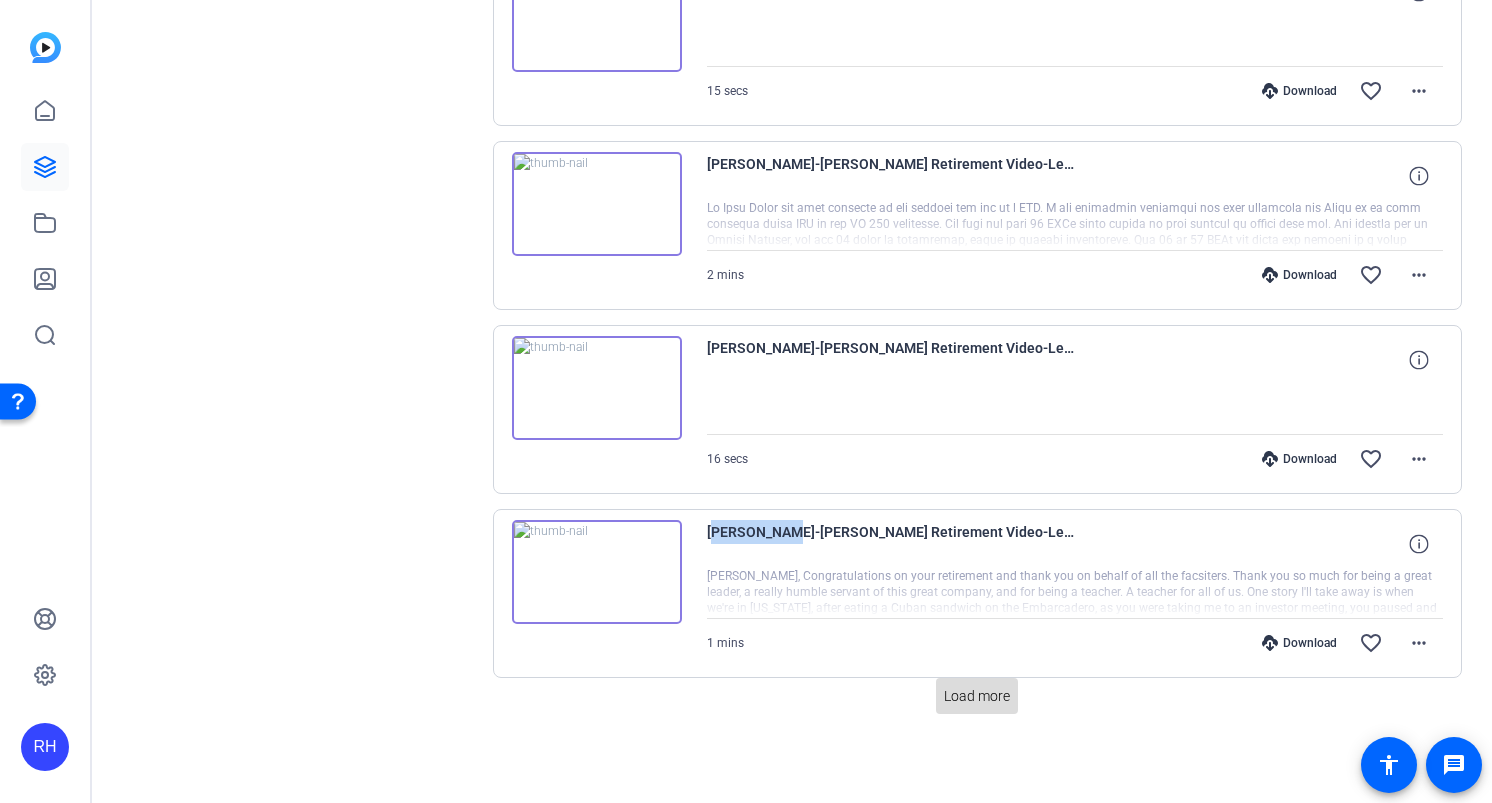 click on "Load more" at bounding box center (977, 696) 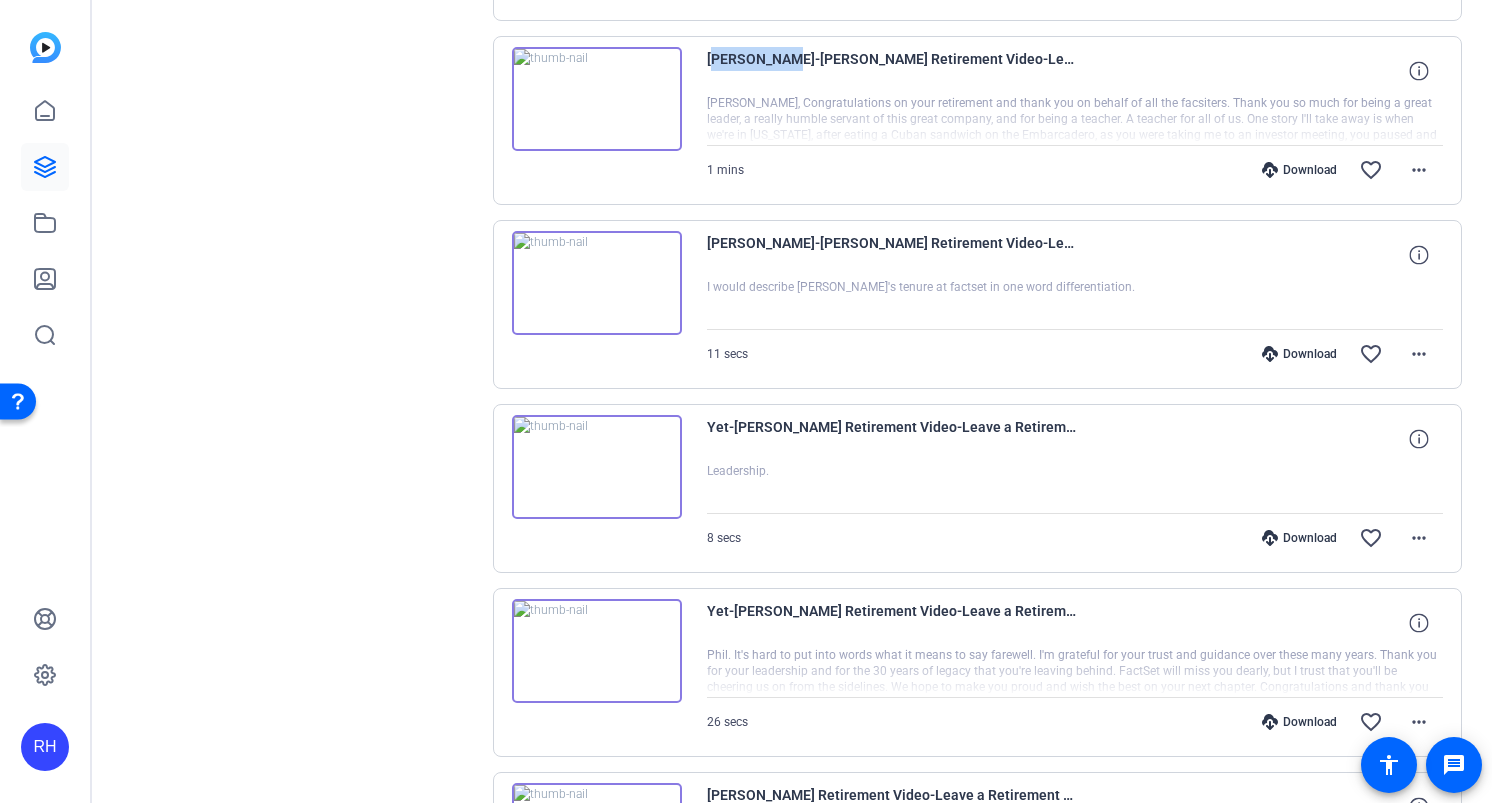 scroll, scrollTop: 7636, scrollLeft: 0, axis: vertical 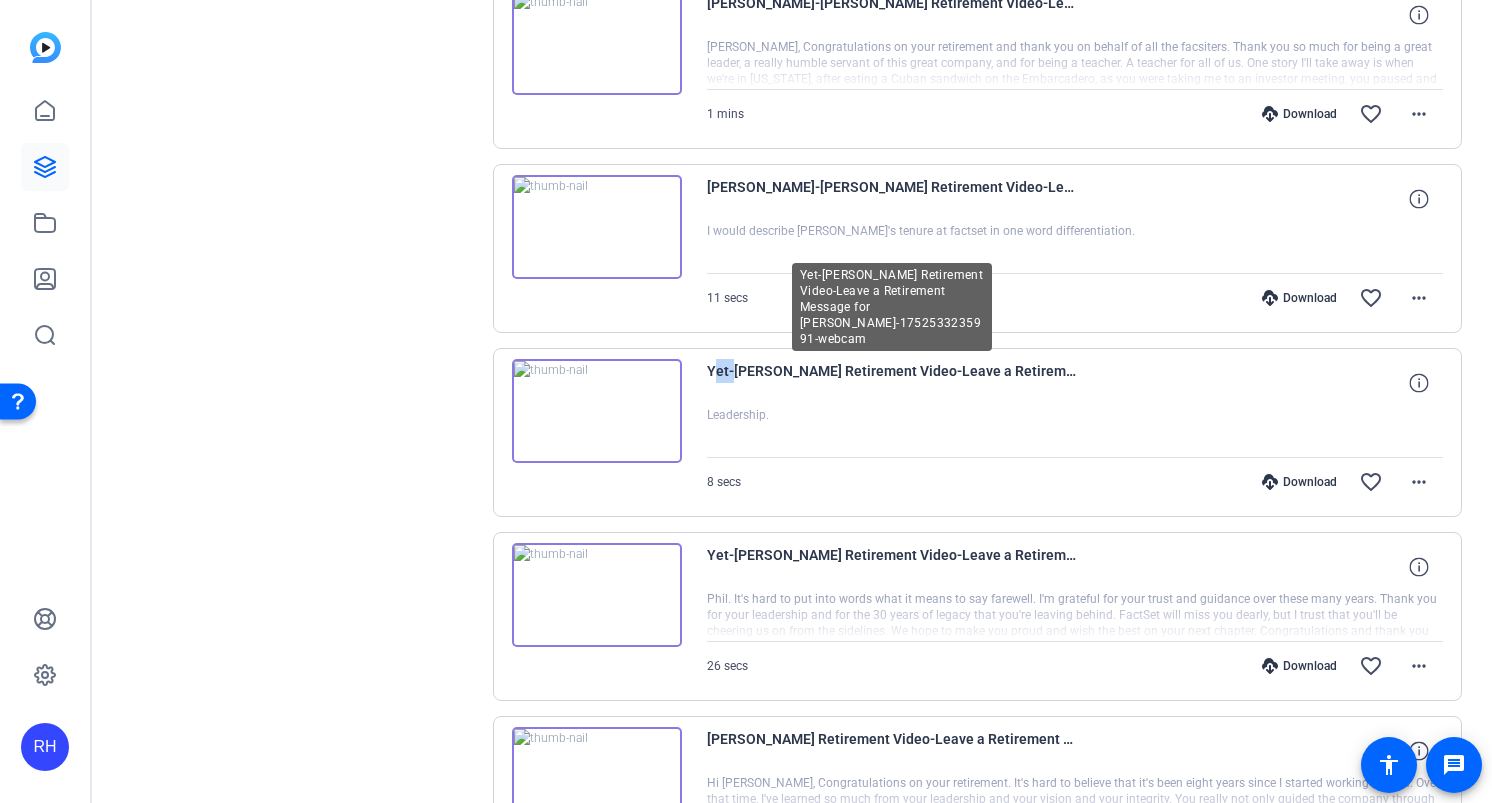 drag, startPoint x: 708, startPoint y: 372, endPoint x: 727, endPoint y: 373, distance: 19.026299 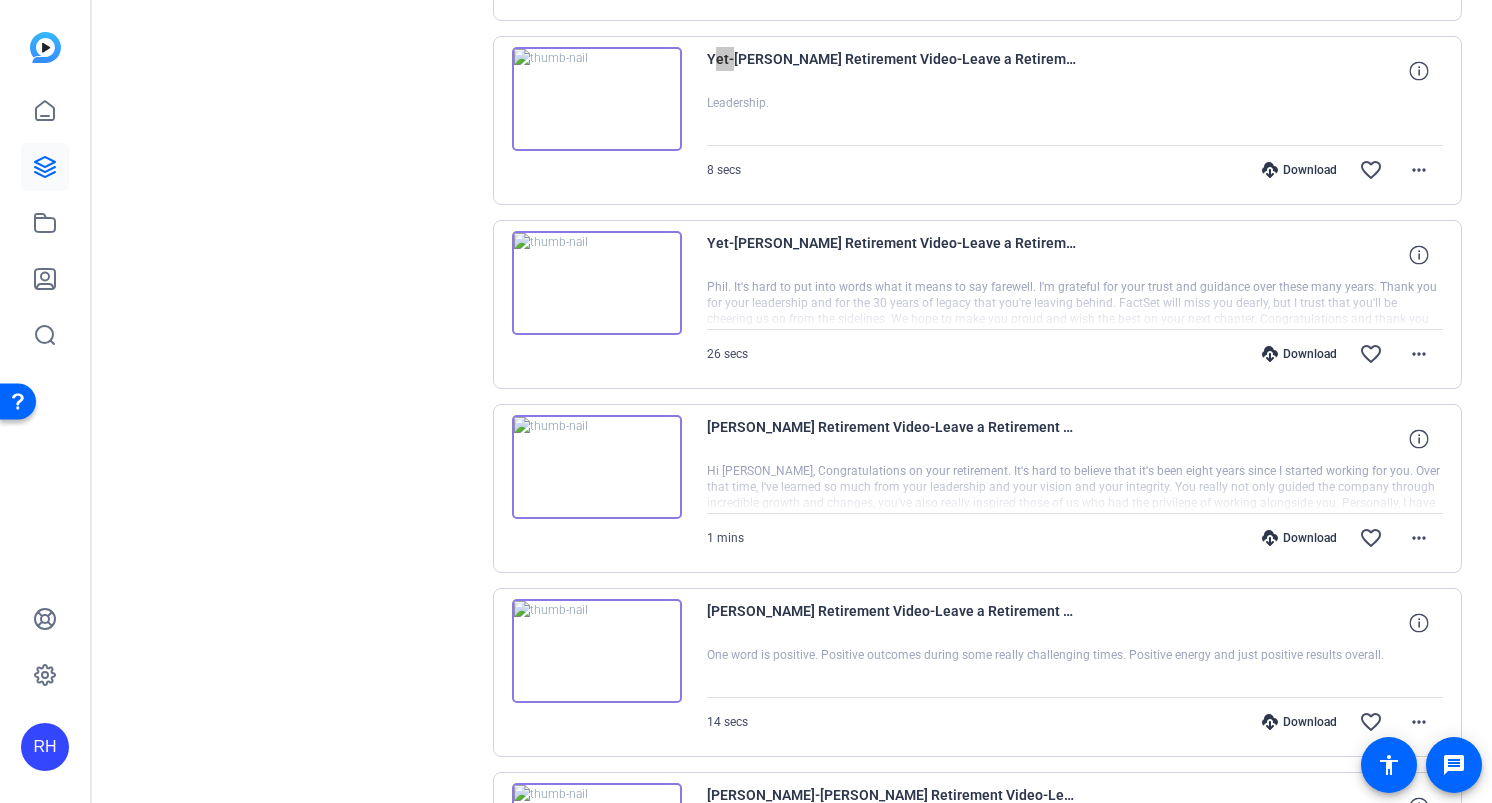 scroll, scrollTop: 8105, scrollLeft: 0, axis: vertical 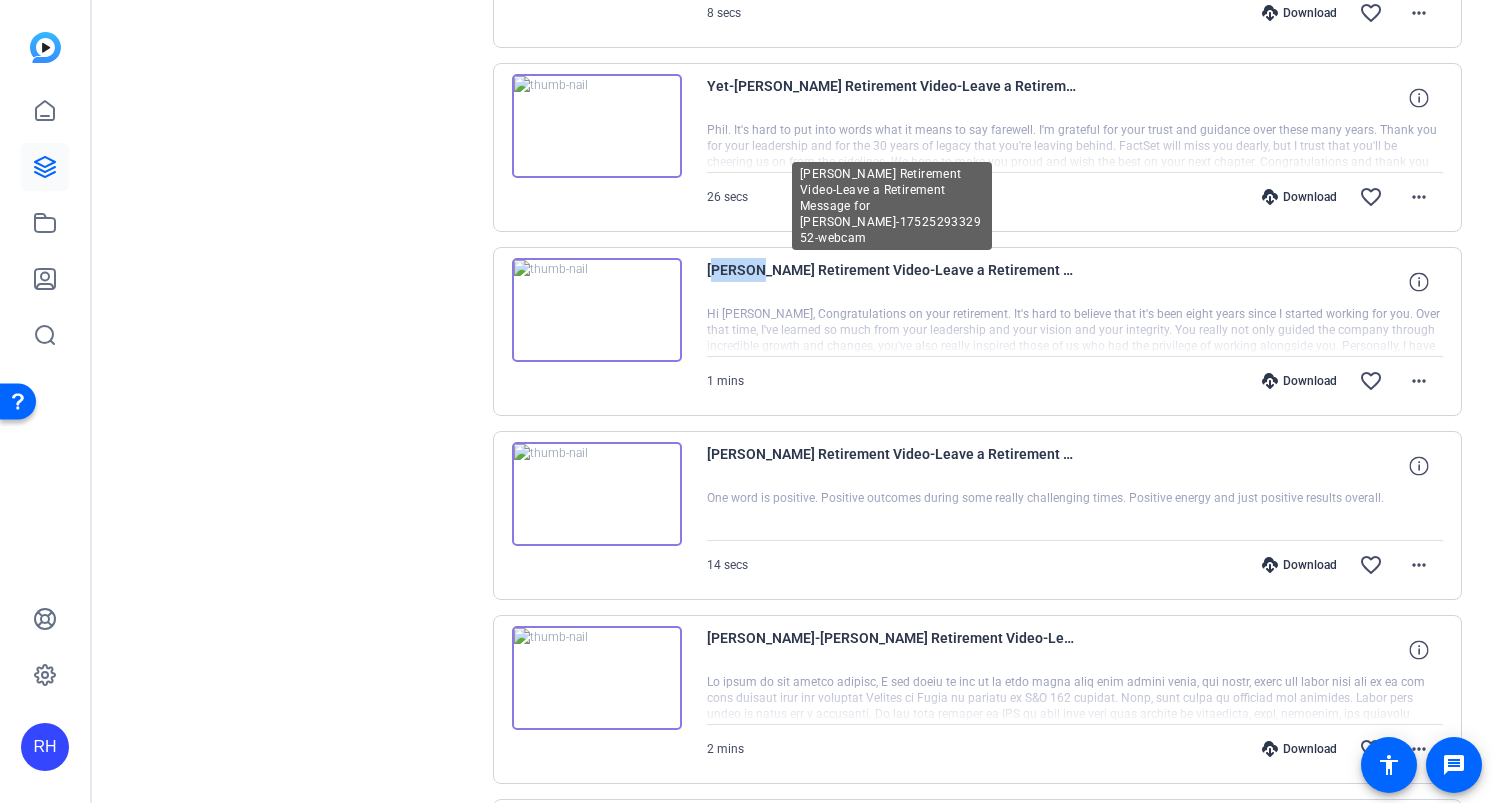 drag, startPoint x: 708, startPoint y: 269, endPoint x: 744, endPoint y: 270, distance: 36.013885 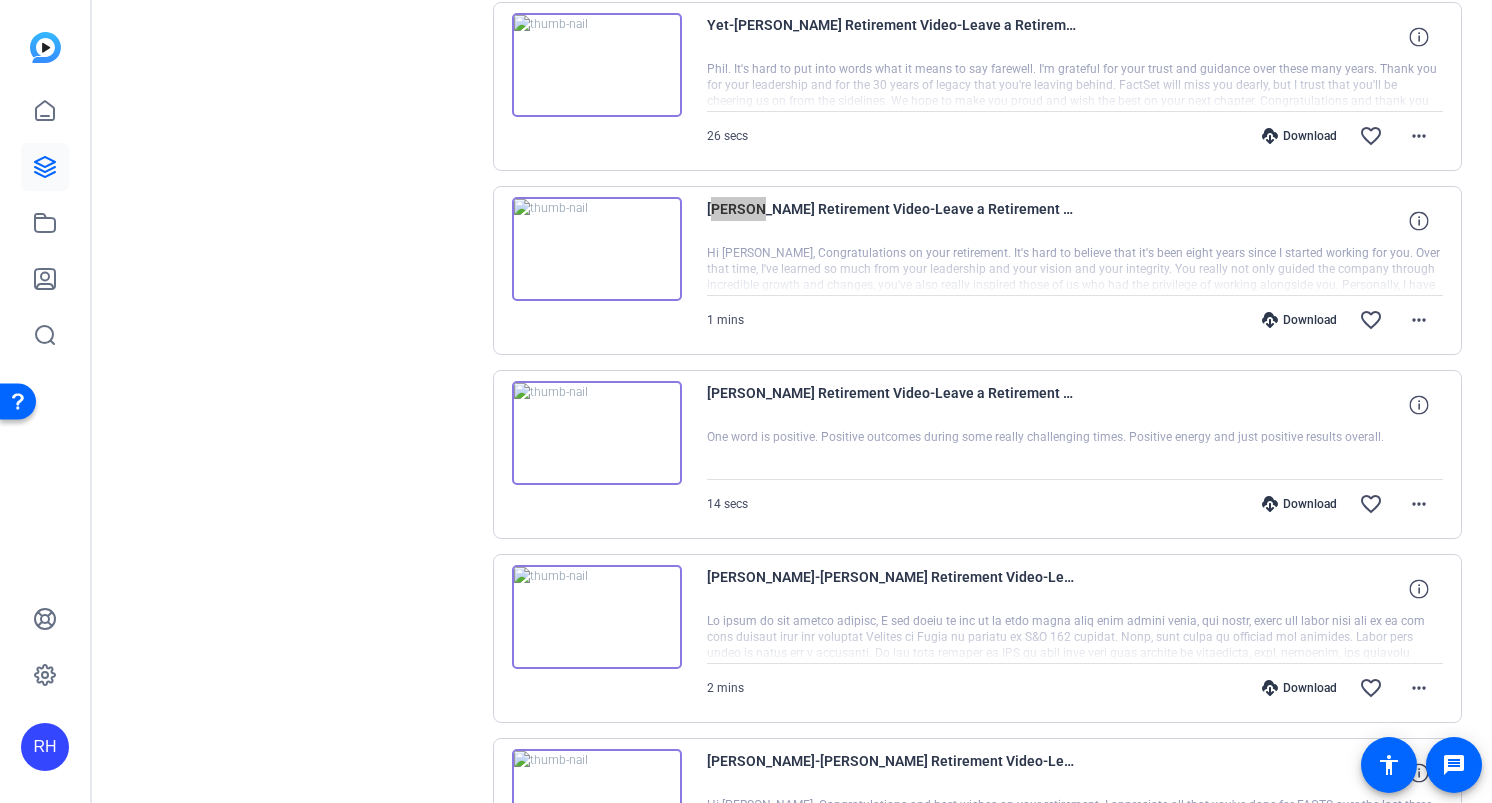 scroll, scrollTop: 8196, scrollLeft: 0, axis: vertical 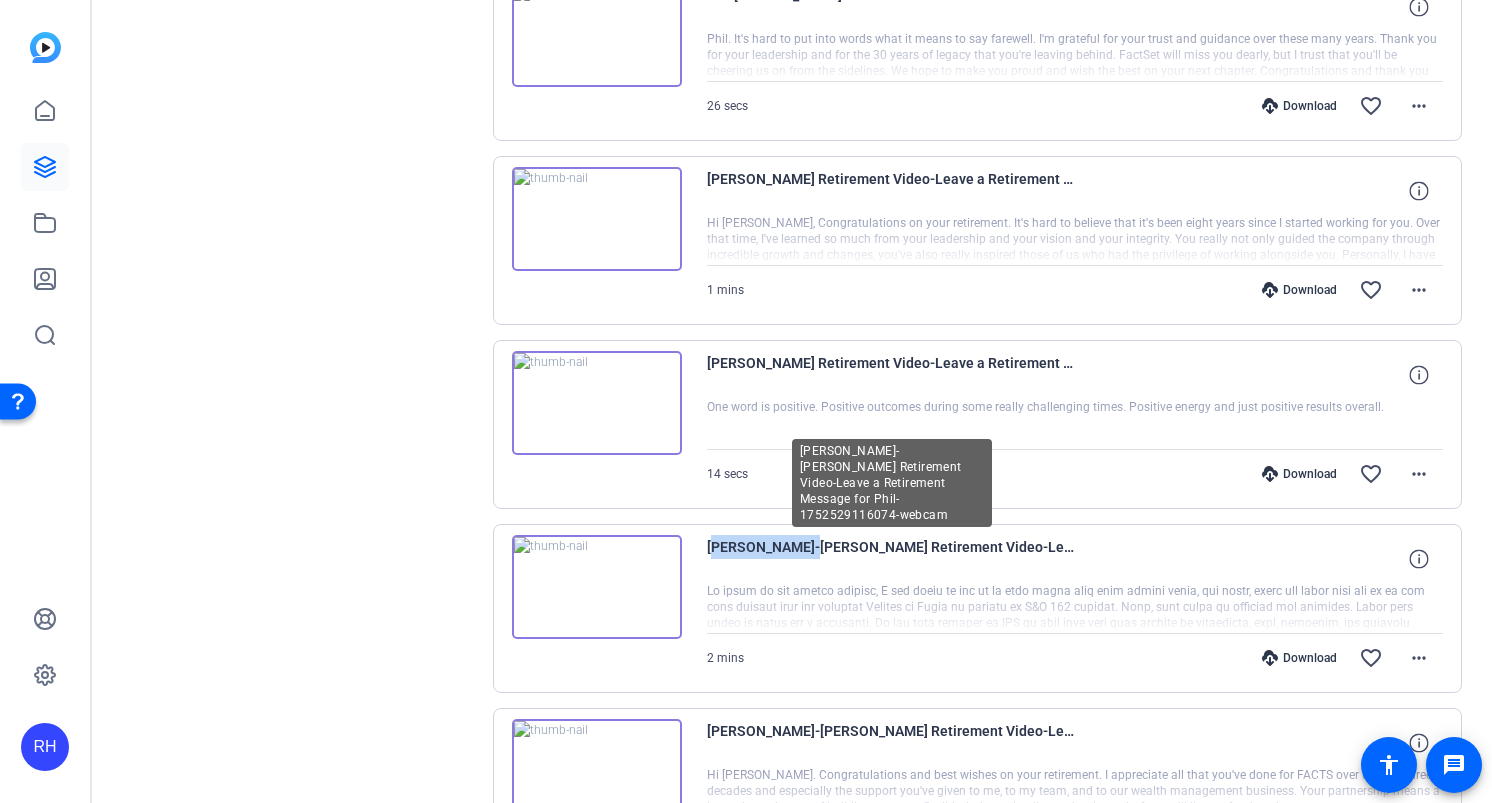 drag, startPoint x: 706, startPoint y: 547, endPoint x: 789, endPoint y: 547, distance: 83 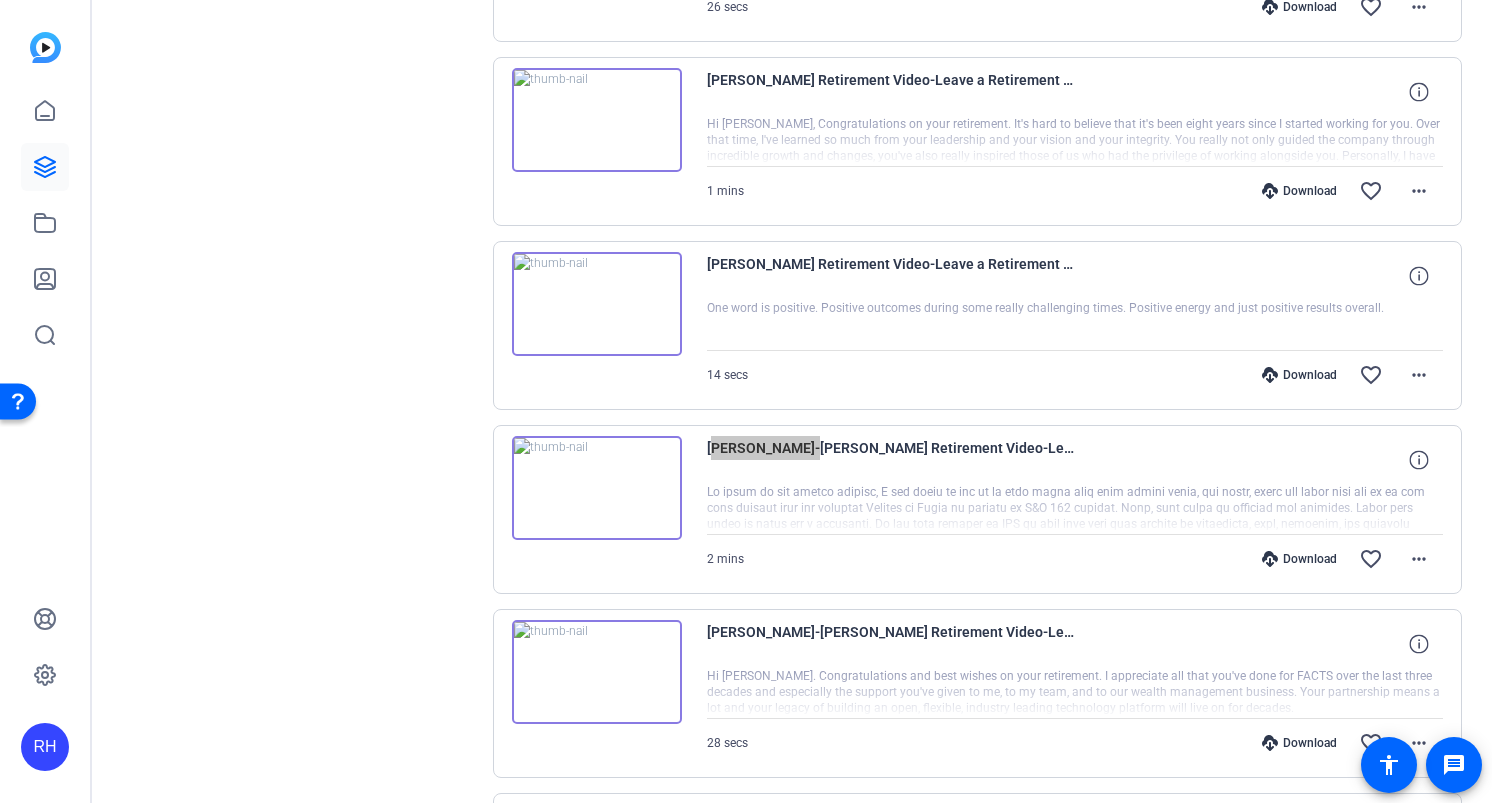 scroll, scrollTop: 8452, scrollLeft: 0, axis: vertical 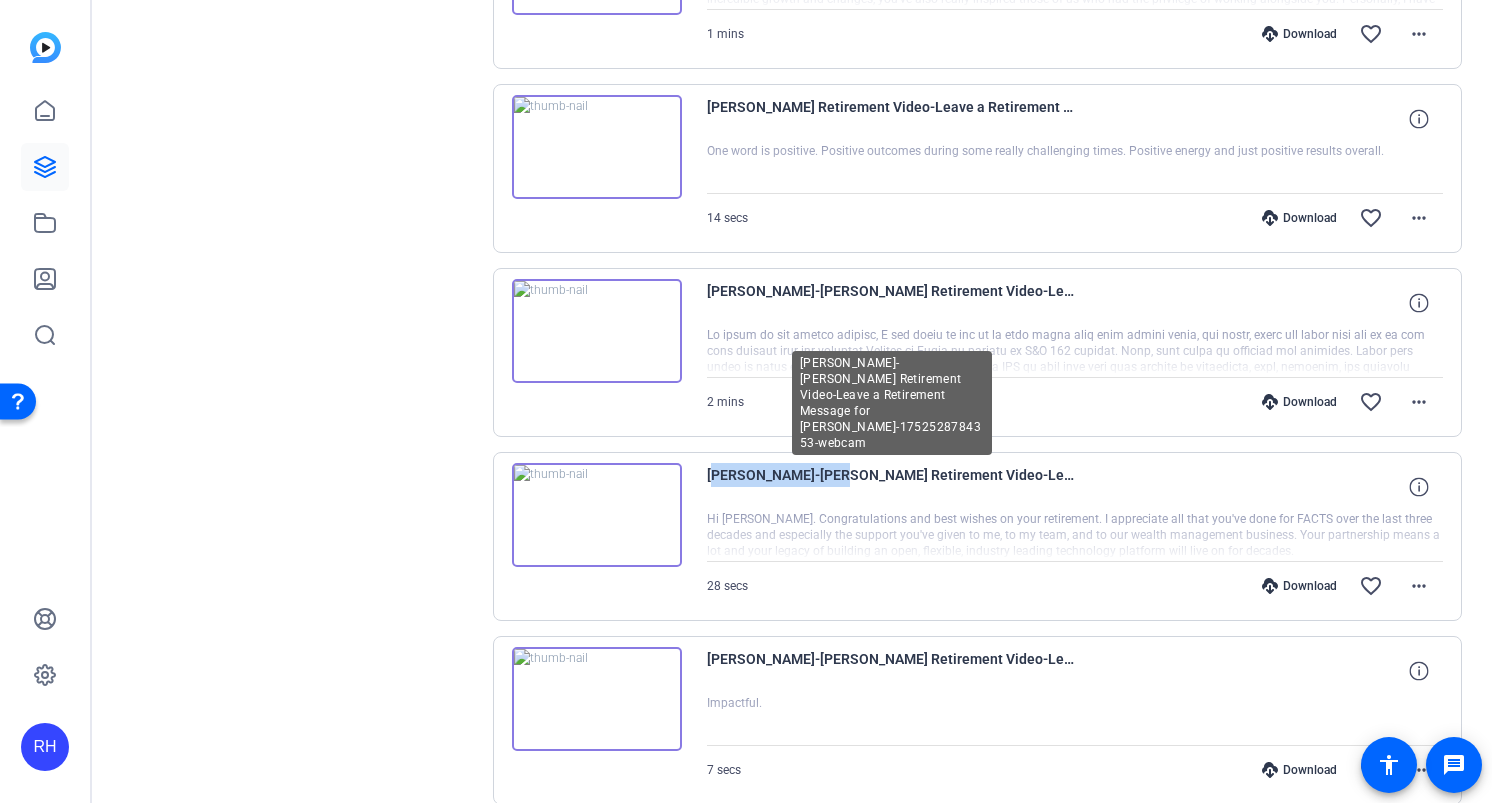 drag, startPoint x: 705, startPoint y: 471, endPoint x: 829, endPoint y: 479, distance: 124.2578 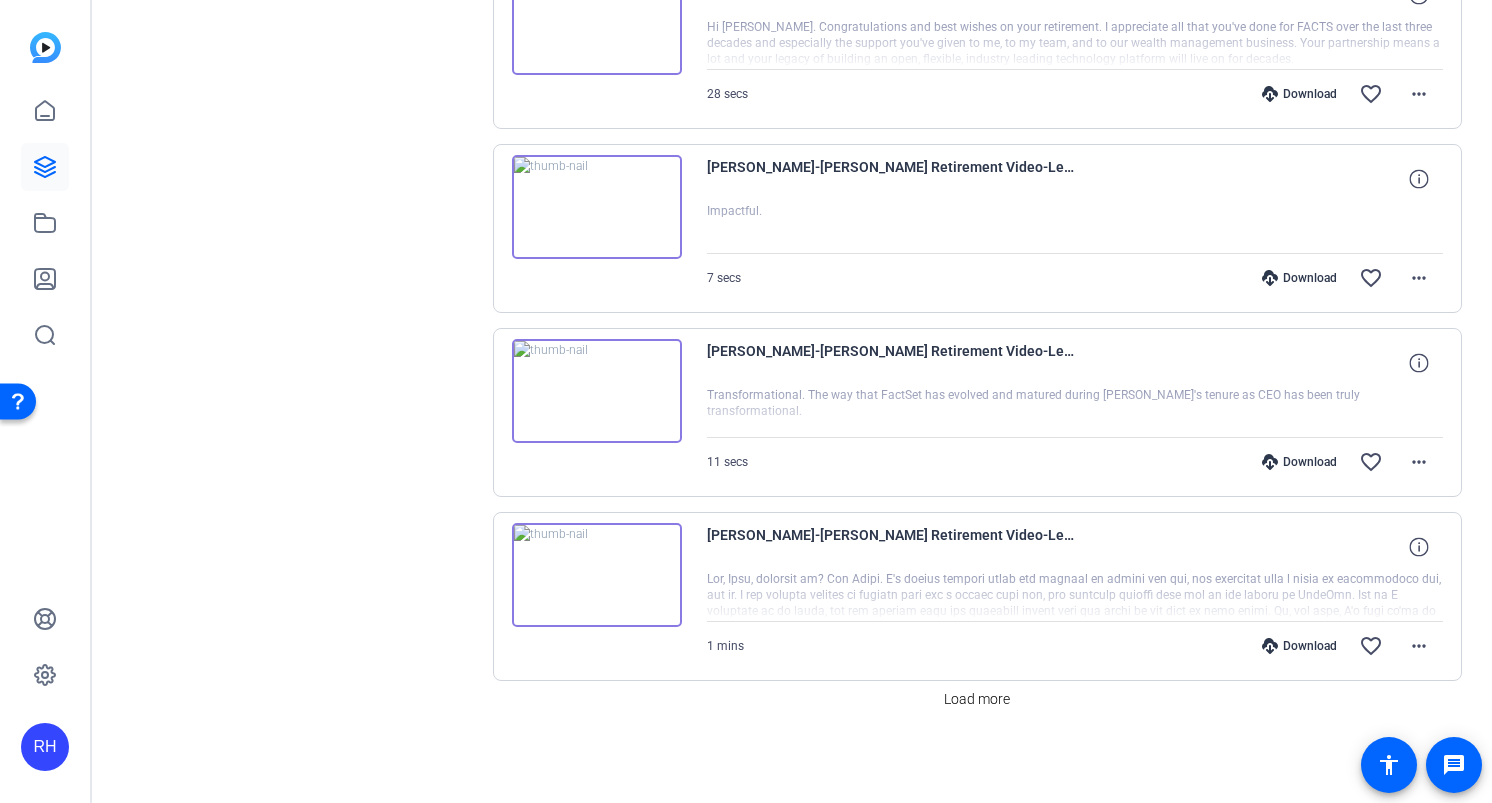 scroll, scrollTop: 8947, scrollLeft: 0, axis: vertical 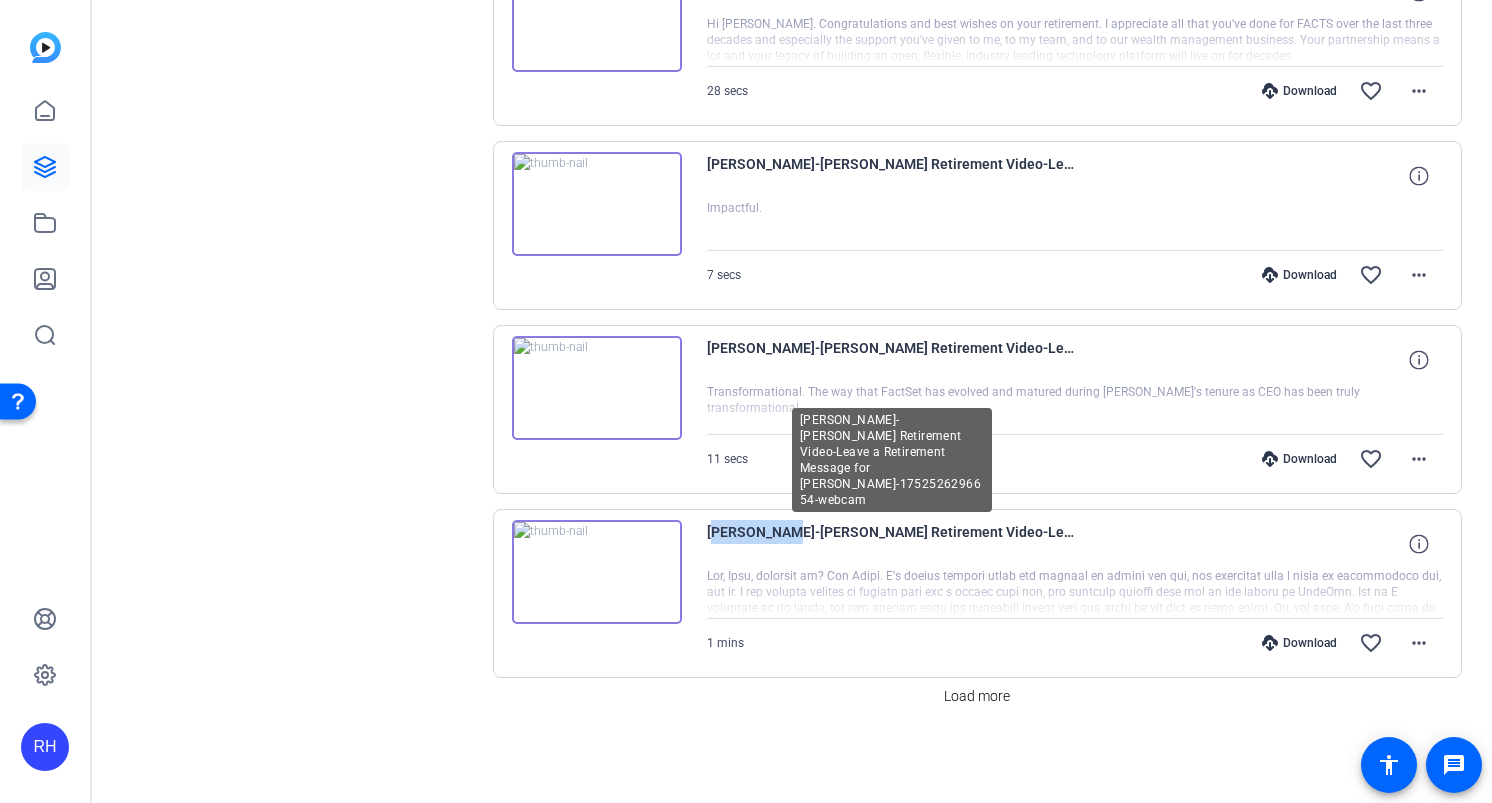 drag, startPoint x: 710, startPoint y: 532, endPoint x: 776, endPoint y: 534, distance: 66.0303 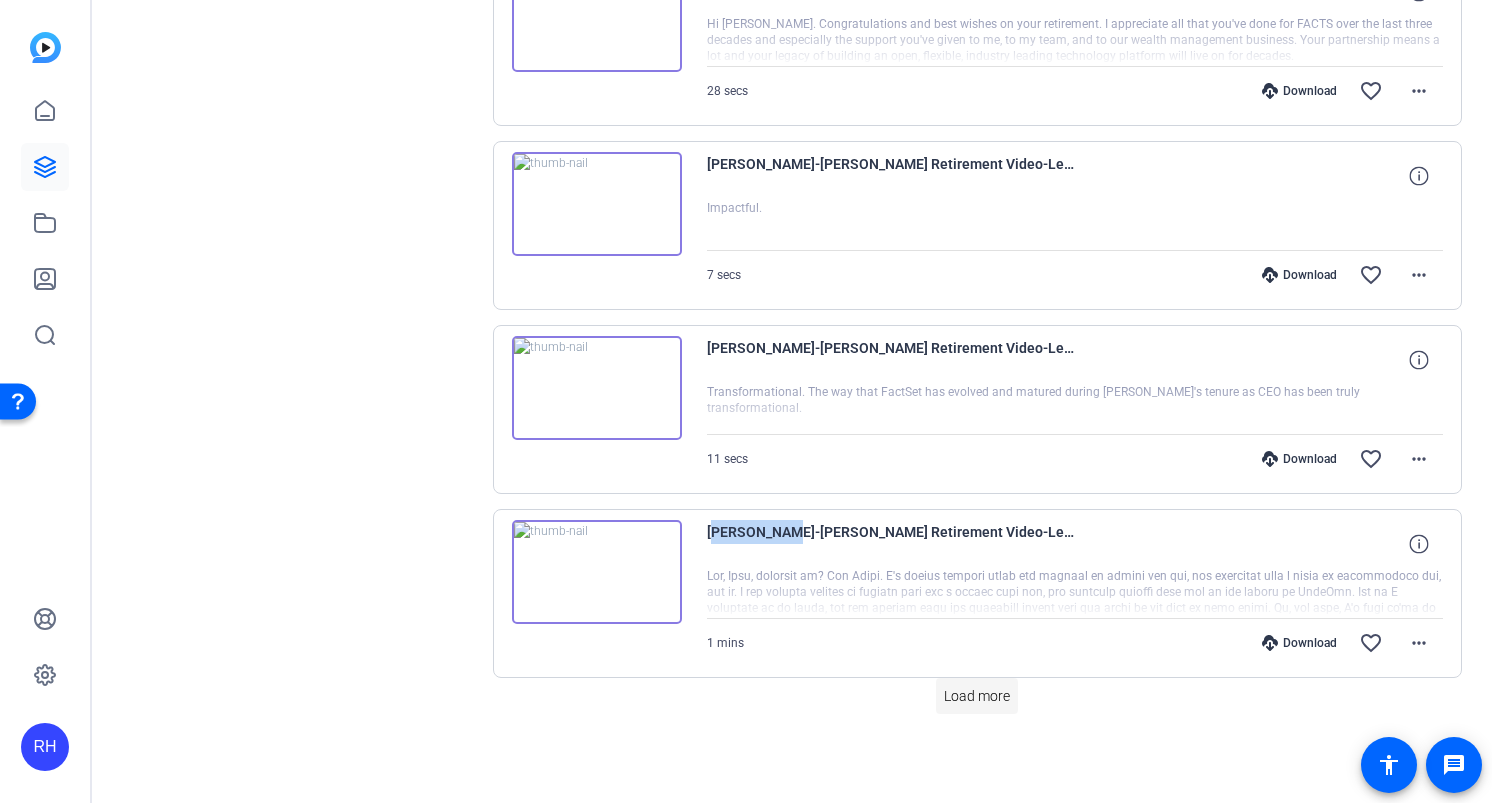 click on "Load more" at bounding box center (977, 696) 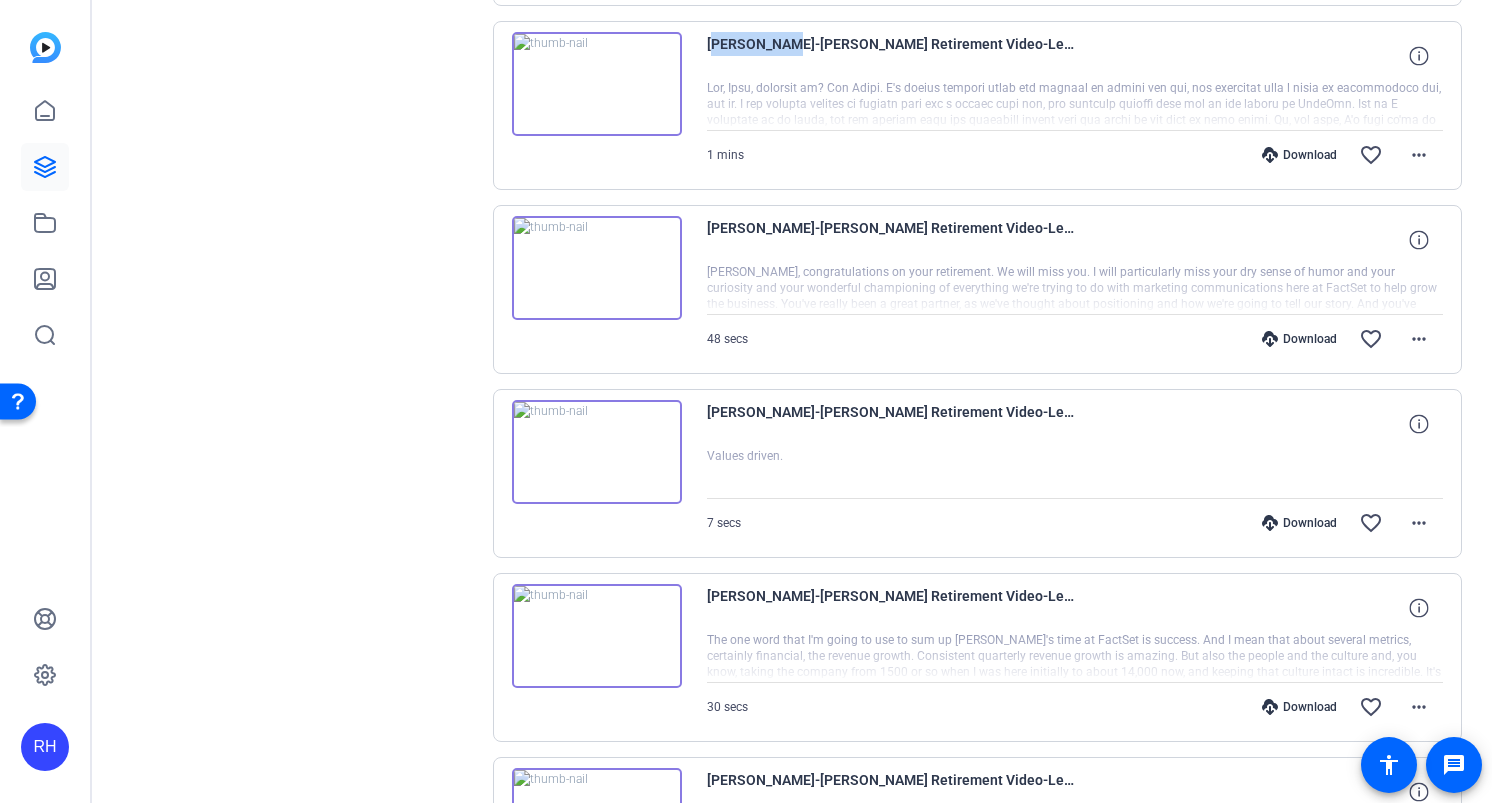 scroll, scrollTop: 9432, scrollLeft: 0, axis: vertical 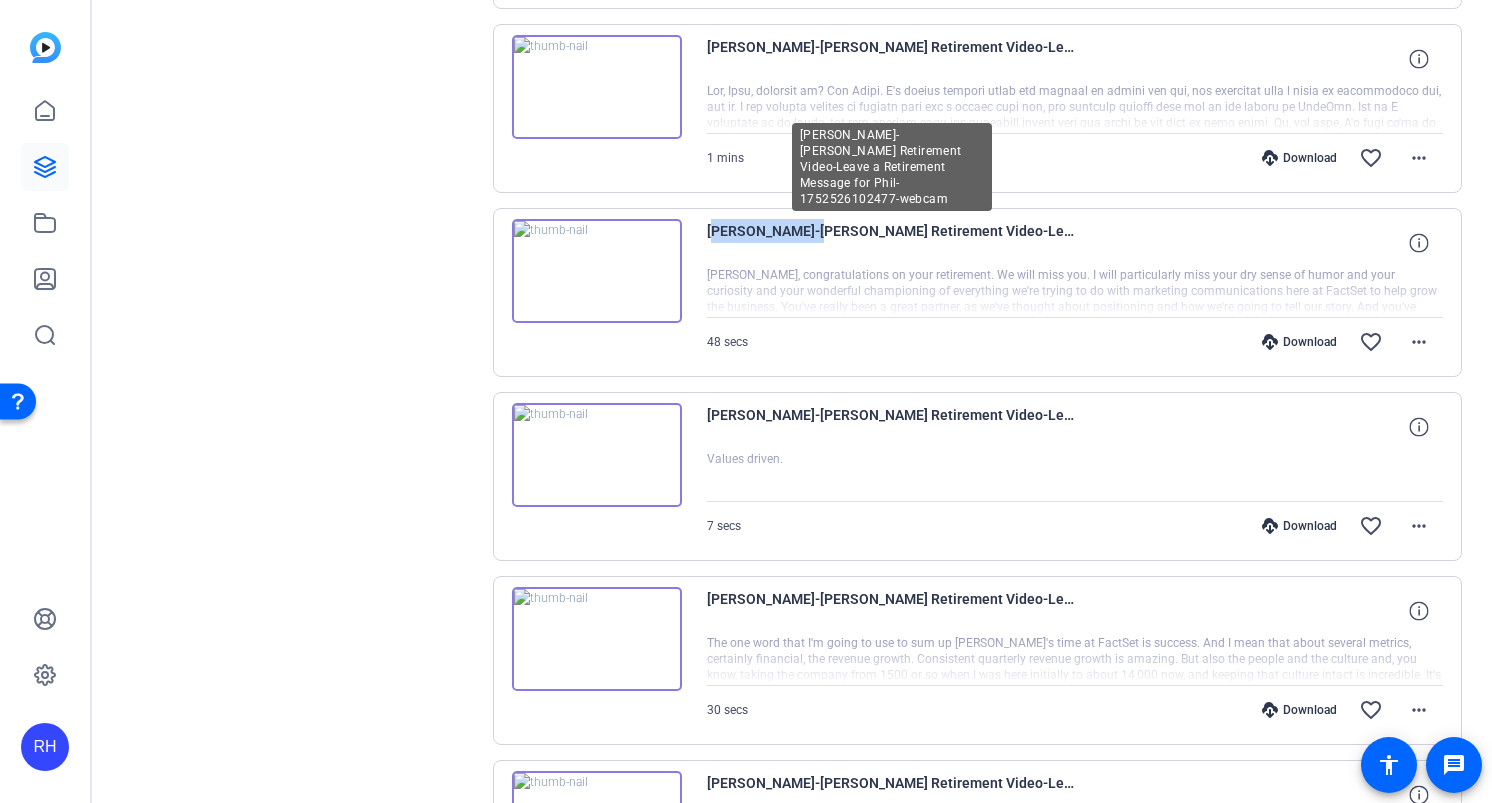 drag, startPoint x: 706, startPoint y: 233, endPoint x: 797, endPoint y: 238, distance: 91.13726 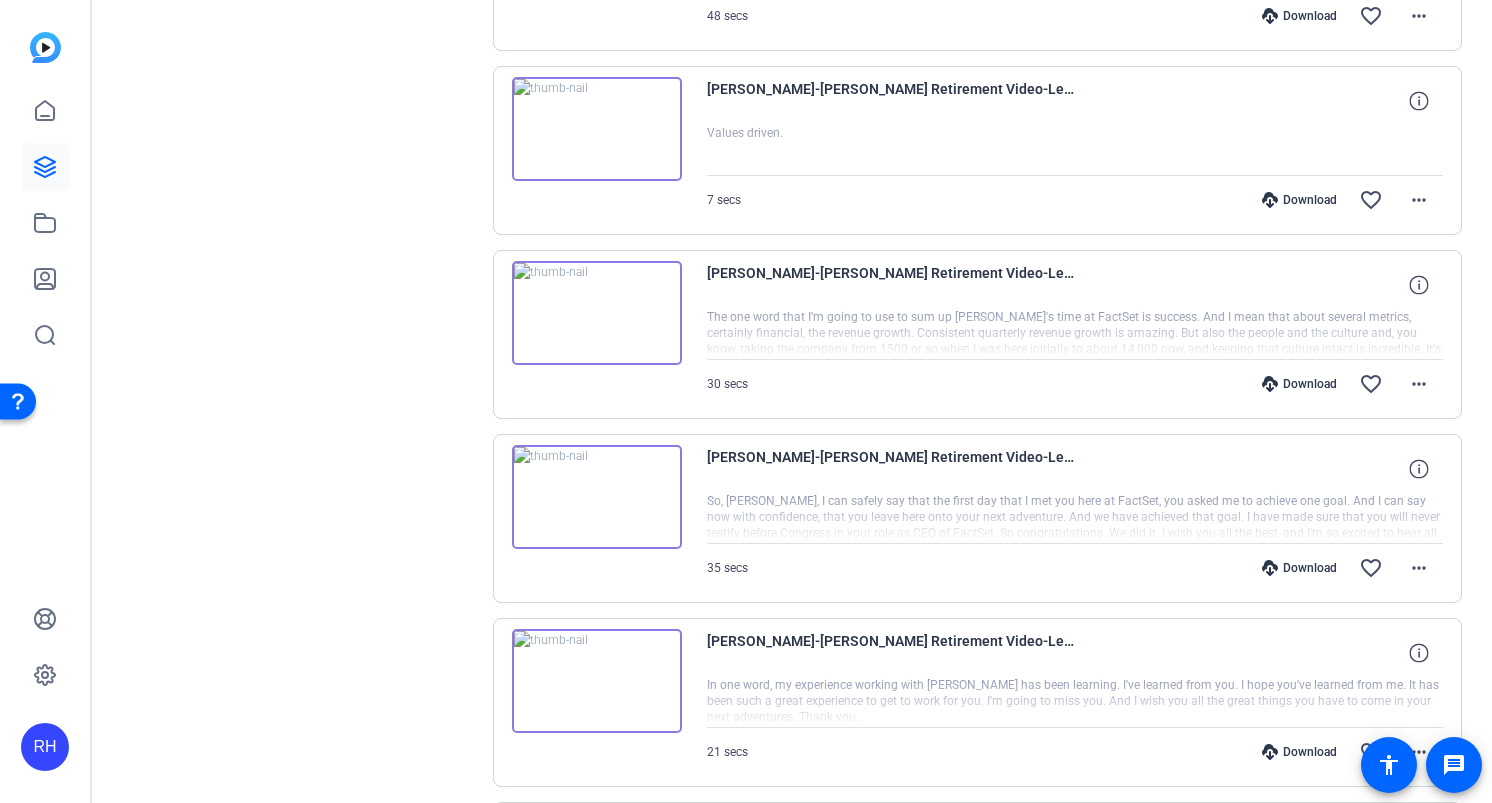 scroll, scrollTop: 9761, scrollLeft: 0, axis: vertical 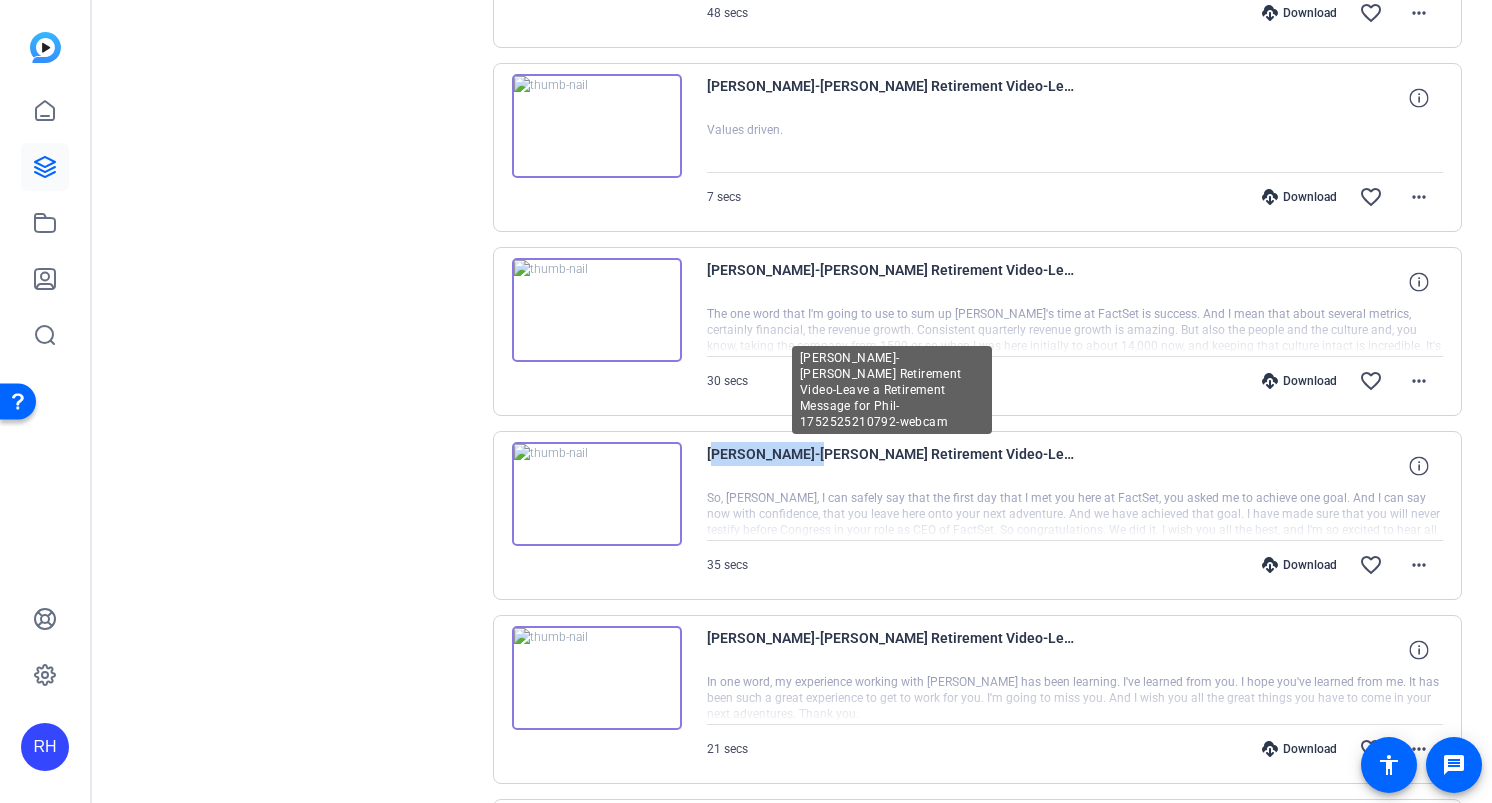 drag, startPoint x: 707, startPoint y: 454, endPoint x: 800, endPoint y: 459, distance: 93.13431 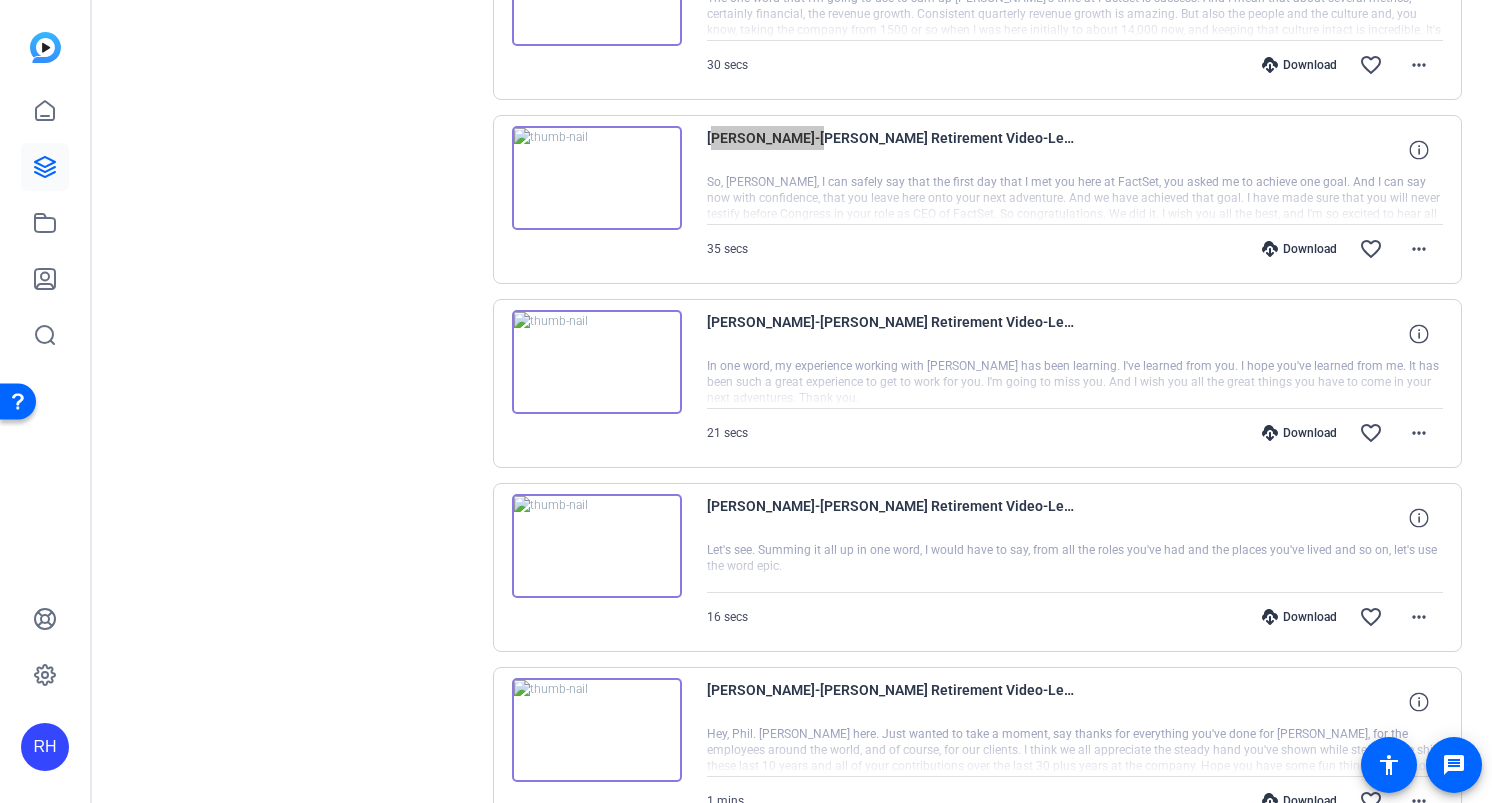 scroll, scrollTop: 10209, scrollLeft: 0, axis: vertical 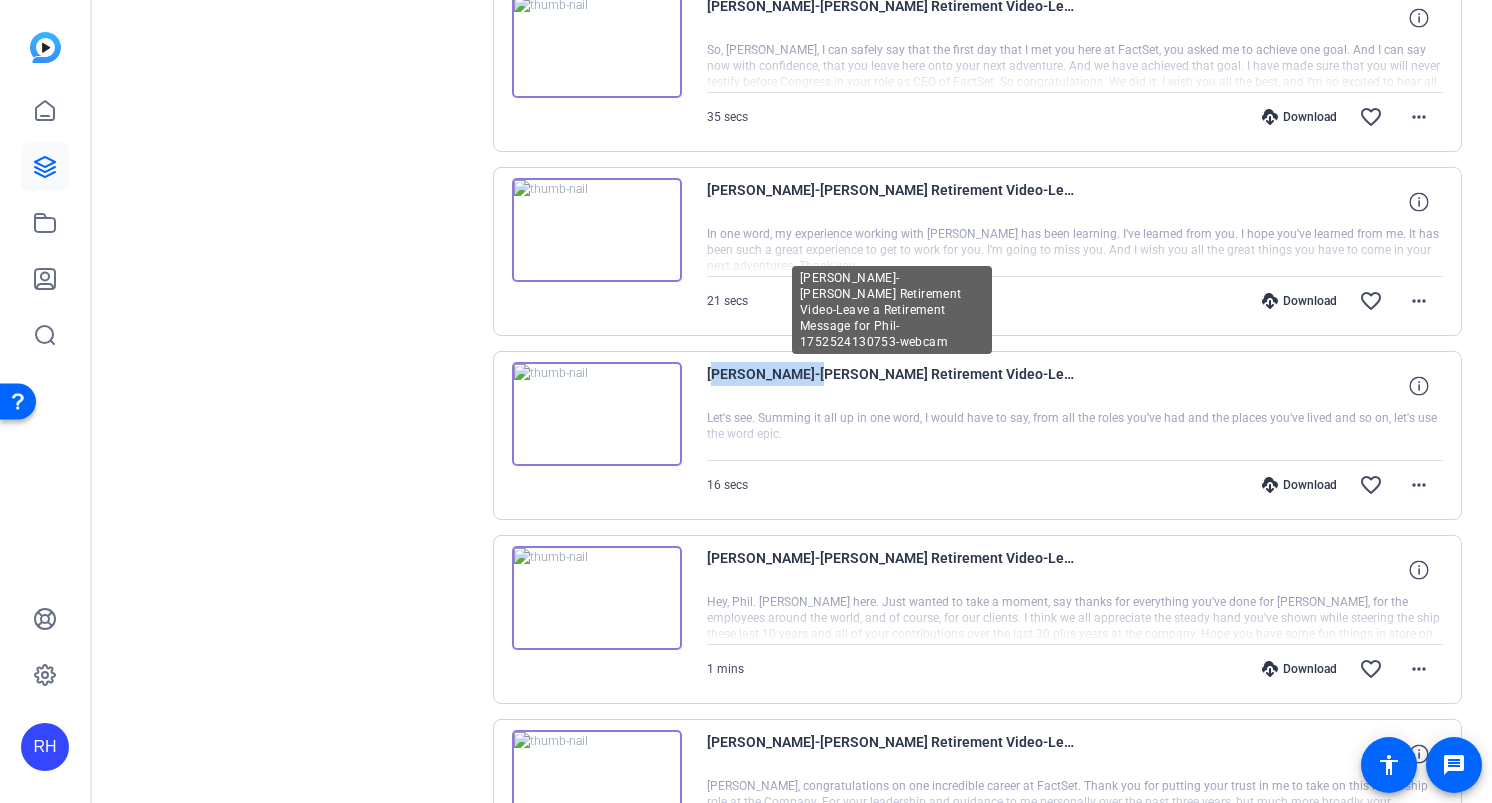 drag, startPoint x: 701, startPoint y: 374, endPoint x: 794, endPoint y: 381, distance: 93.26307 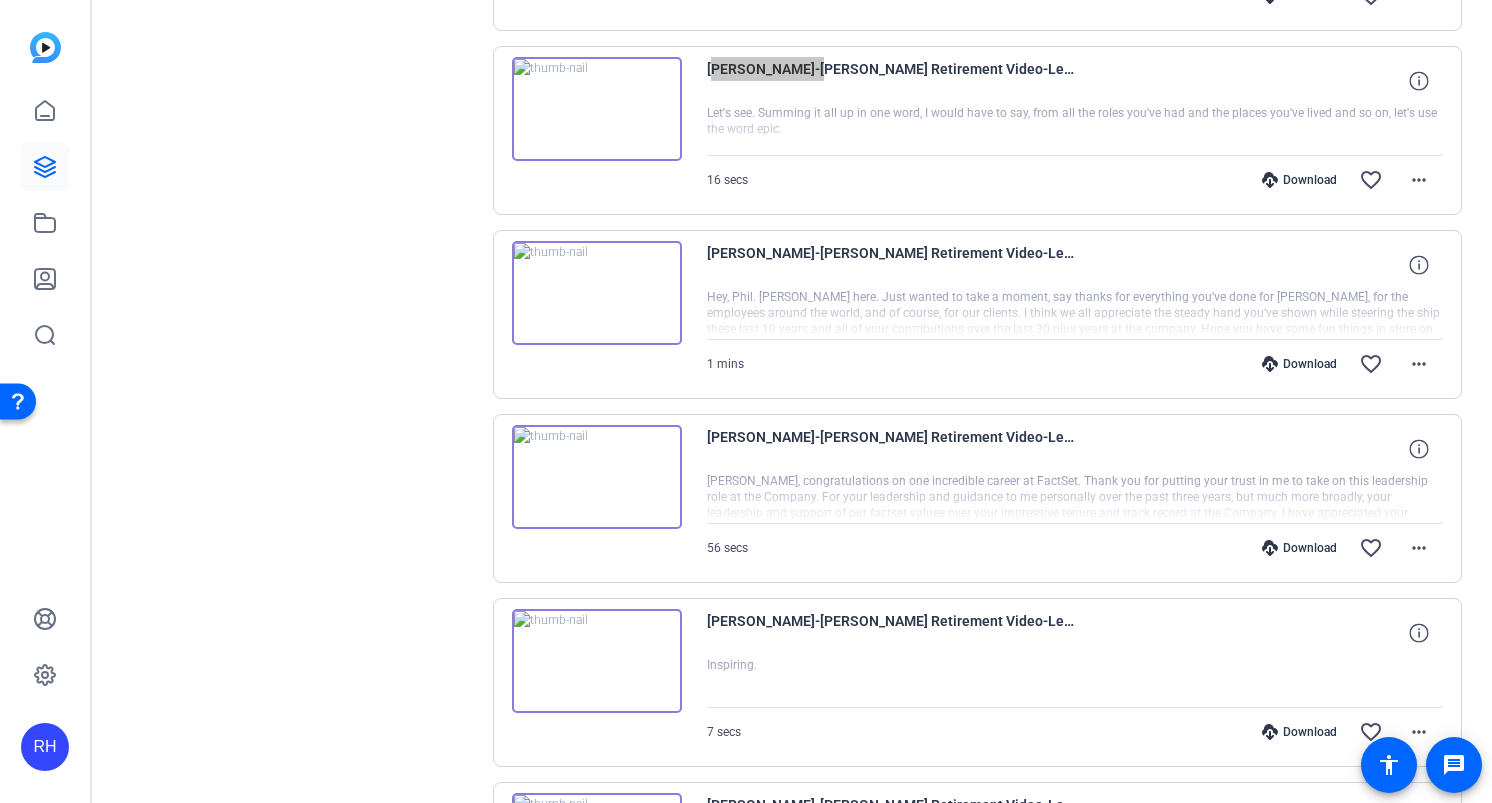 scroll, scrollTop: 10656, scrollLeft: 0, axis: vertical 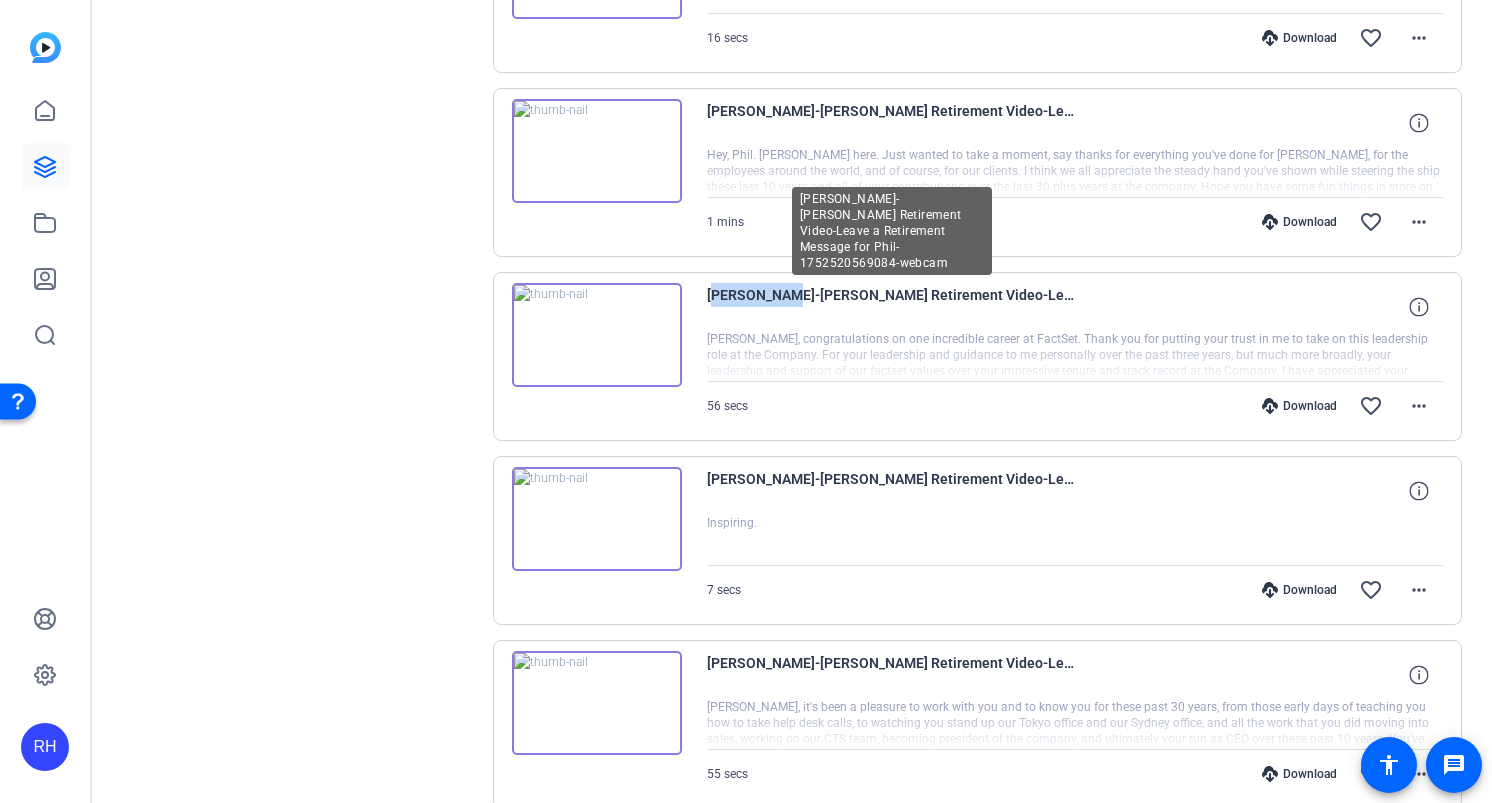 drag, startPoint x: 704, startPoint y: 299, endPoint x: 774, endPoint y: 305, distance: 70.256676 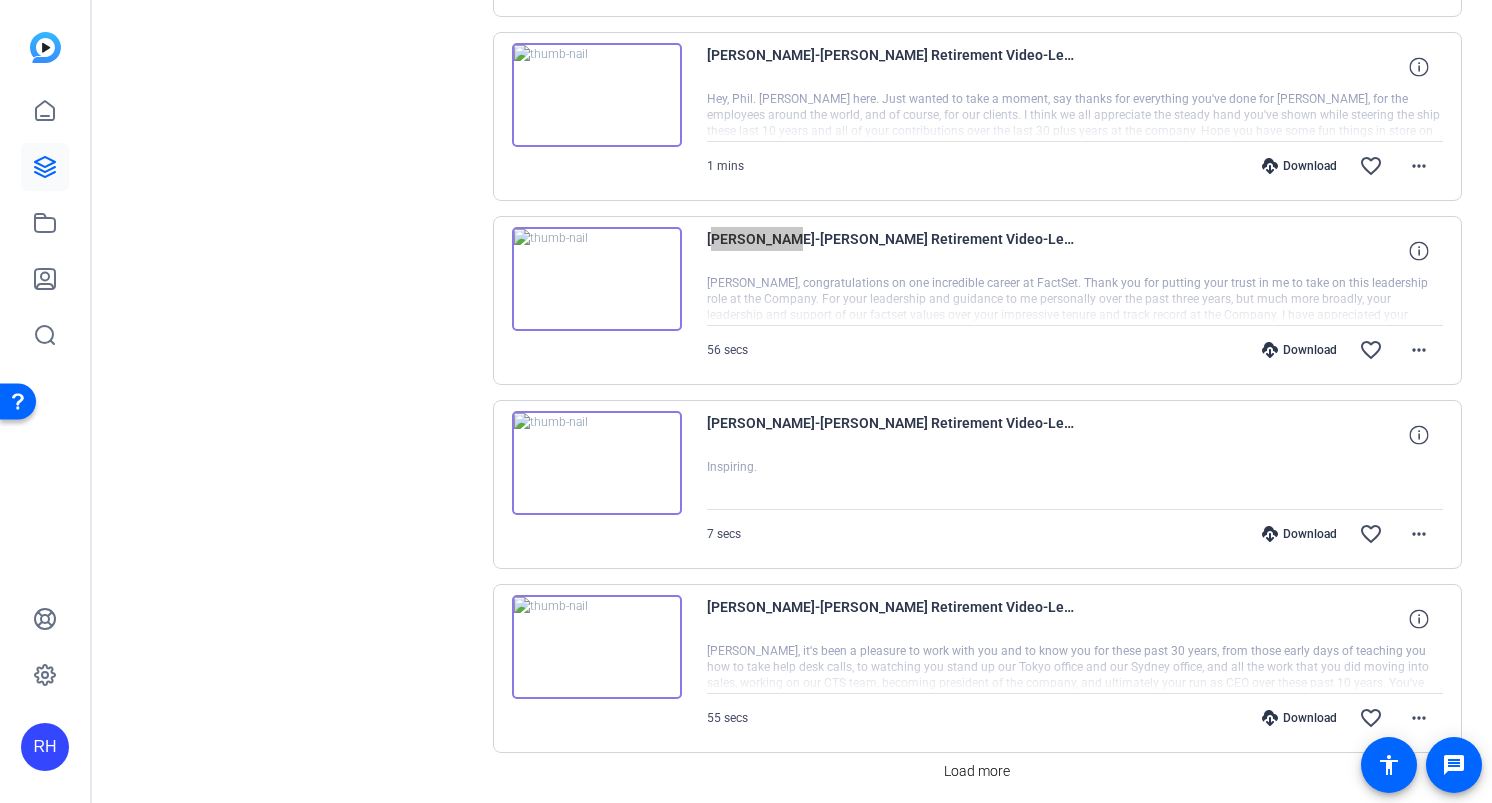 scroll, scrollTop: 10787, scrollLeft: 0, axis: vertical 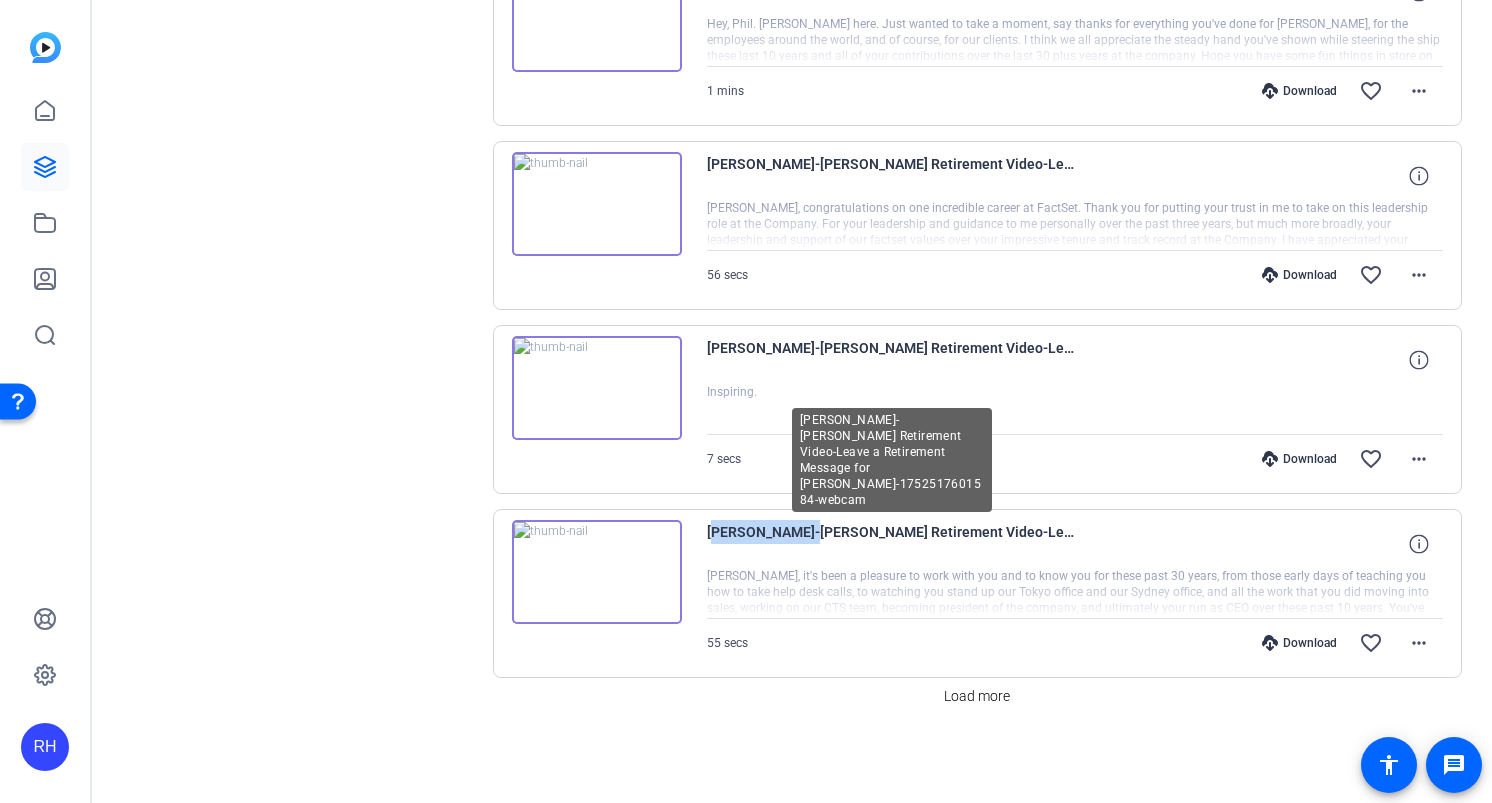 drag, startPoint x: 709, startPoint y: 531, endPoint x: 796, endPoint y: 531, distance: 87 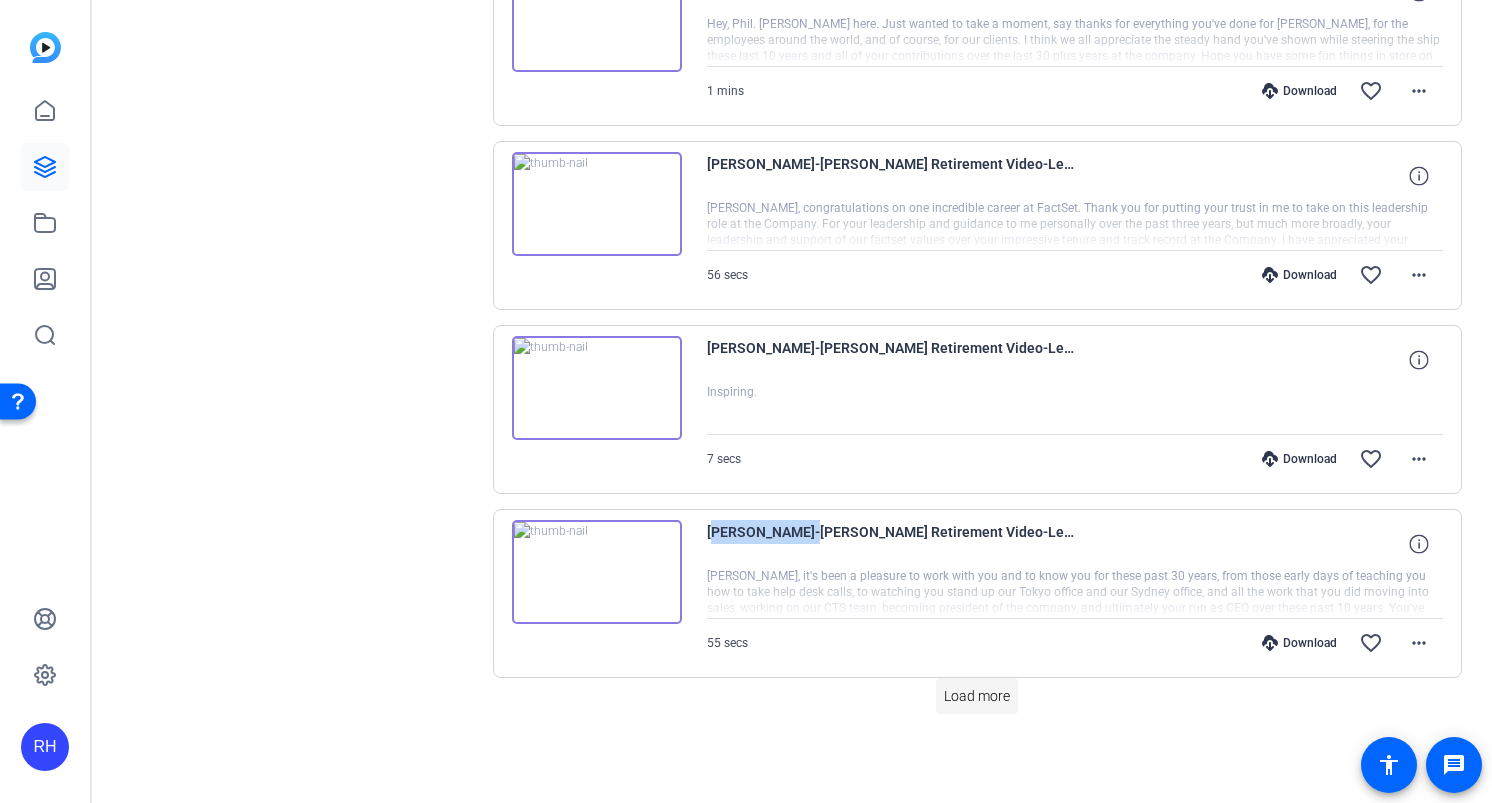 click on "Load more" at bounding box center [977, 696] 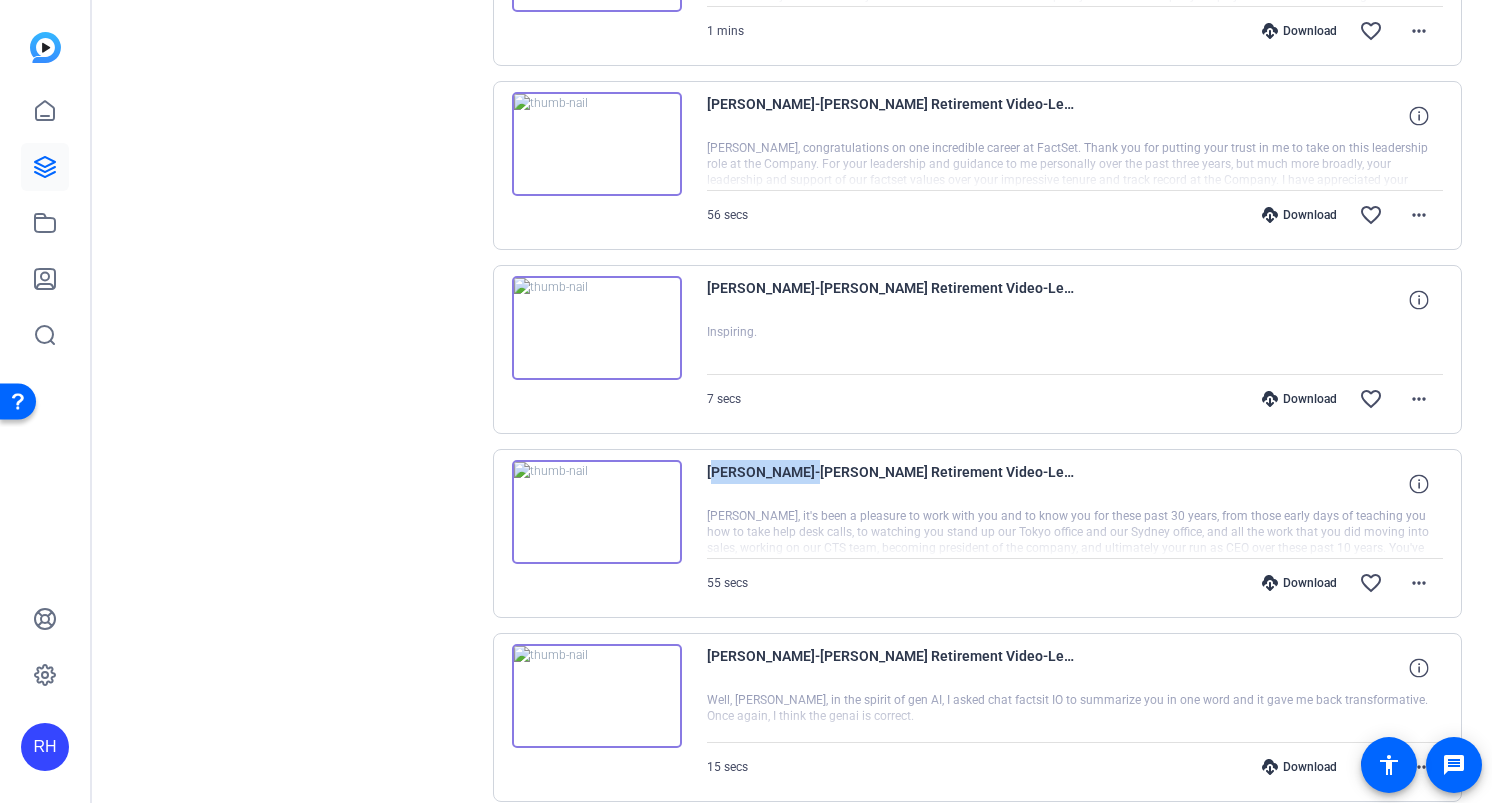 scroll, scrollTop: 11360, scrollLeft: 0, axis: vertical 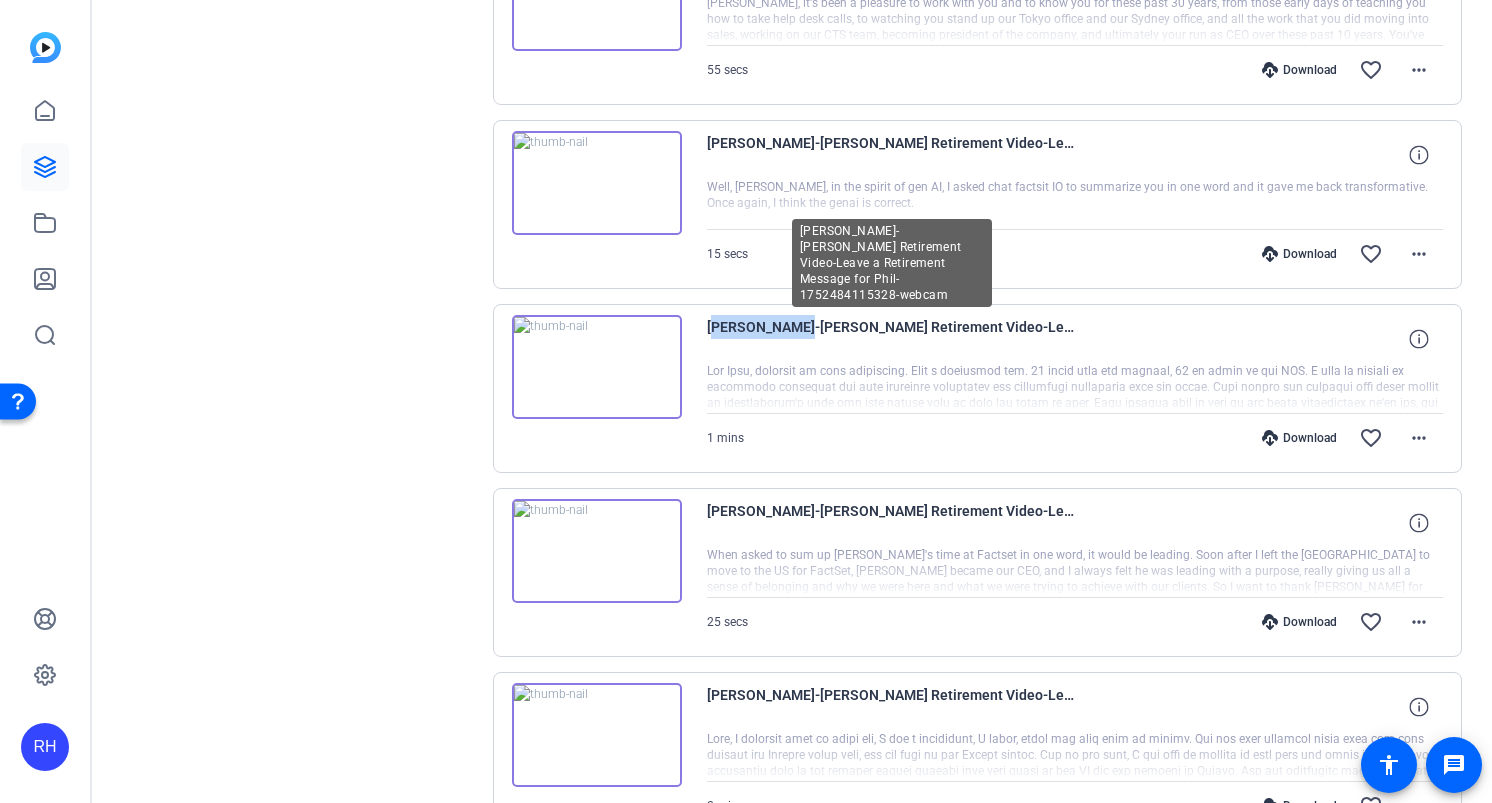 drag, startPoint x: 708, startPoint y: 329, endPoint x: 790, endPoint y: 335, distance: 82.219215 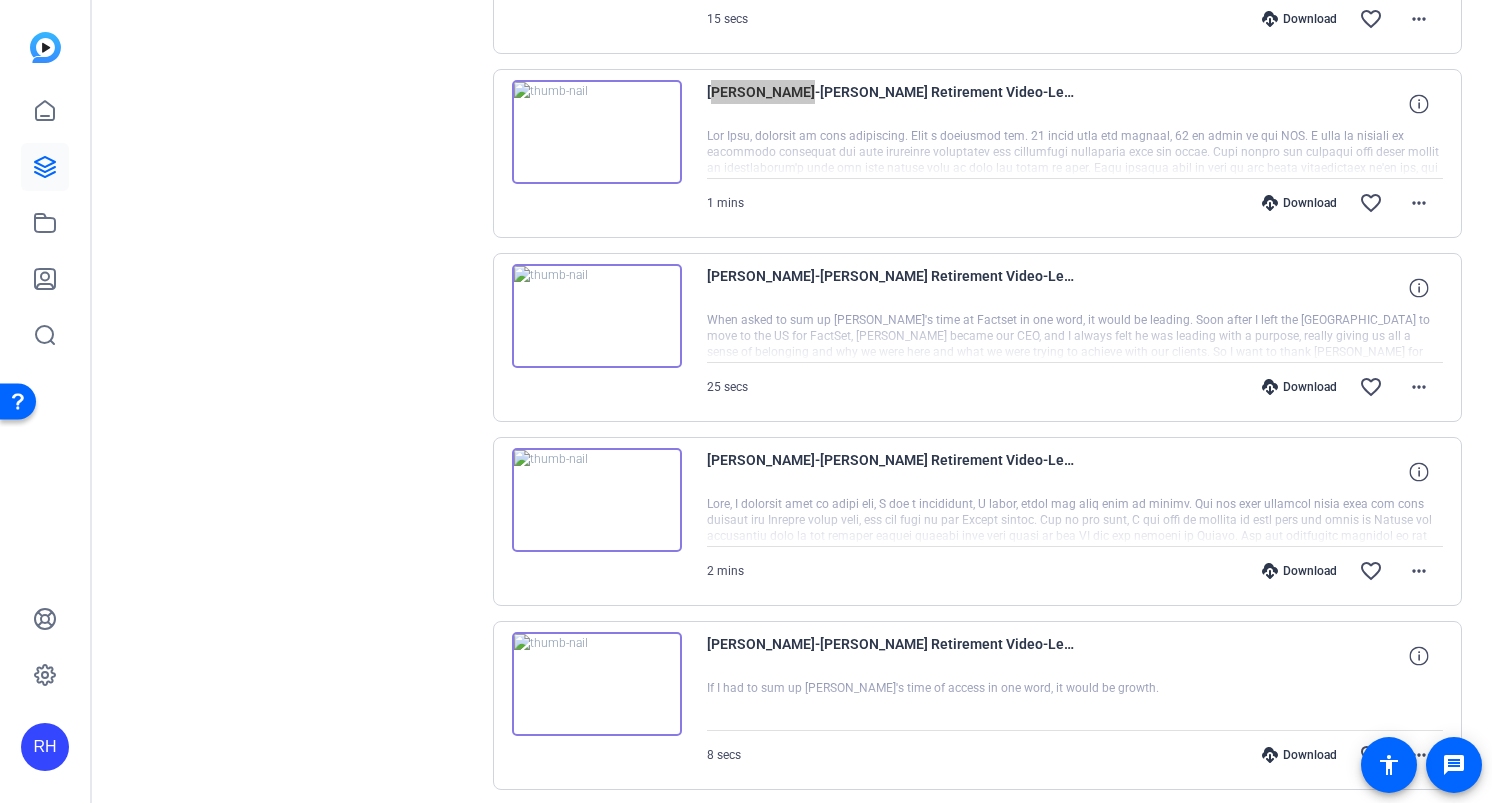 scroll, scrollTop: 11597, scrollLeft: 0, axis: vertical 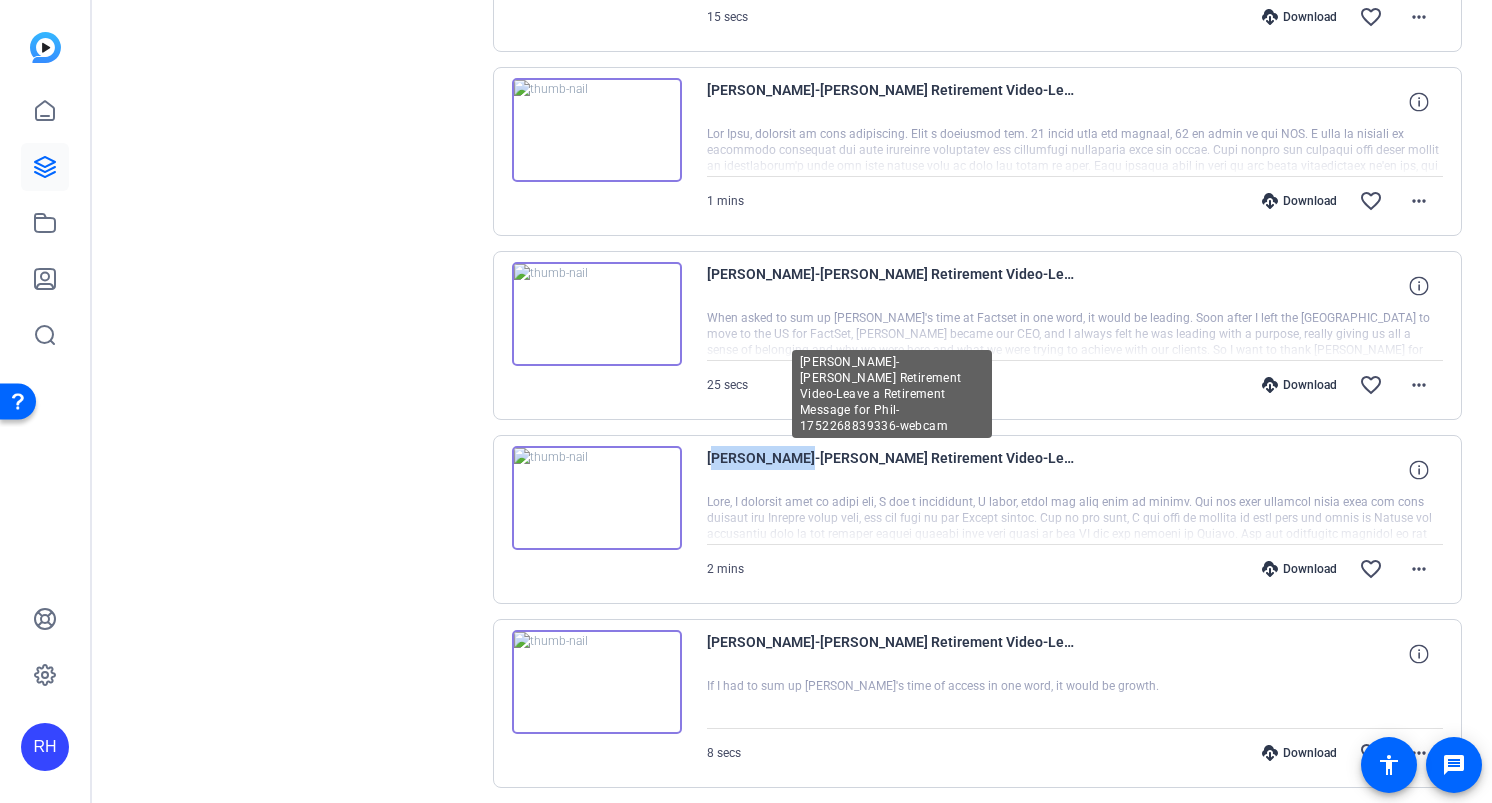 drag, startPoint x: 707, startPoint y: 460, endPoint x: 782, endPoint y: 464, distance: 75.10659 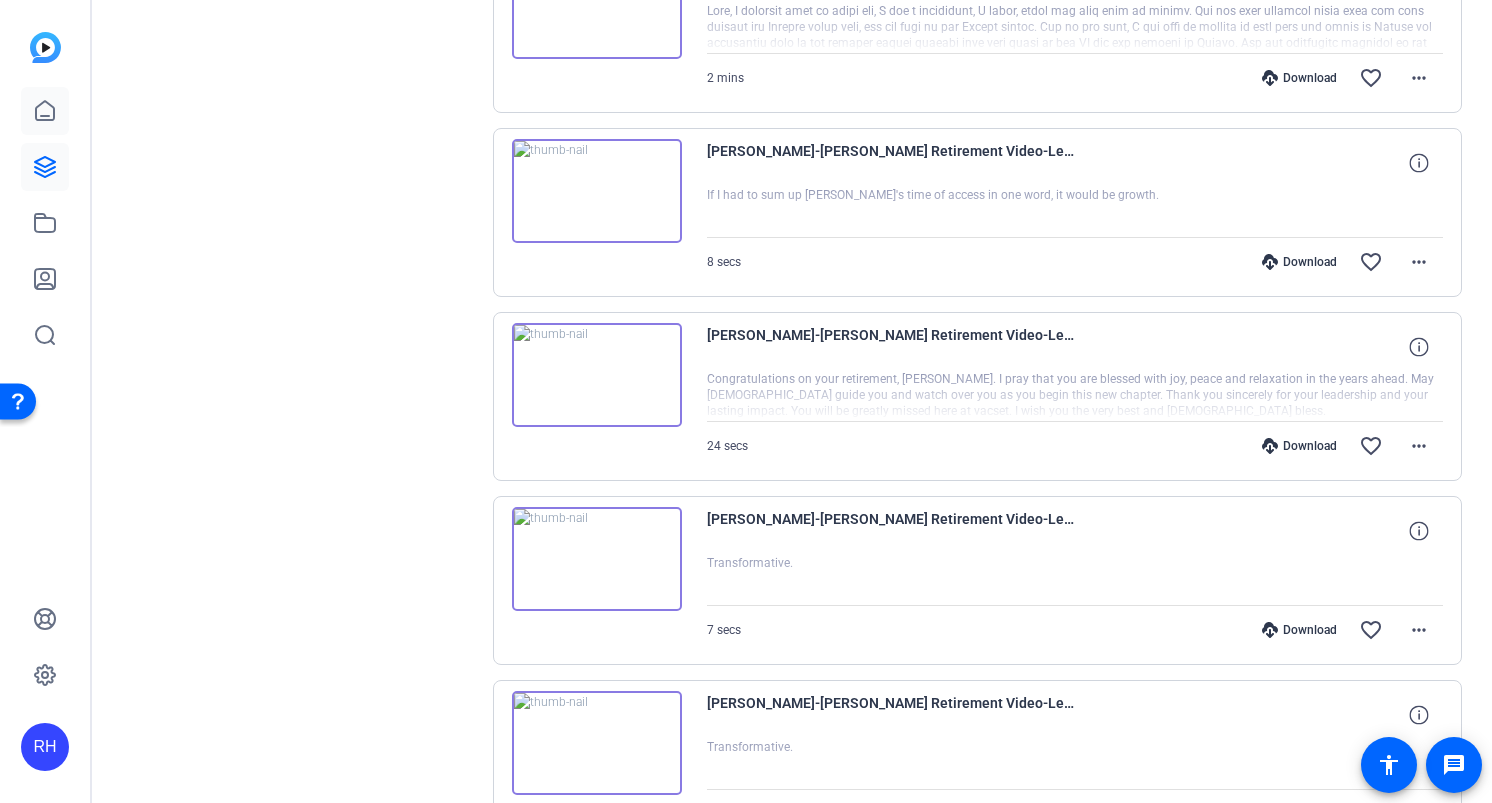 scroll, scrollTop: 12089, scrollLeft: 0, axis: vertical 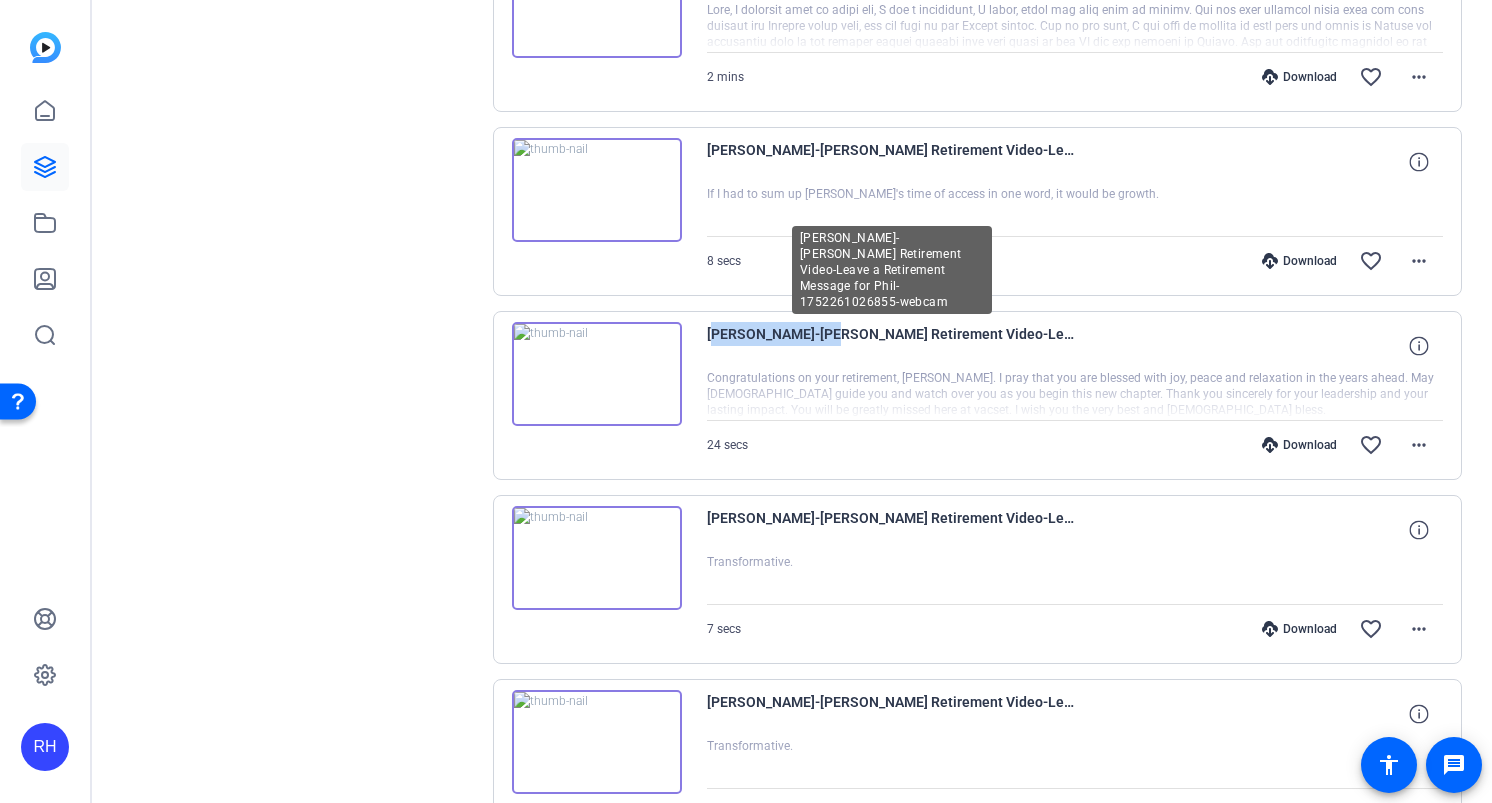 drag, startPoint x: 705, startPoint y: 337, endPoint x: 809, endPoint y: 337, distance: 104 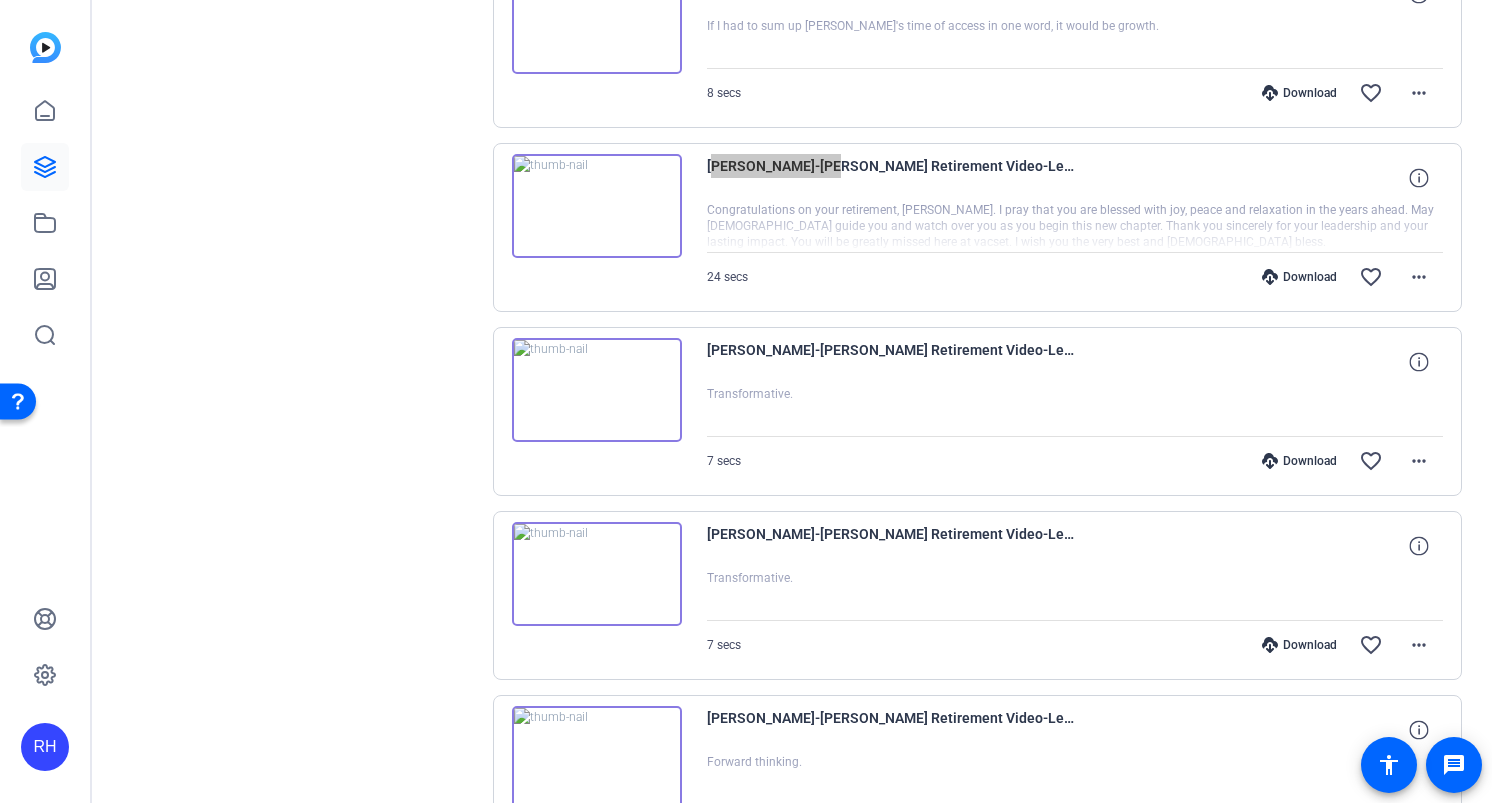scroll, scrollTop: 12495, scrollLeft: 0, axis: vertical 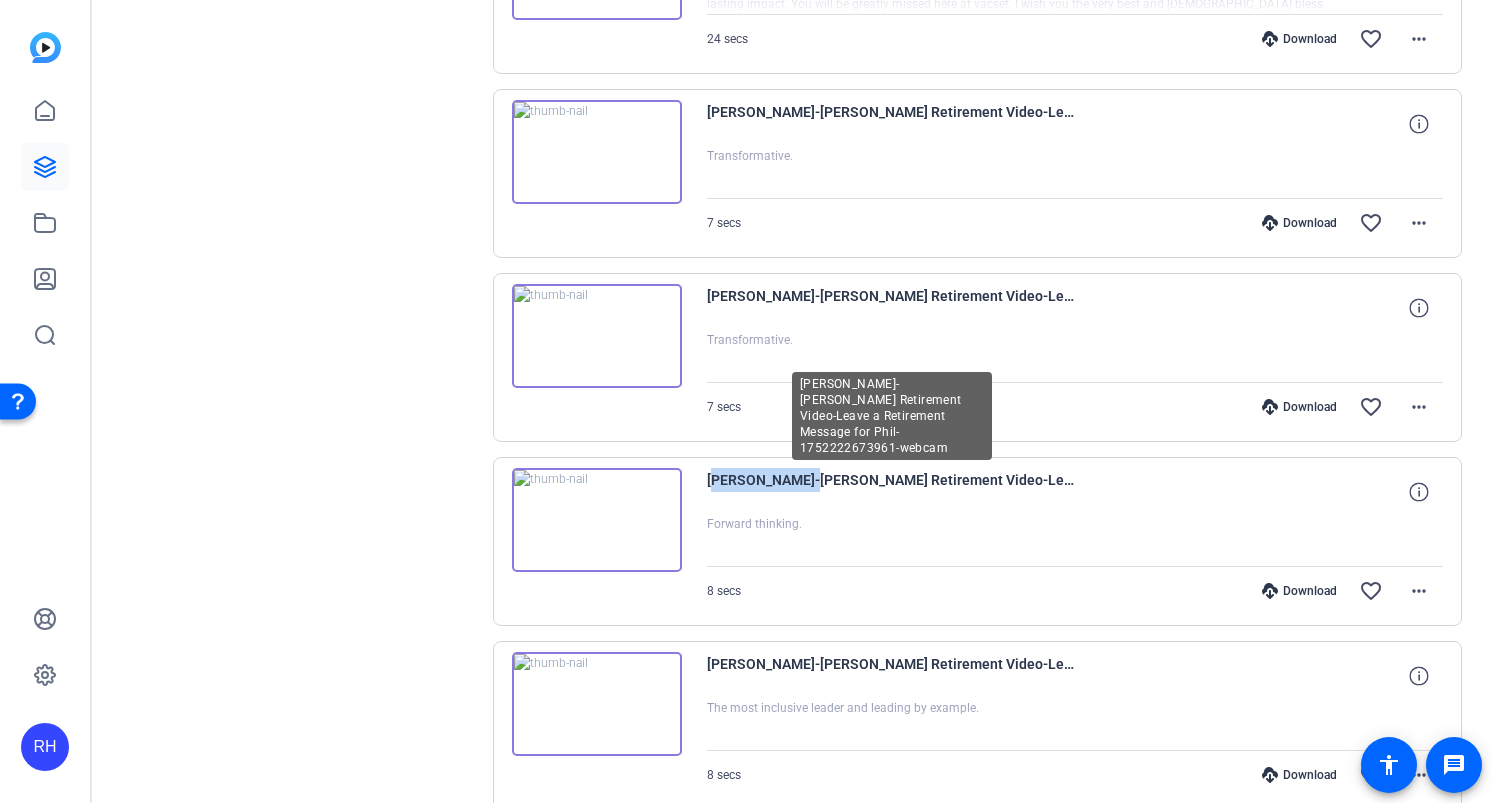 drag, startPoint x: 704, startPoint y: 480, endPoint x: 792, endPoint y: 489, distance: 88.45903 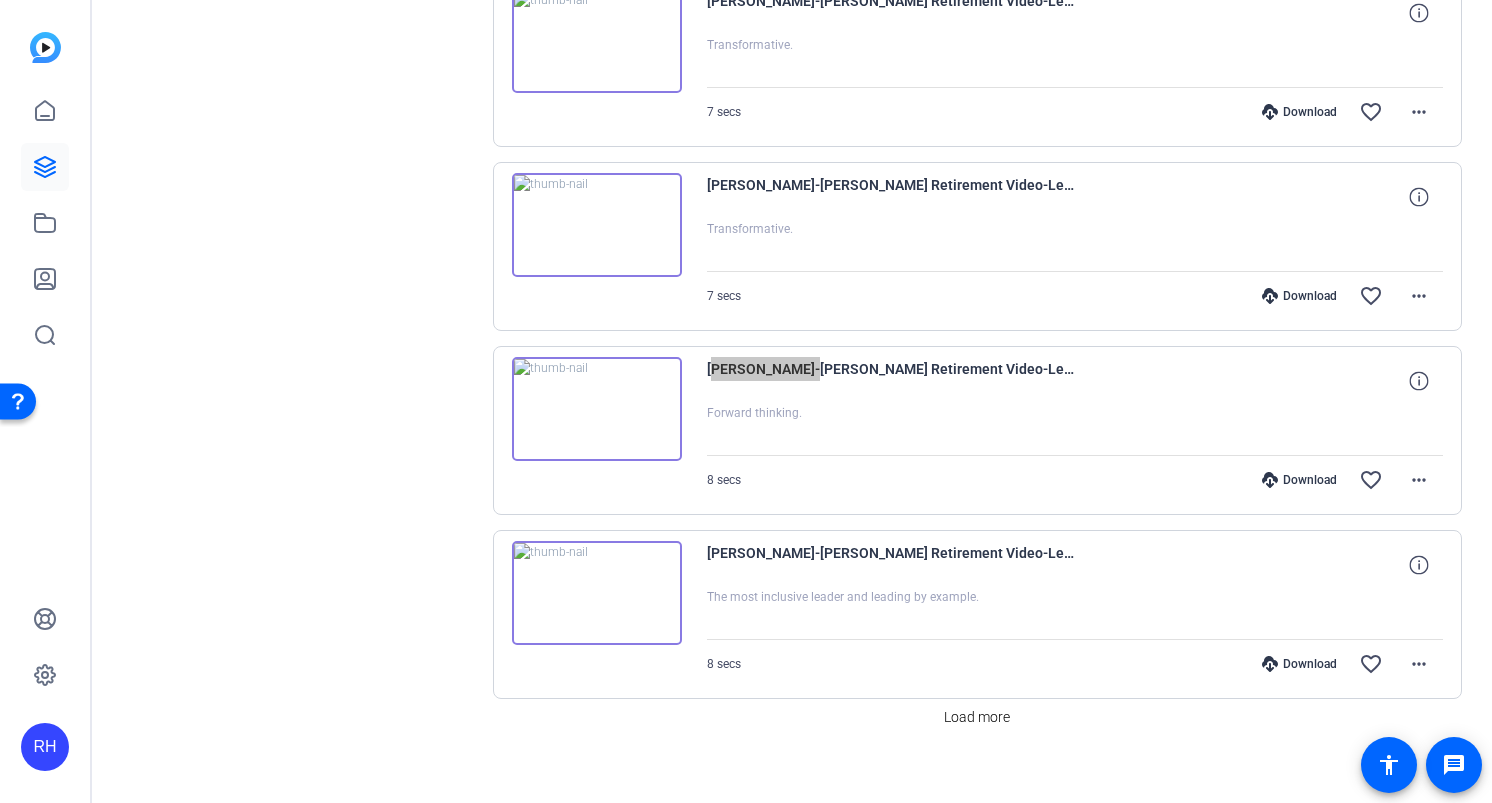 scroll, scrollTop: 12627, scrollLeft: 0, axis: vertical 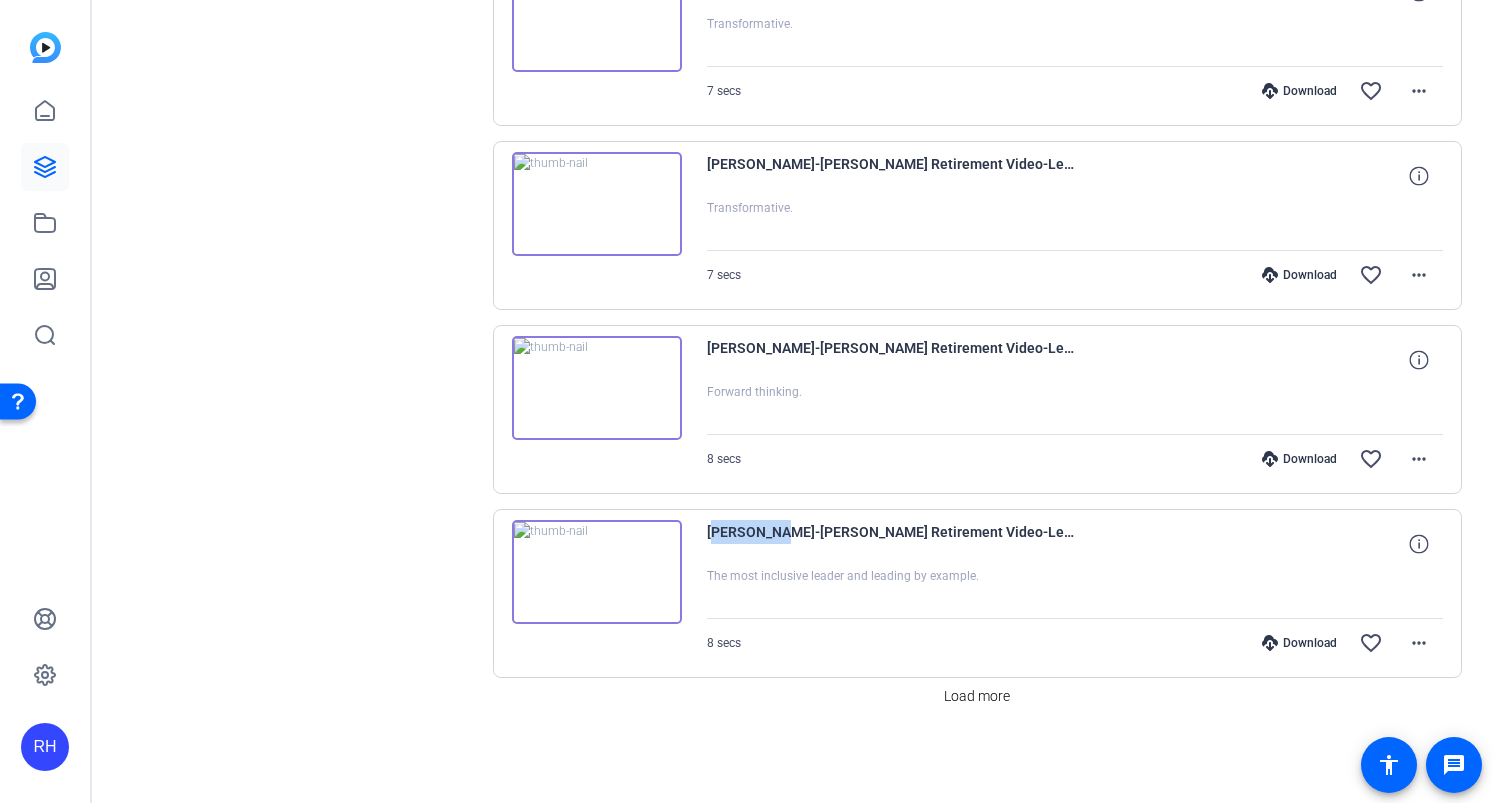 click on "[PERSON_NAME]-[PERSON_NAME] Retirement Video-Leave a Retirement Message for [PERSON_NAME]-1752170958443-webcam
The most inclusive leader and leading by example.  8 secs
Download  favorite_border more_horiz" at bounding box center [978, 593] 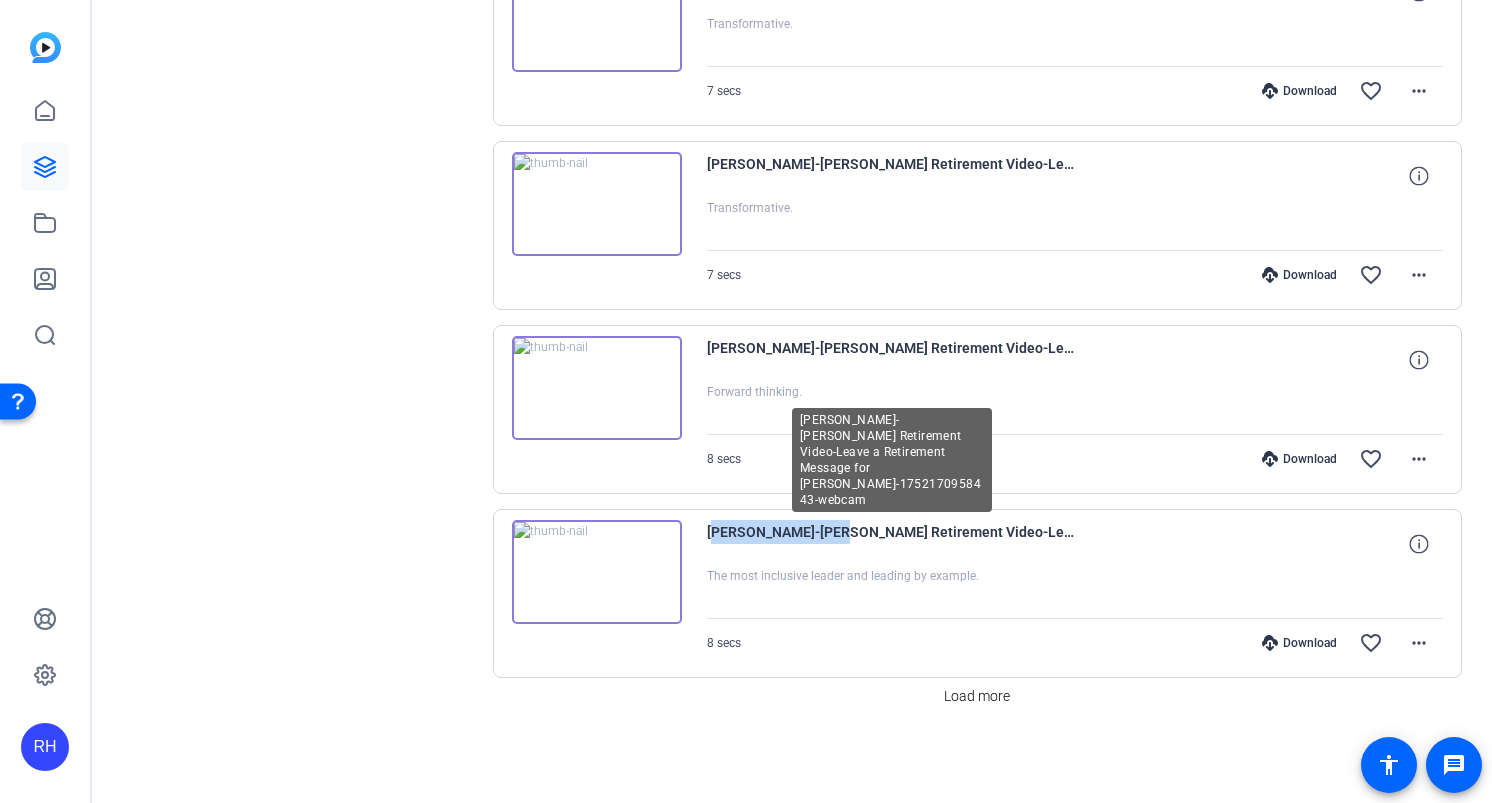drag, startPoint x: 702, startPoint y: 535, endPoint x: 818, endPoint y: 534, distance: 116.00431 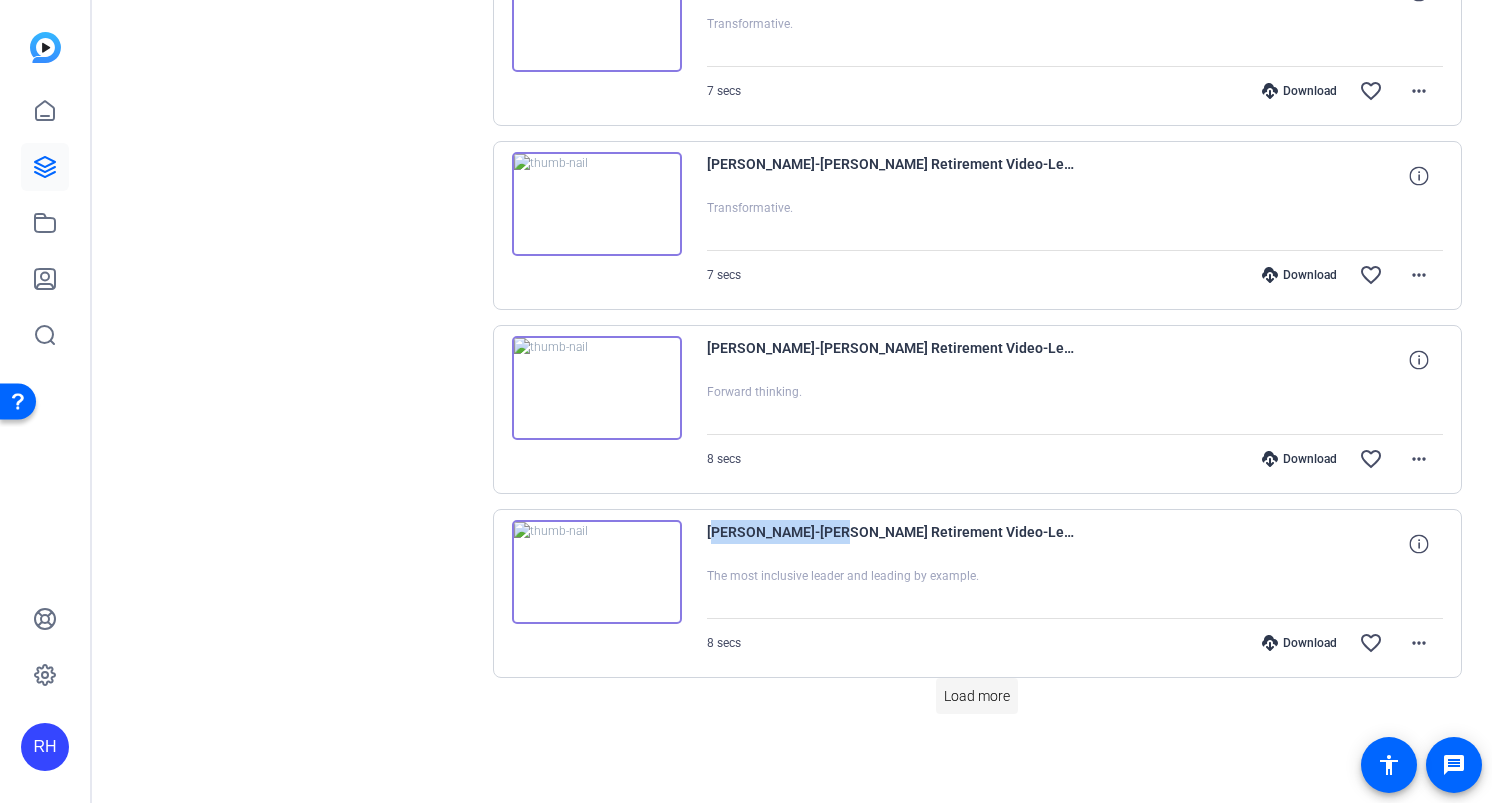 click on "Load more" at bounding box center (977, 696) 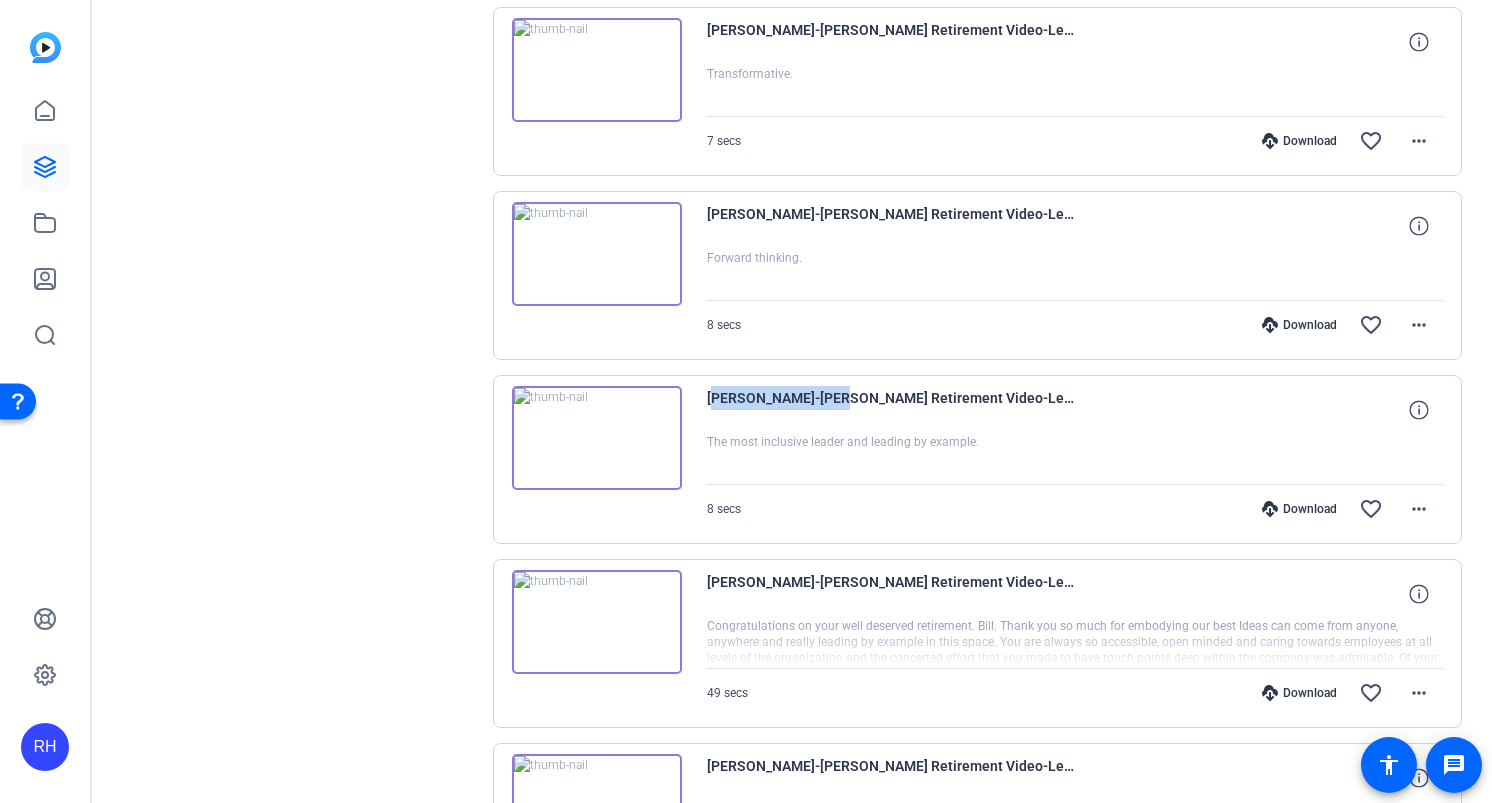 scroll, scrollTop: 12890, scrollLeft: 0, axis: vertical 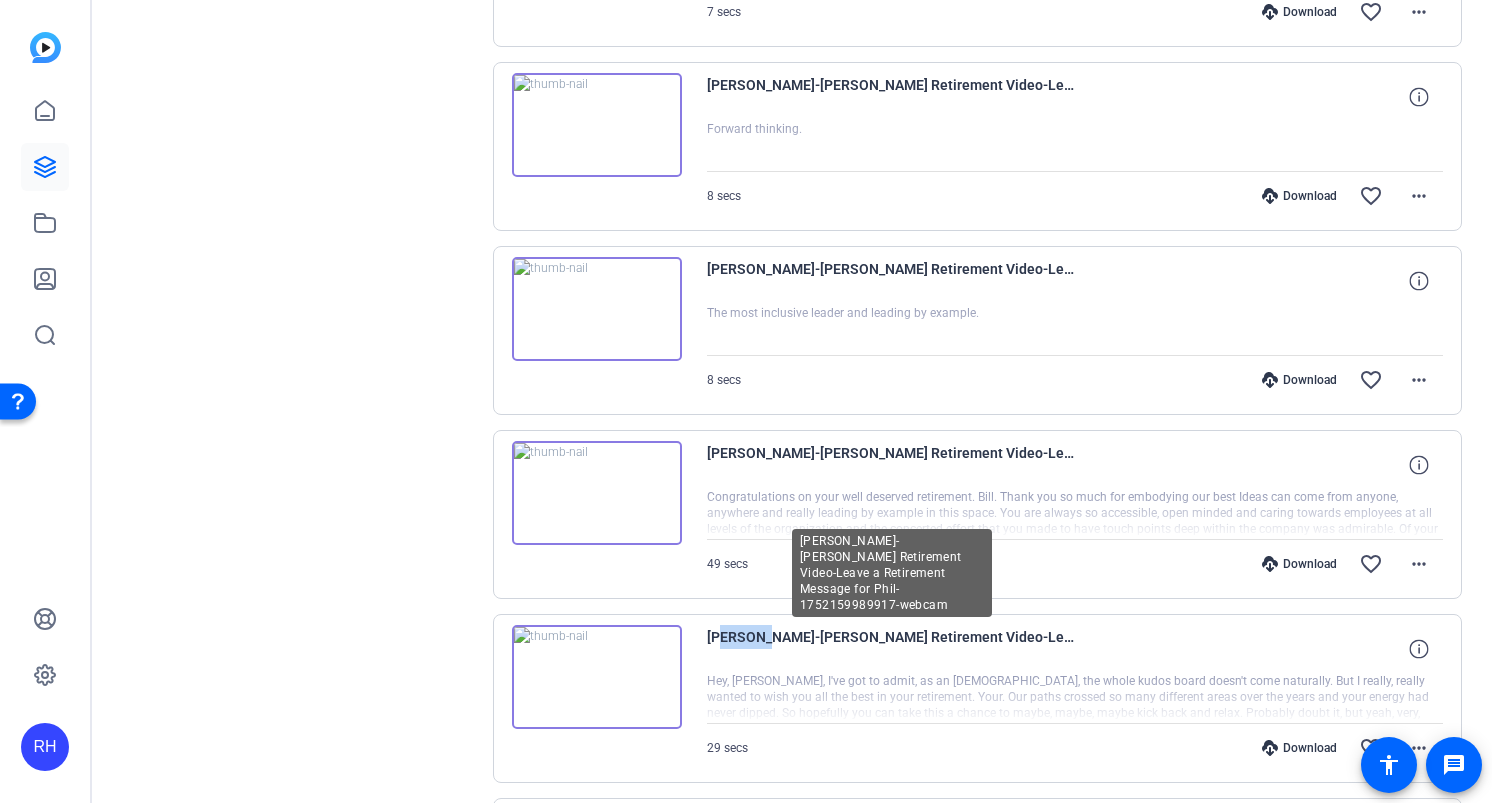 drag, startPoint x: 711, startPoint y: 634, endPoint x: 758, endPoint y: 639, distance: 47.26521 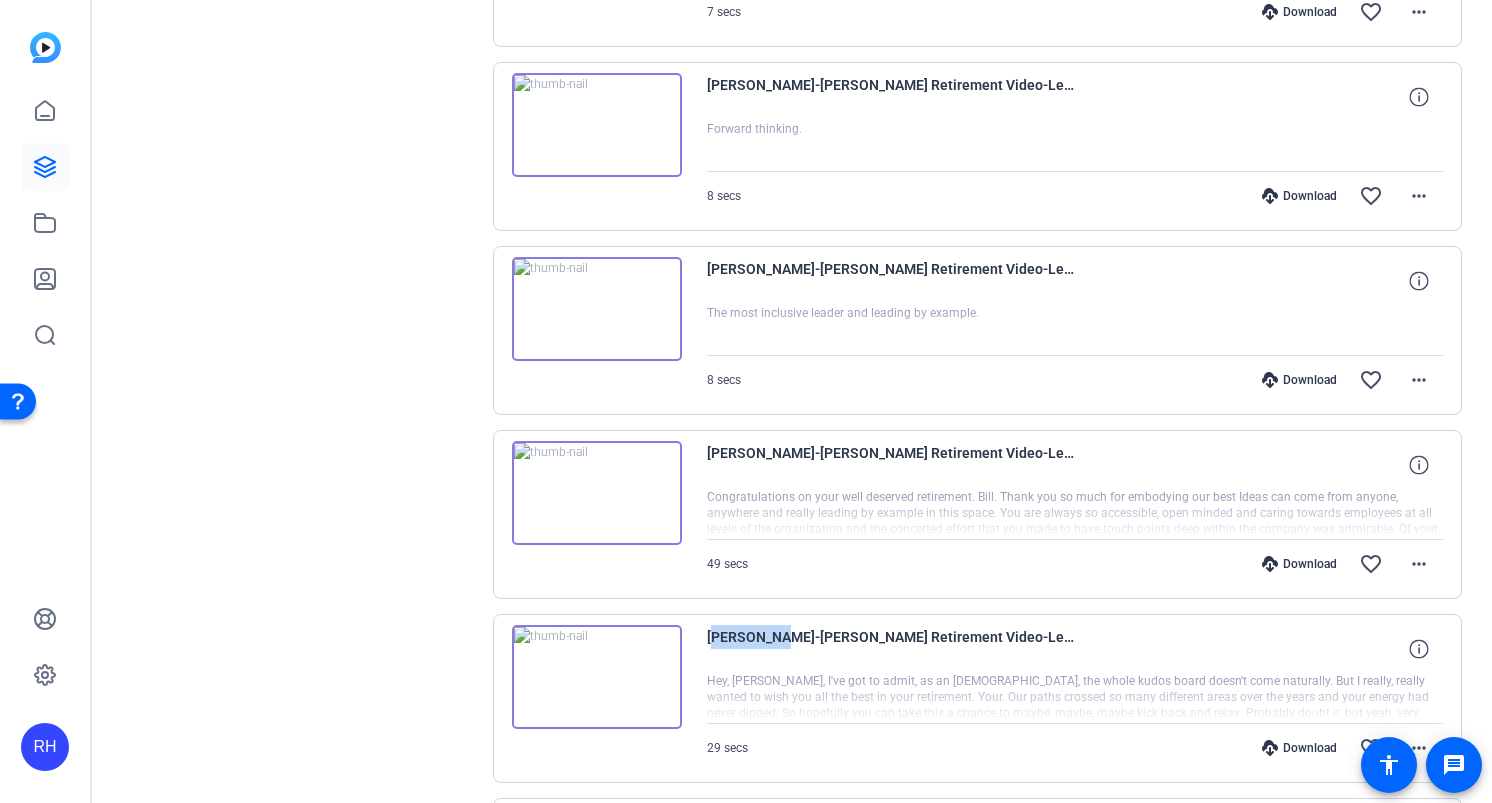 drag, startPoint x: 767, startPoint y: 635, endPoint x: 696, endPoint y: 638, distance: 71.063354 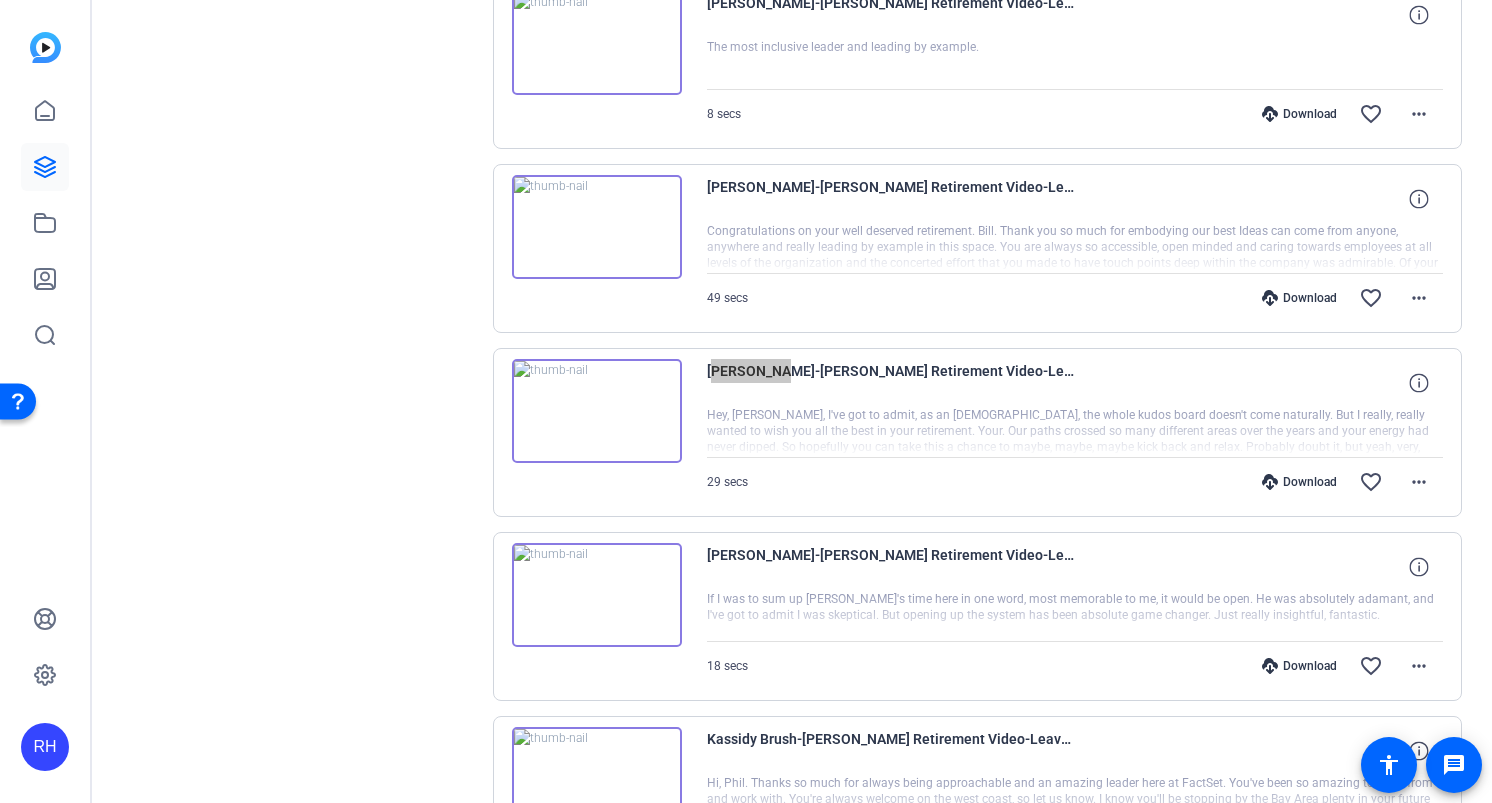 scroll, scrollTop: 13268, scrollLeft: 0, axis: vertical 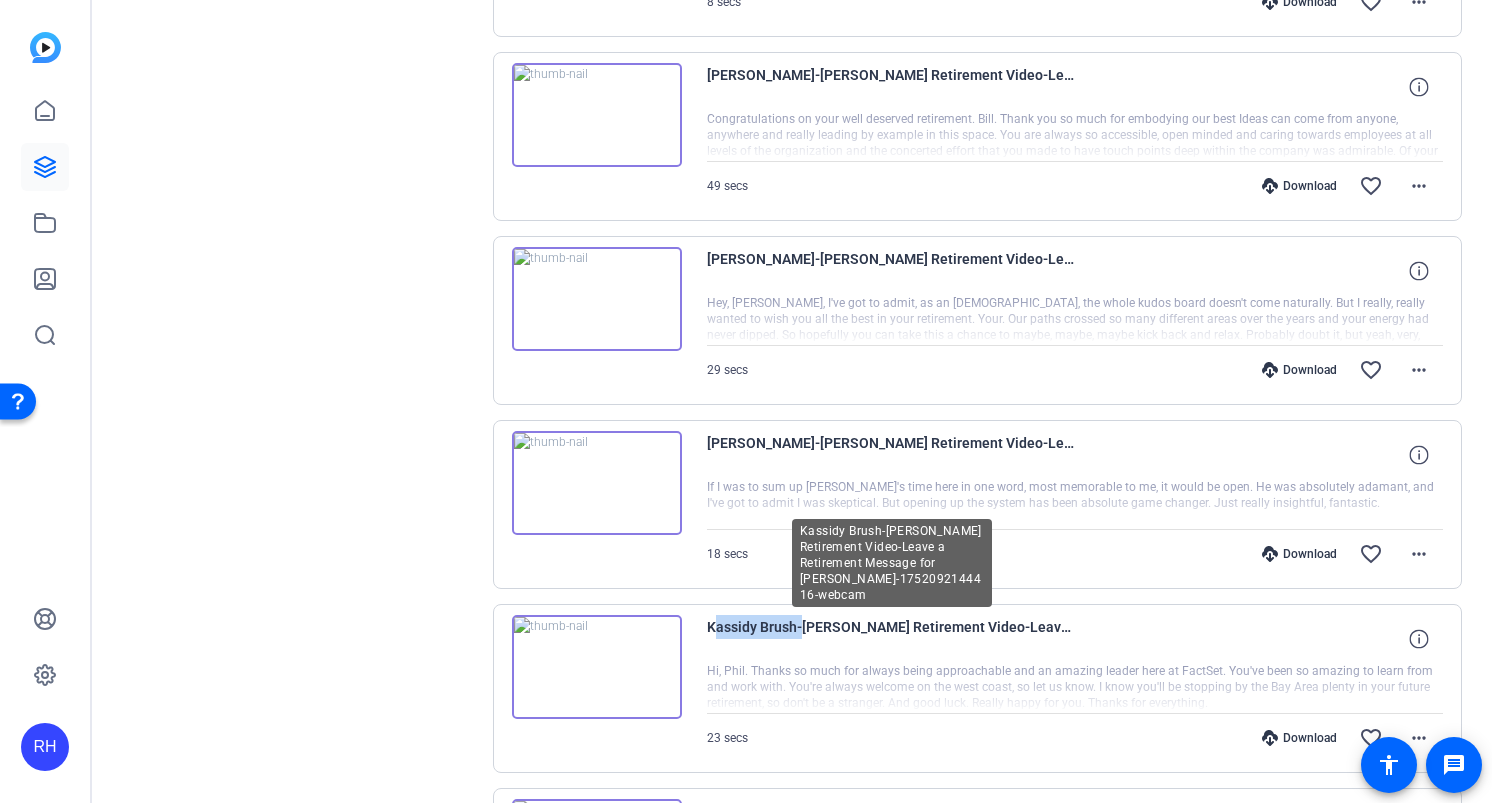 drag, startPoint x: 708, startPoint y: 631, endPoint x: 794, endPoint y: 635, distance: 86.09297 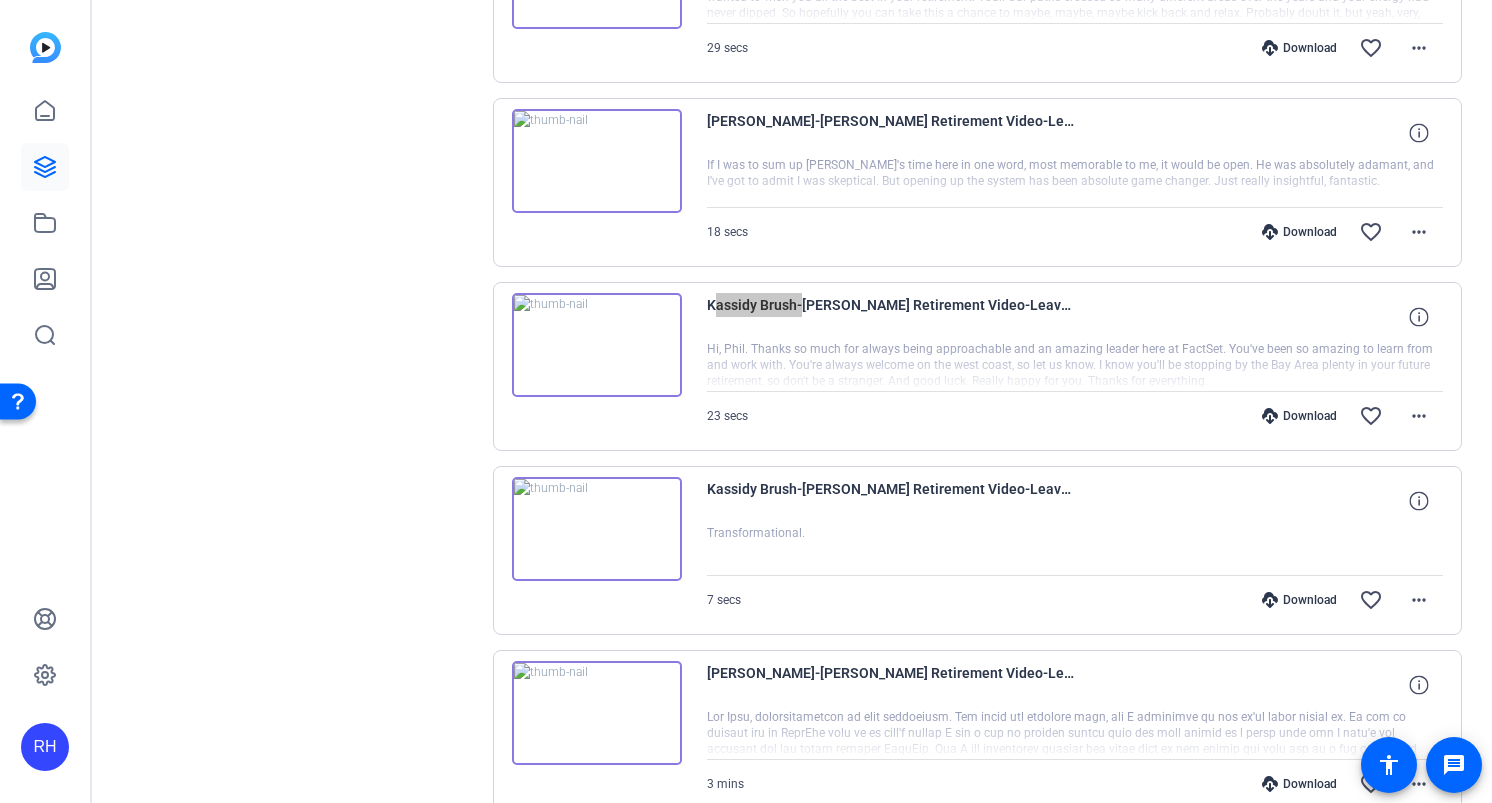 scroll, scrollTop: 13739, scrollLeft: 0, axis: vertical 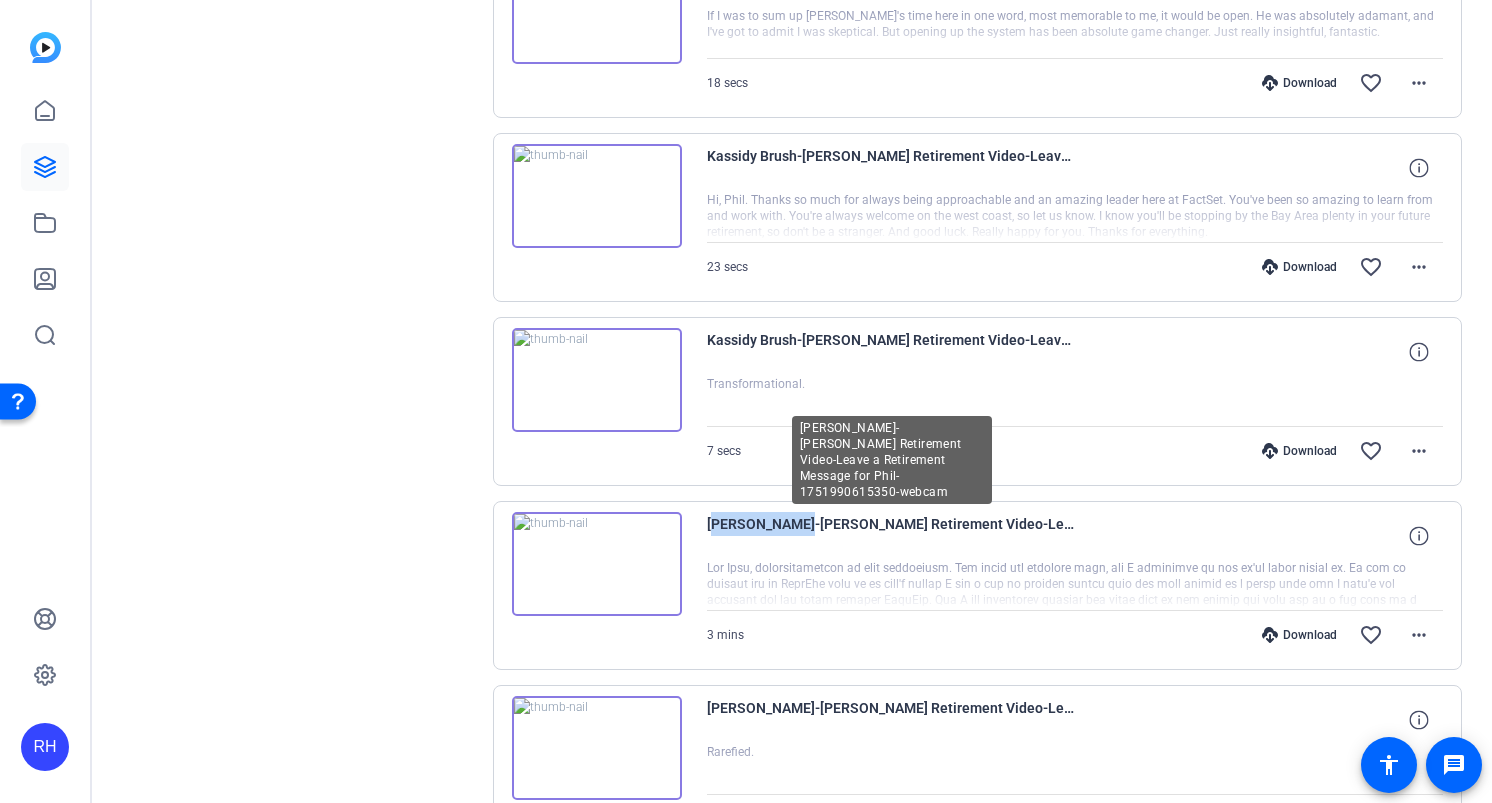 drag, startPoint x: 708, startPoint y: 526, endPoint x: 785, endPoint y: 531, distance: 77.16217 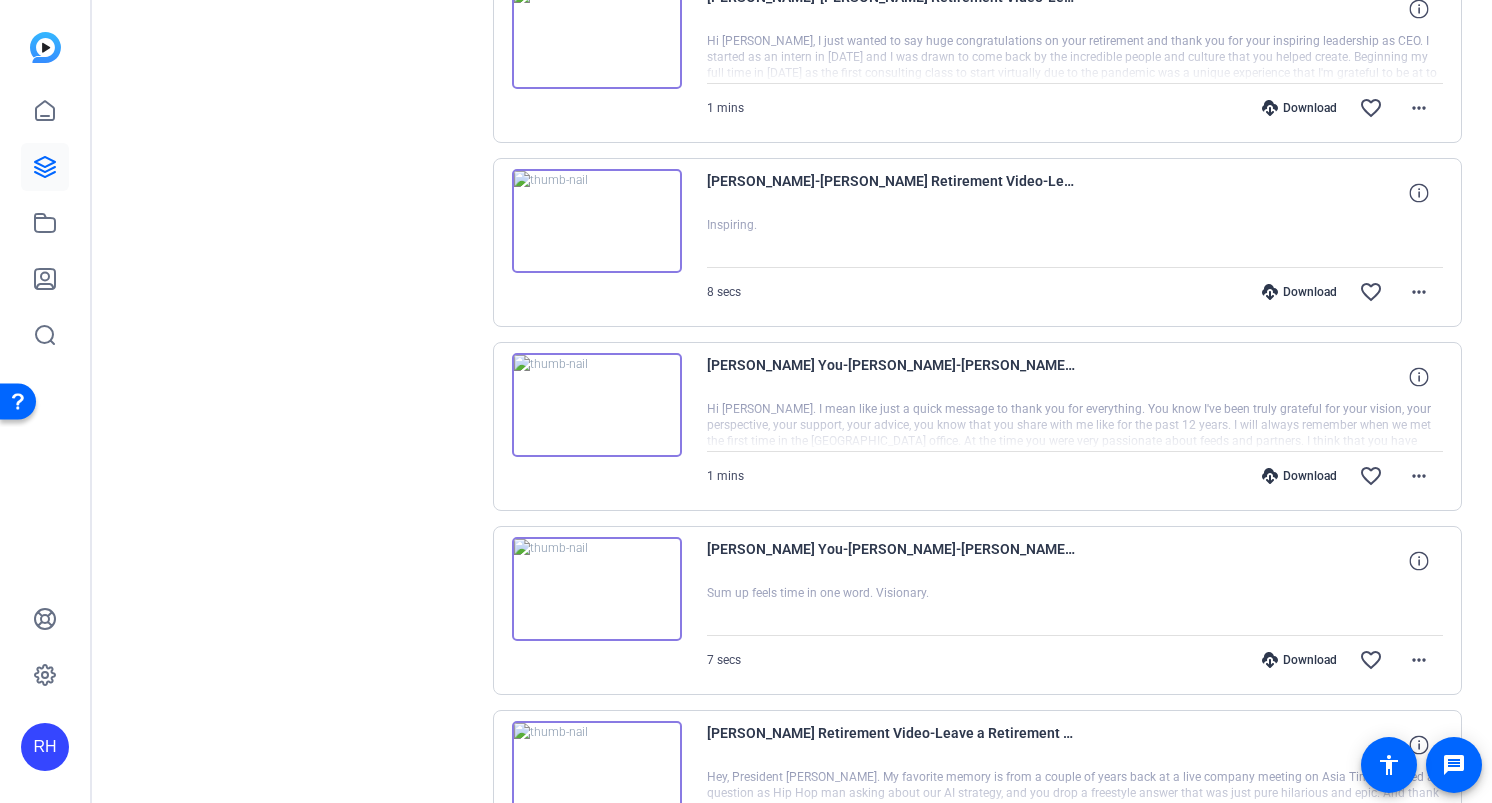 scroll, scrollTop: 0, scrollLeft: 0, axis: both 